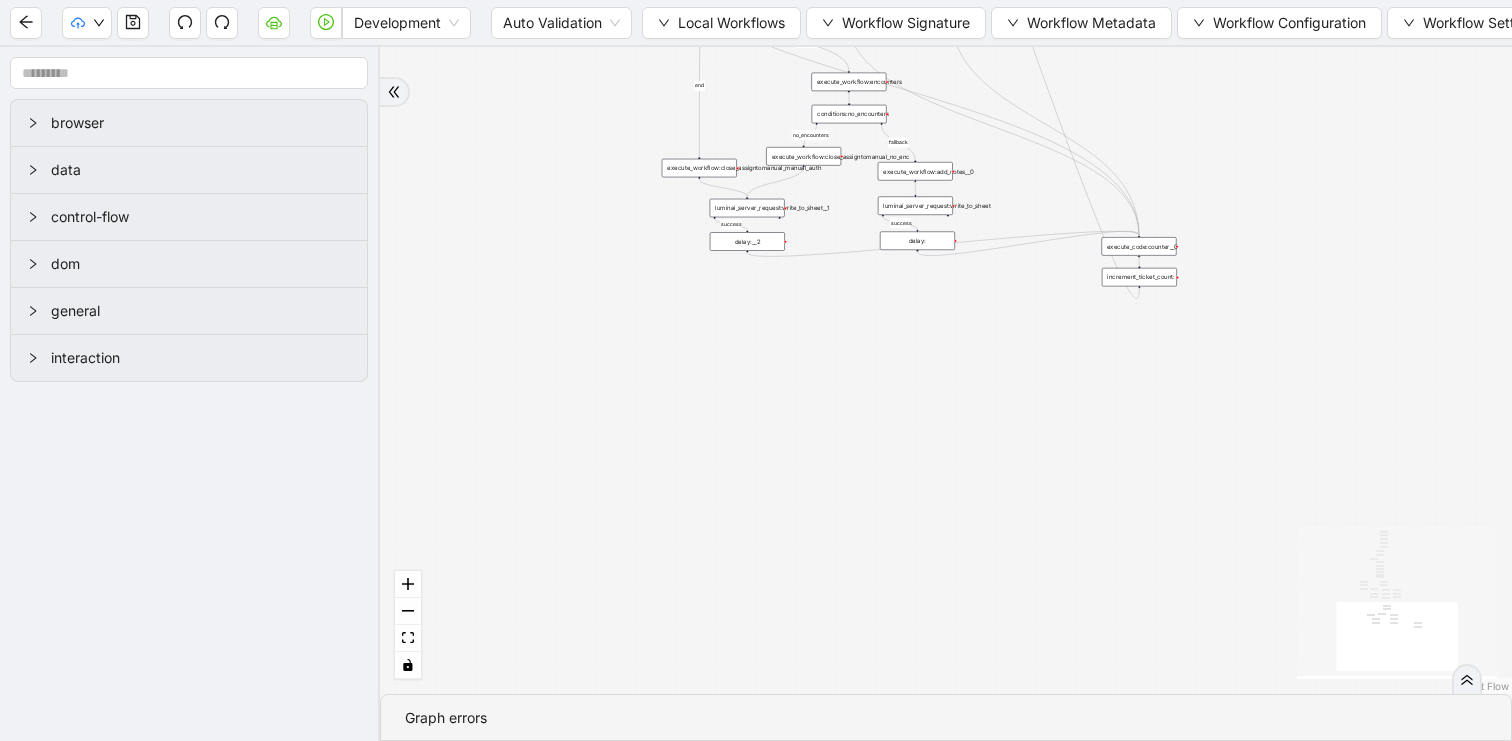 scroll, scrollTop: 0, scrollLeft: 0, axis: both 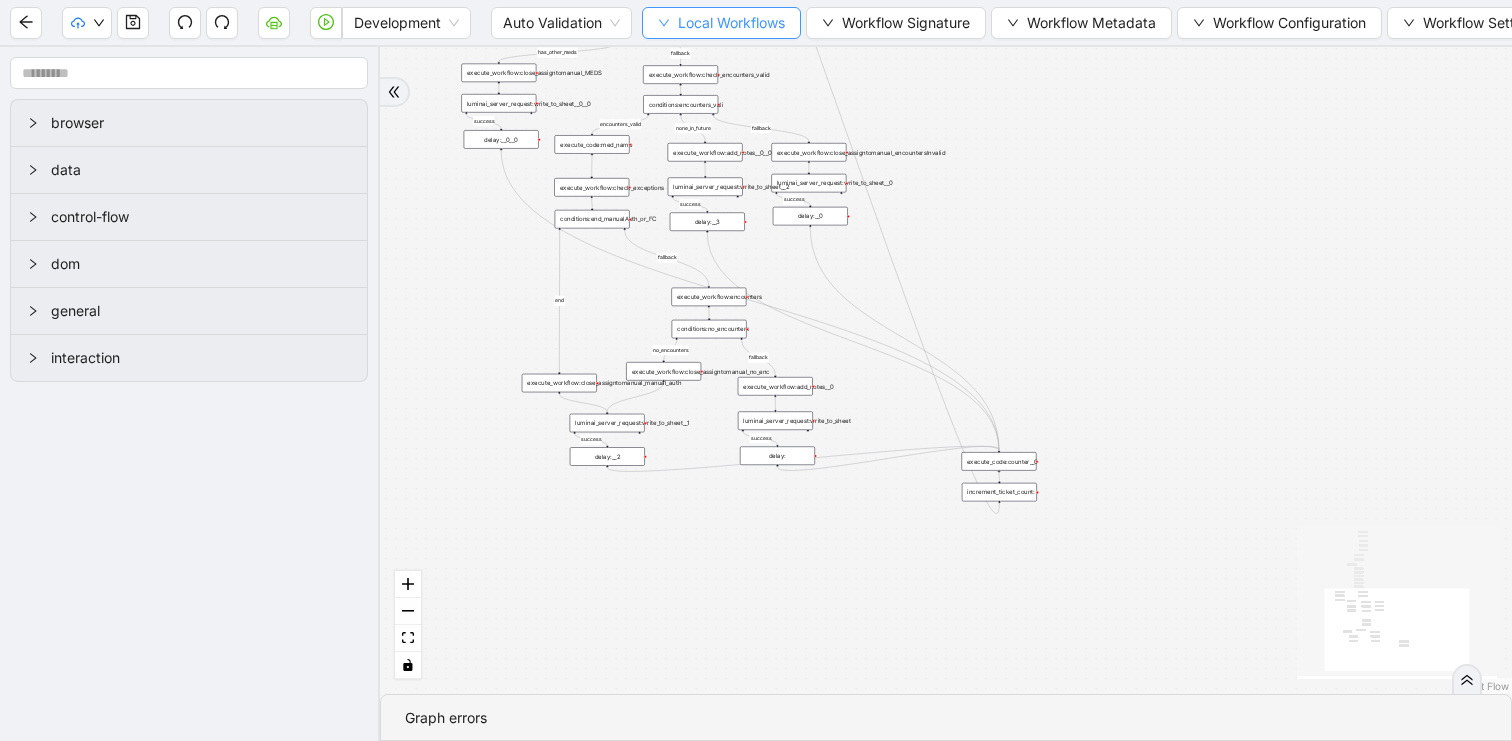 click on "Local Workflows" at bounding box center (731, 23) 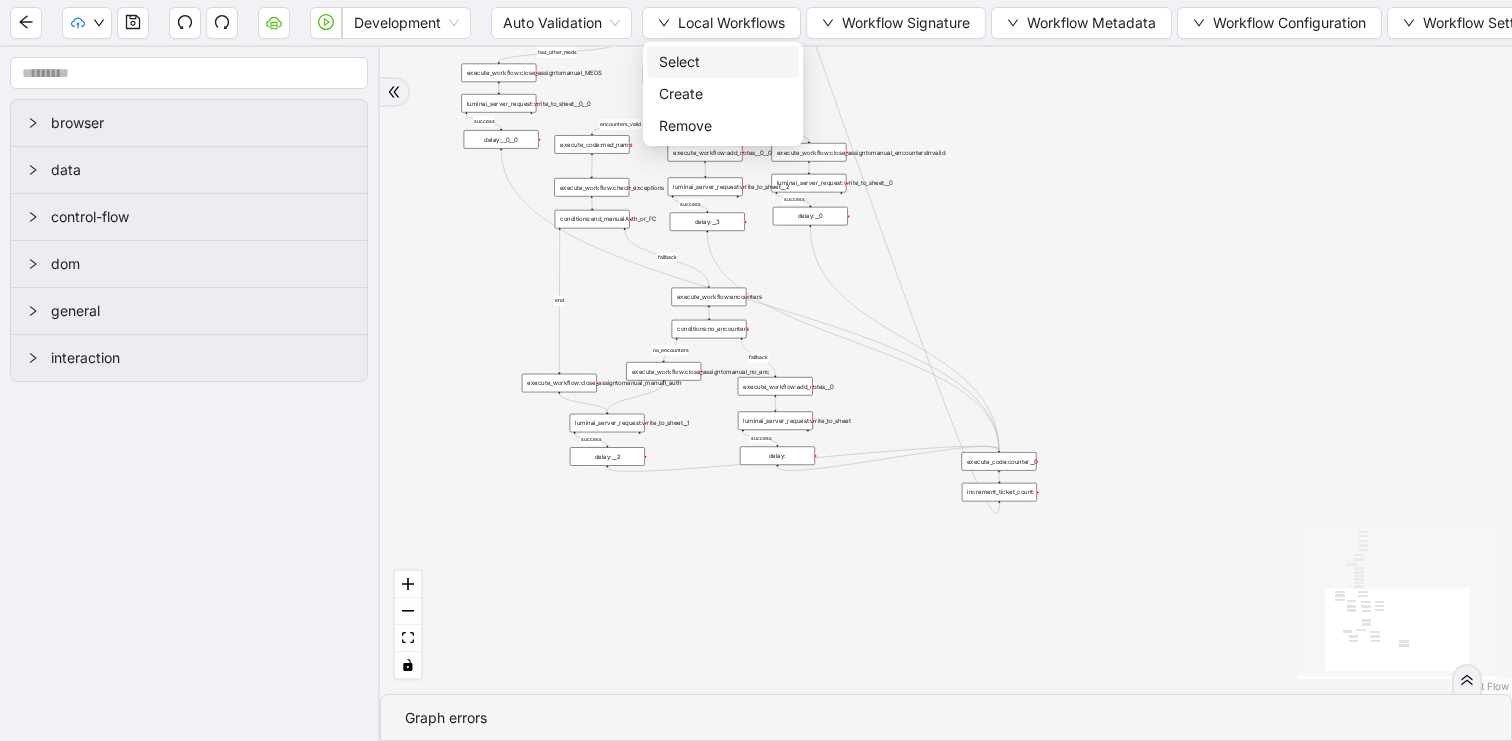 click on "Select" at bounding box center [723, 62] 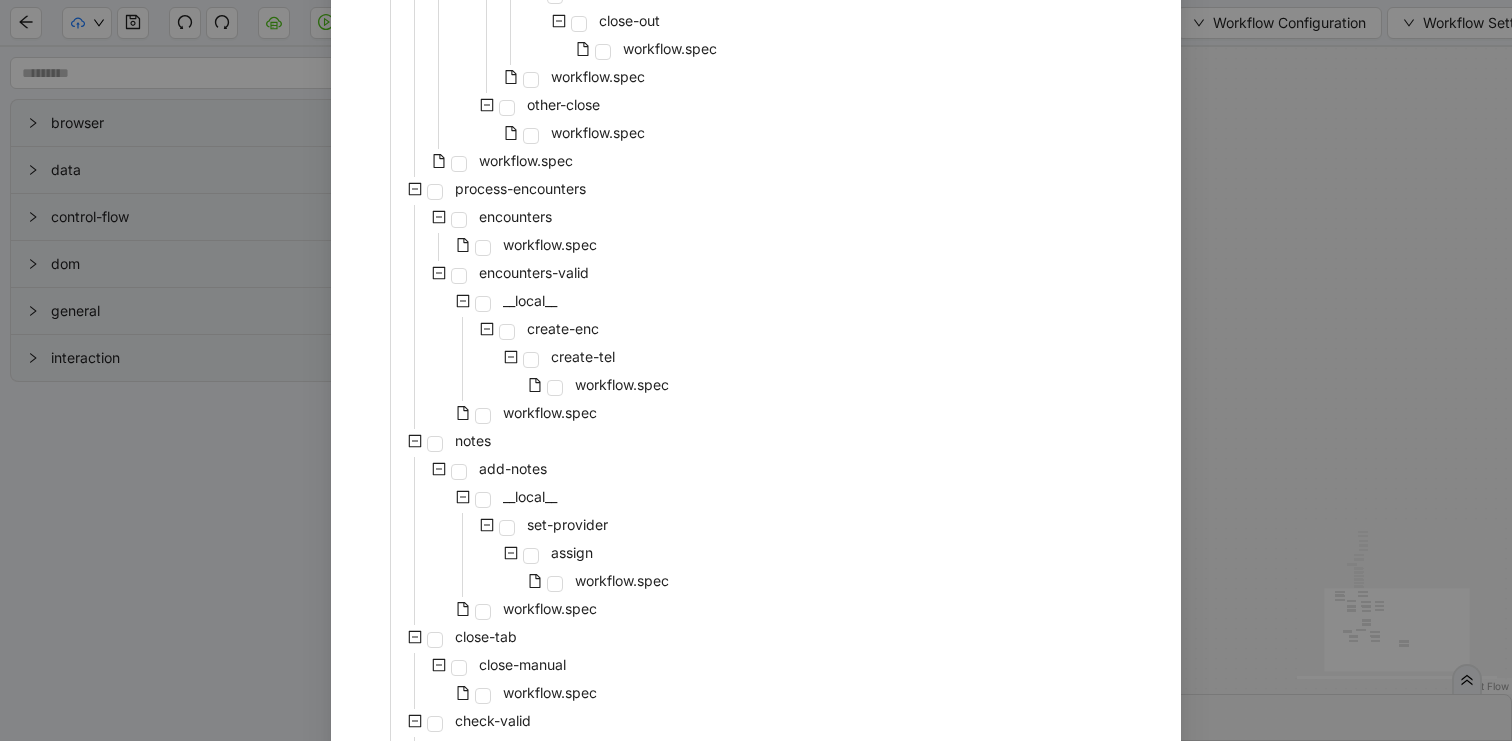 scroll, scrollTop: 797, scrollLeft: 0, axis: vertical 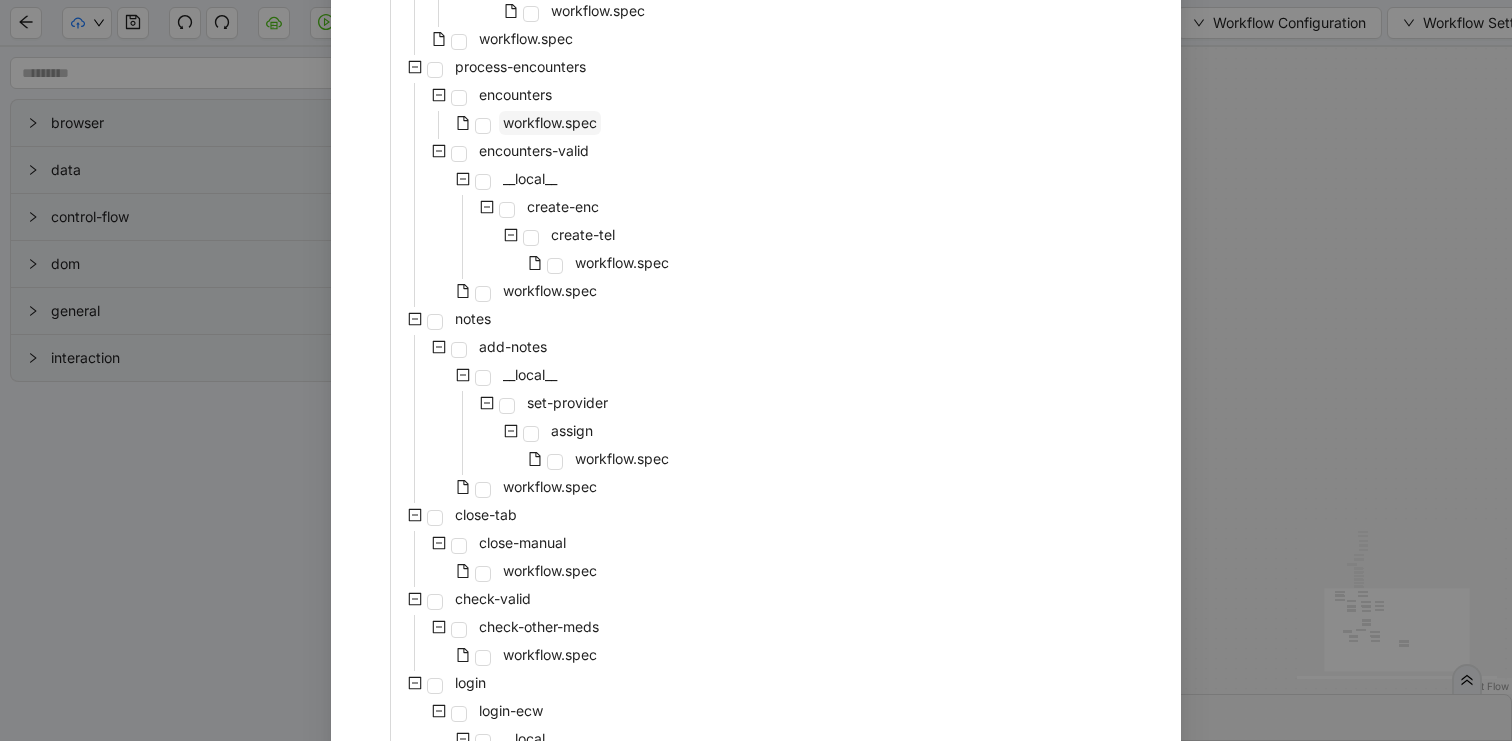 click on "workflow.spec" at bounding box center (550, 122) 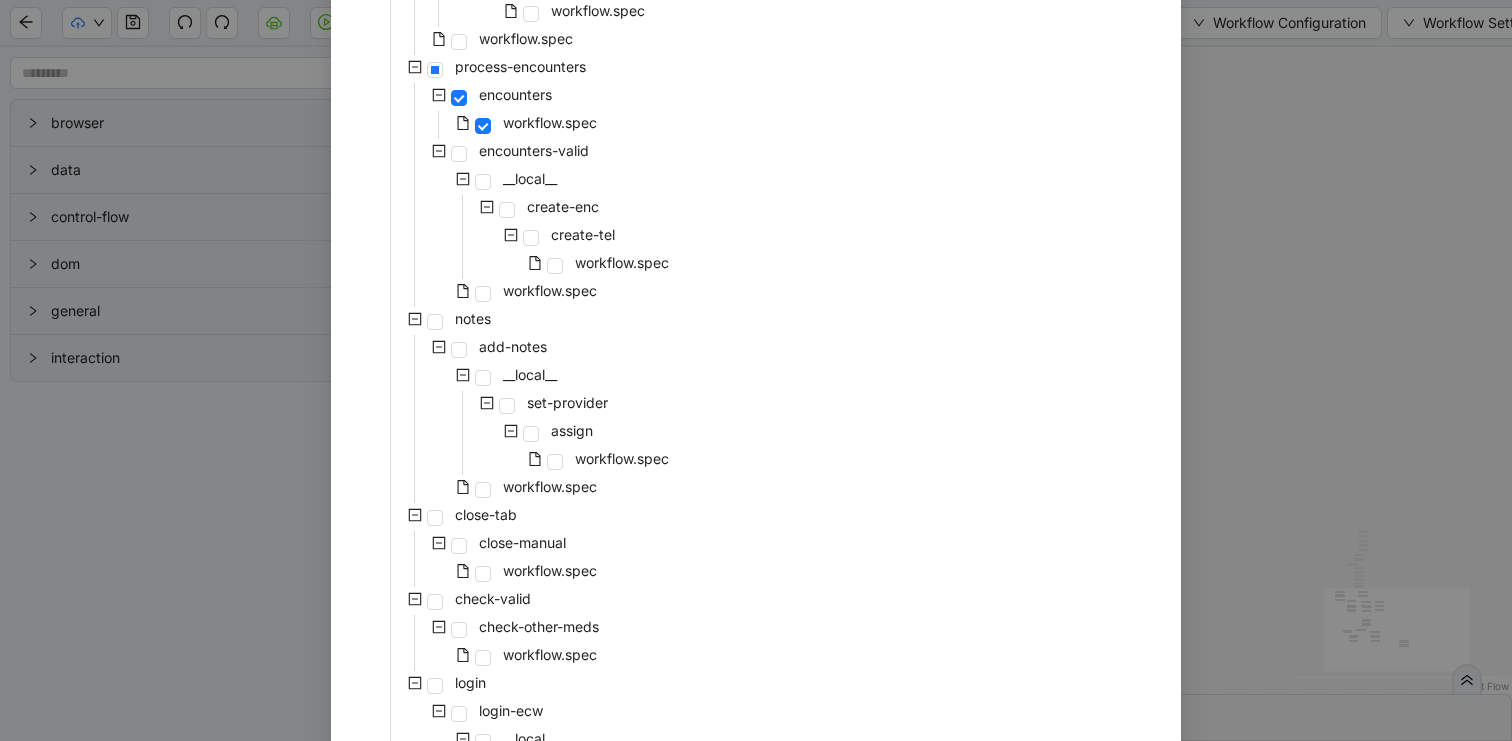 scroll, scrollTop: 1039, scrollLeft: 0, axis: vertical 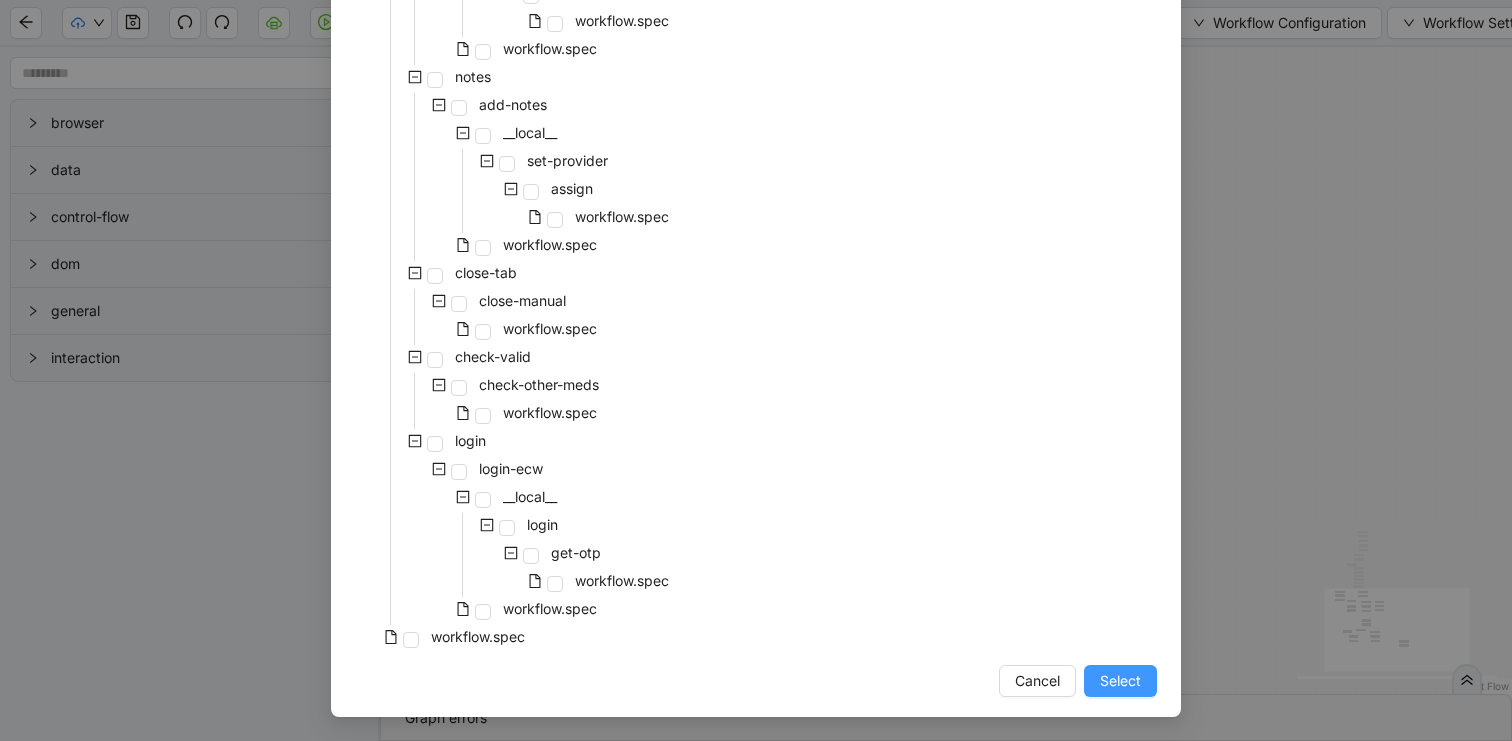 click on "Select" at bounding box center (1120, 681) 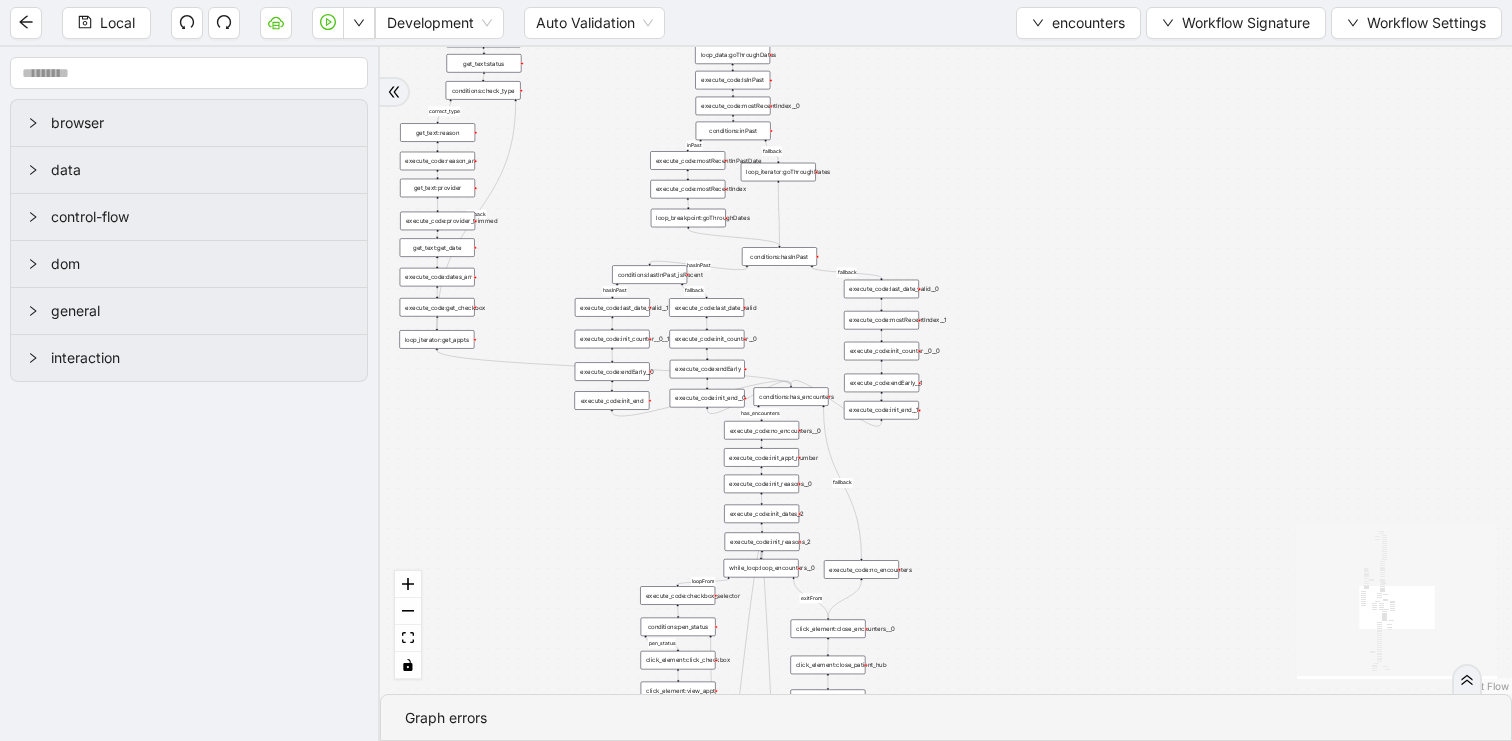 drag, startPoint x: 818, startPoint y: 480, endPoint x: 994, endPoint y: 120, distance: 400.71936 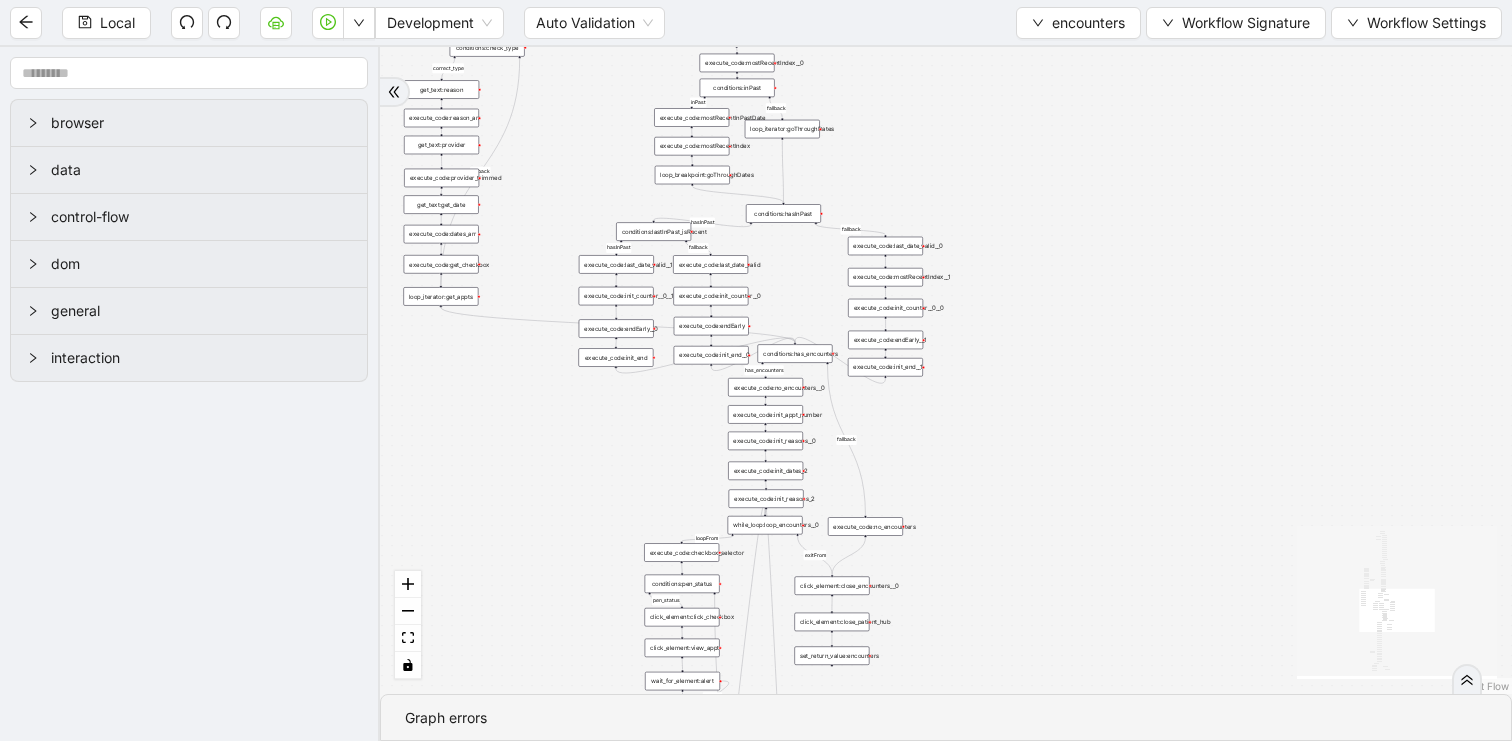 drag, startPoint x: 989, startPoint y: 516, endPoint x: 954, endPoint y: 48, distance: 469.30695 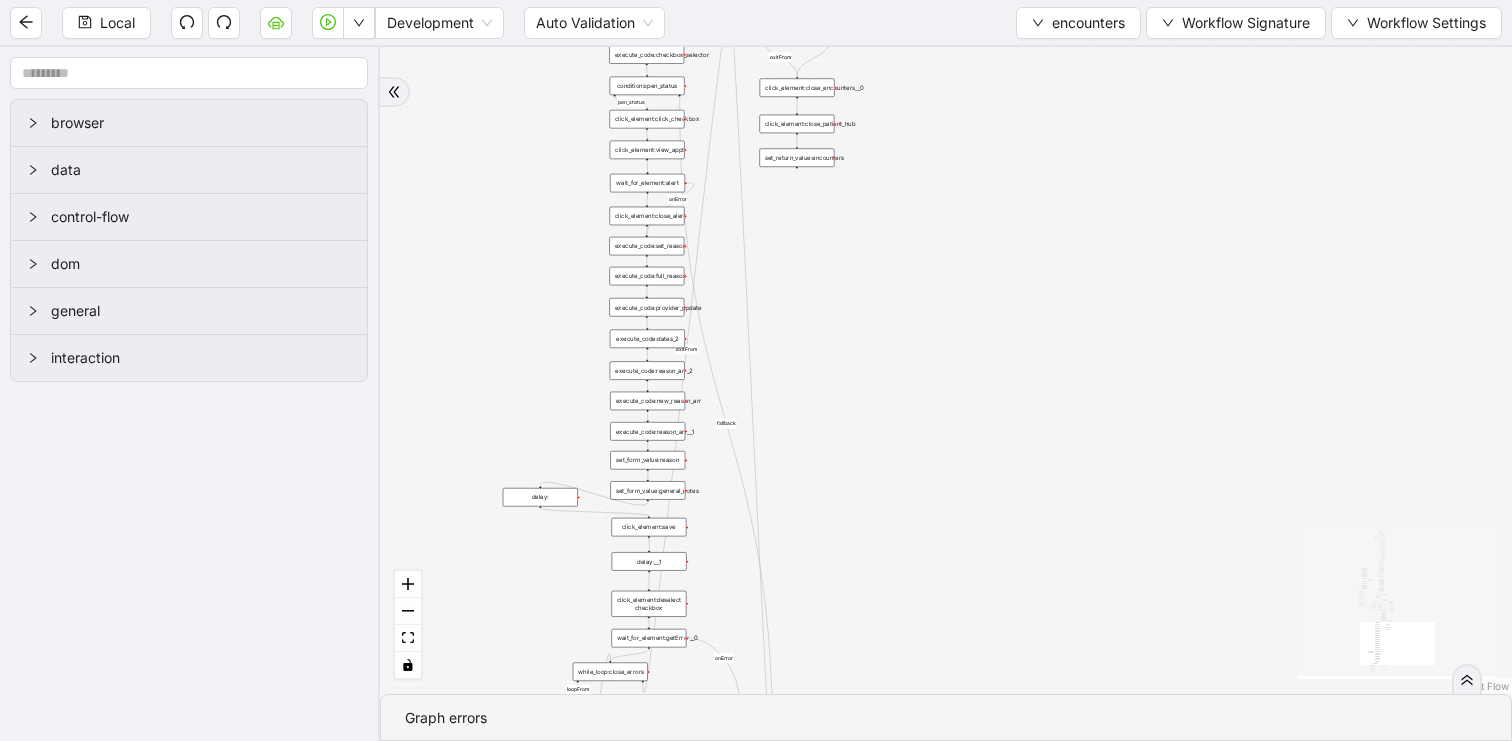 drag, startPoint x: 939, startPoint y: 478, endPoint x: 896, endPoint y: 699, distance: 225.1444 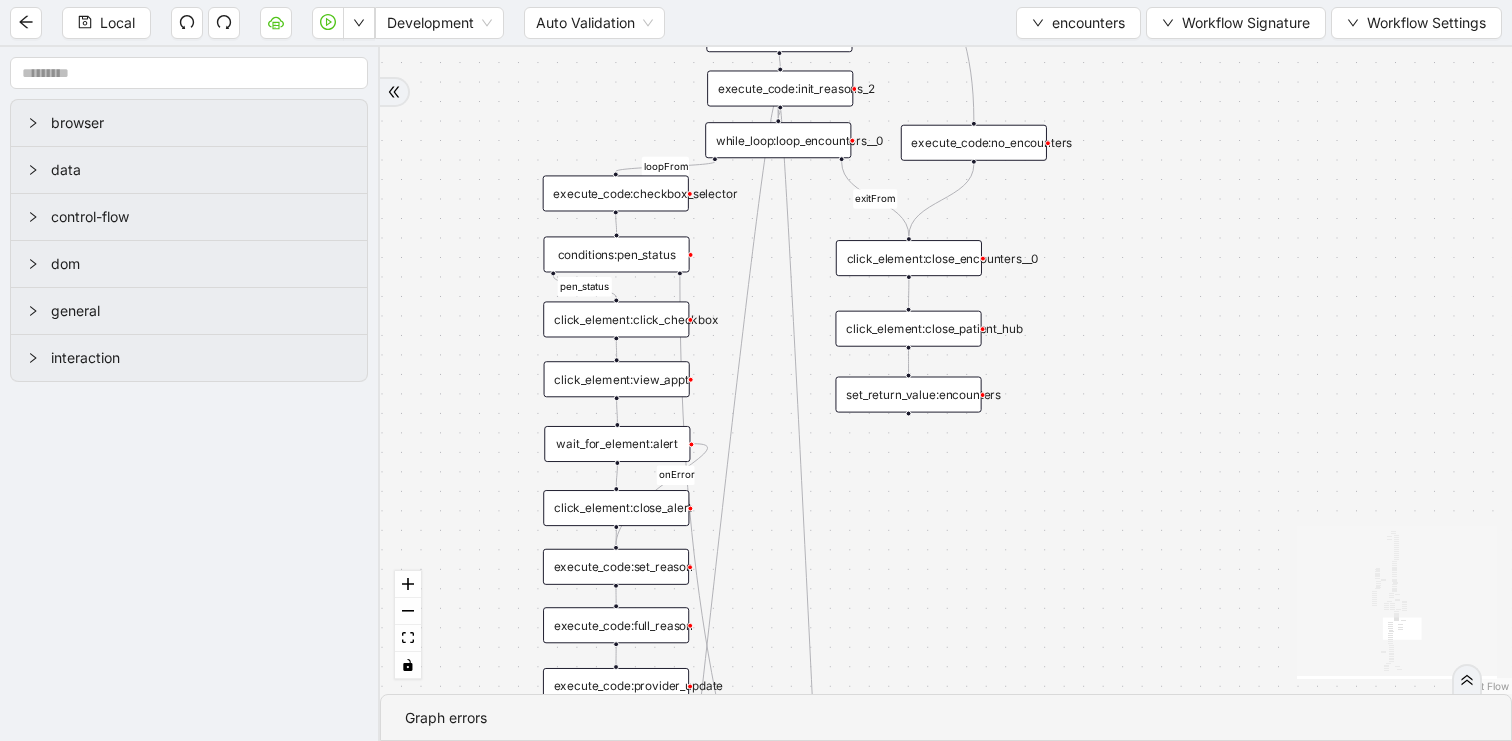 click on "conditions:pen_status" at bounding box center [616, 254] 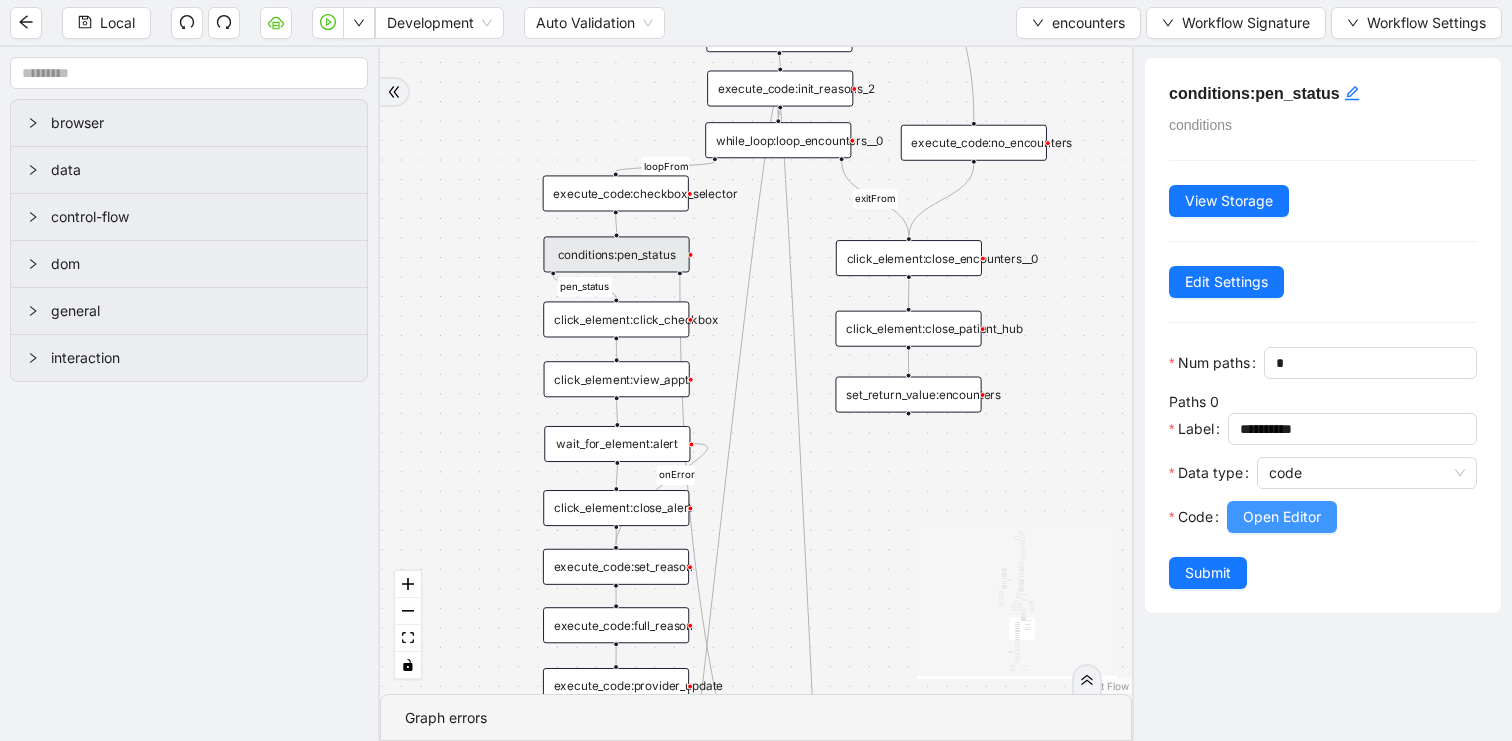 click on "Open Editor" at bounding box center (1282, 517) 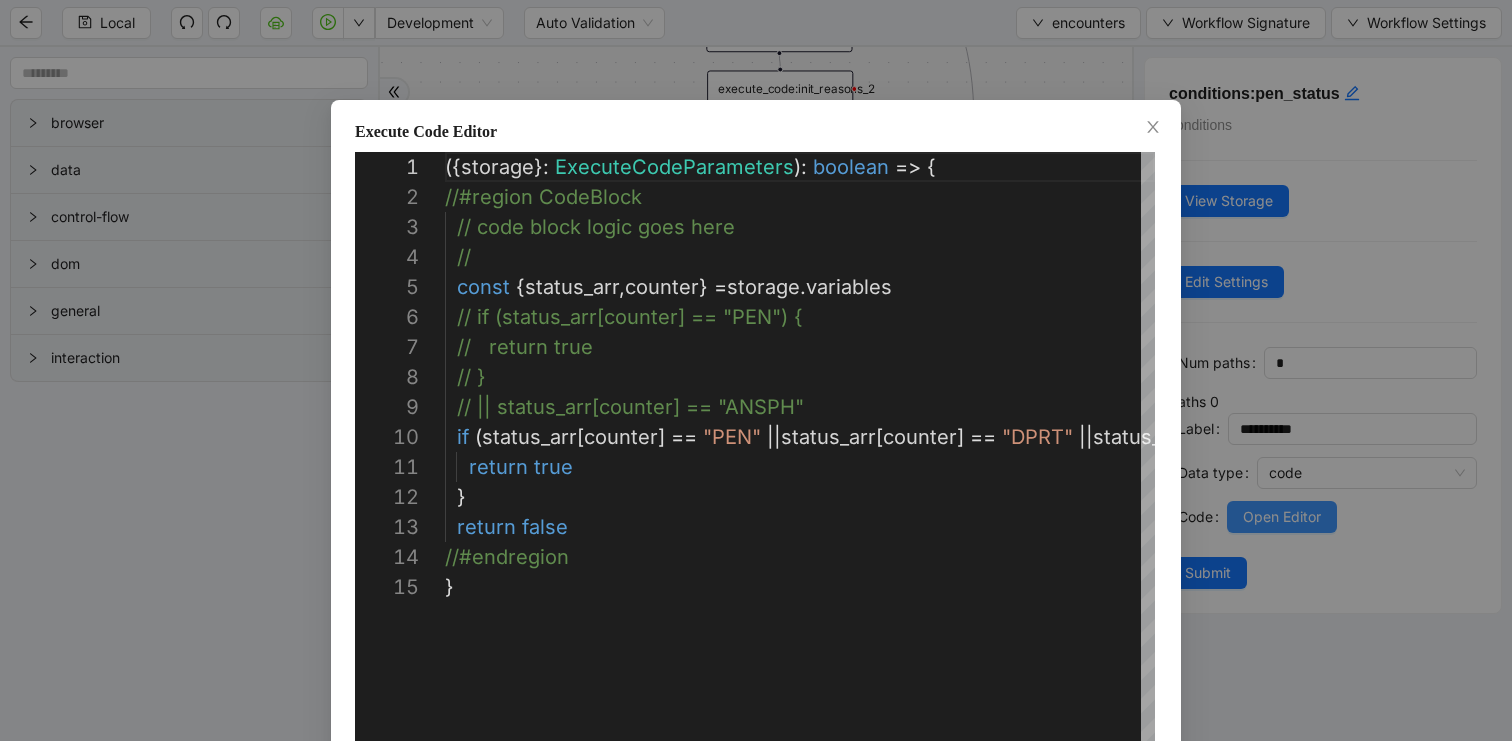 scroll, scrollTop: 300, scrollLeft: 0, axis: vertical 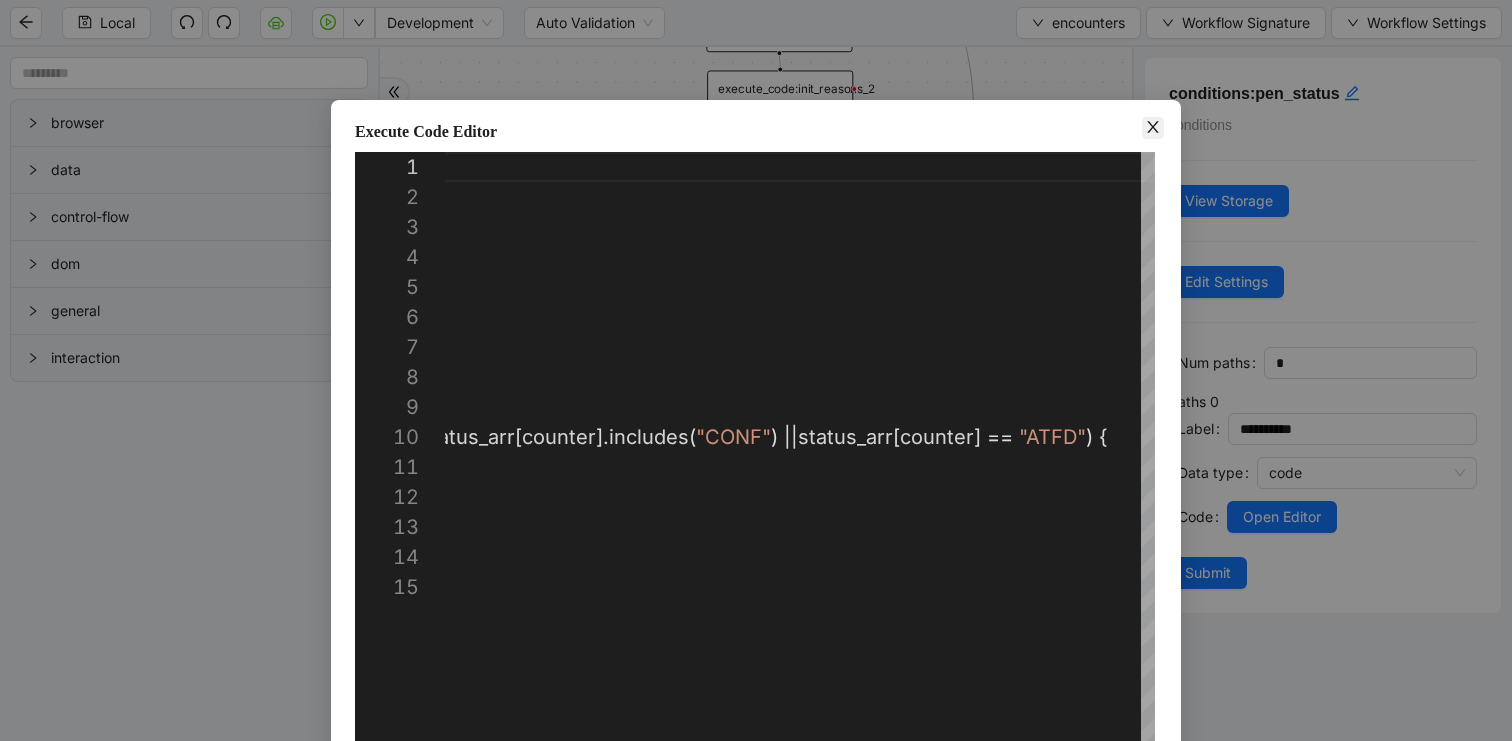 click 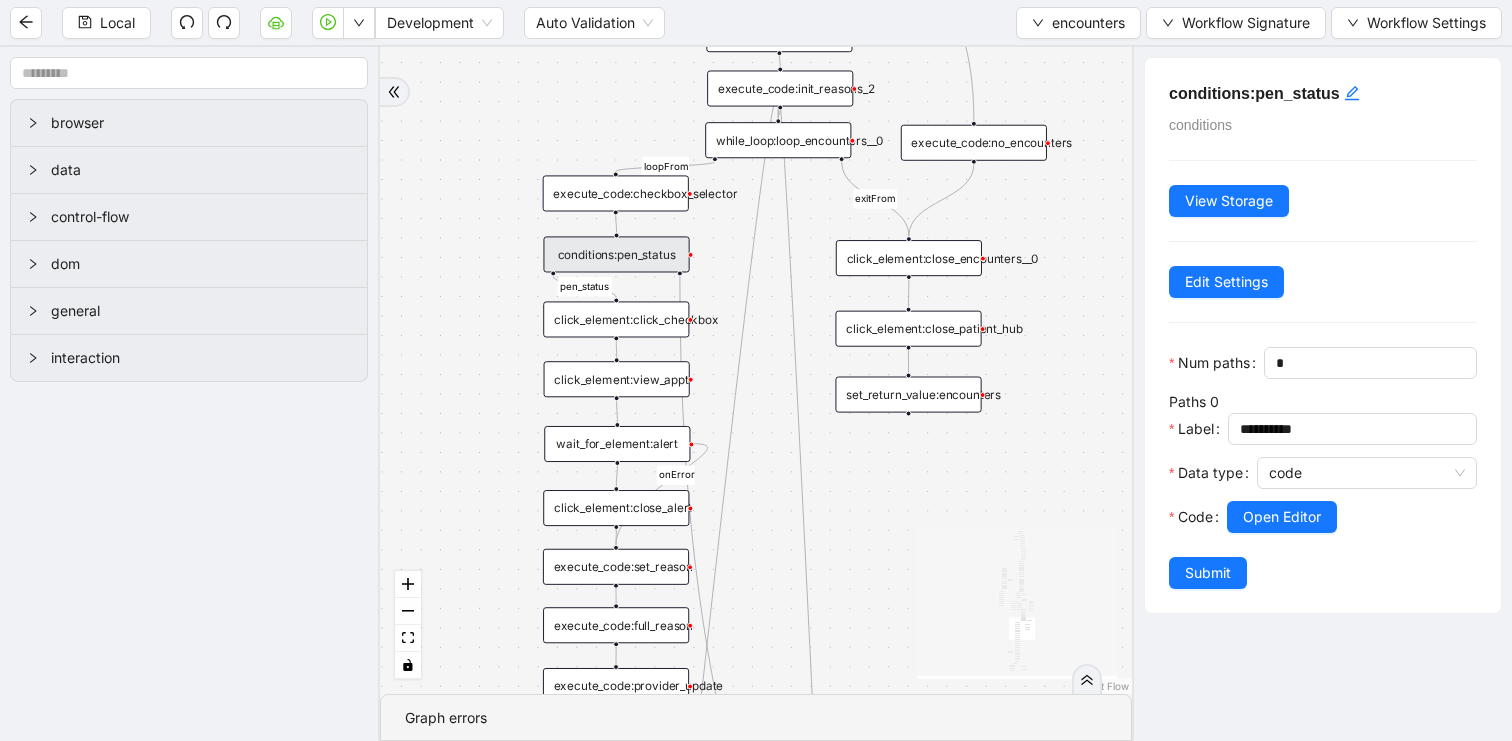 click on "correct_type fallback loopFrom fallback has_encounters loopFrom exitFrom correct_type fallback fallback inPast fallback pen_status exitFrom fallback end fallback hasInPast hasInPast fallback onError onError onError trigger get_text:type get_text:status get_text:reason loop_data:get_appts loop_iterator:get_appts execute_code:get_checkbox execute_code:init_reasons conditions:check_type execute_code:reason_arr execute_code:init_checkboxs click_element:encounters wait_for_element:get_appts execute_code:init_appt_number execute_code:decrement_counter while_loop:loop_encounters__0 click_element:click_checkbox click_element:view_appt wait_for_element:alert click_element:close_alert click_element:deselect checkbox set_form_value:reason set_form_value:general_notes execute_code:increment_appt_number click_element:close_encounters__0 delay: click_element:close_patient_hub execute_code:set_reason get_text:provider get_text:date execute_code:provider_trimmed execute_code:init_reasons__0 execute_code:full_reason delay:__0" at bounding box center [756, 370] 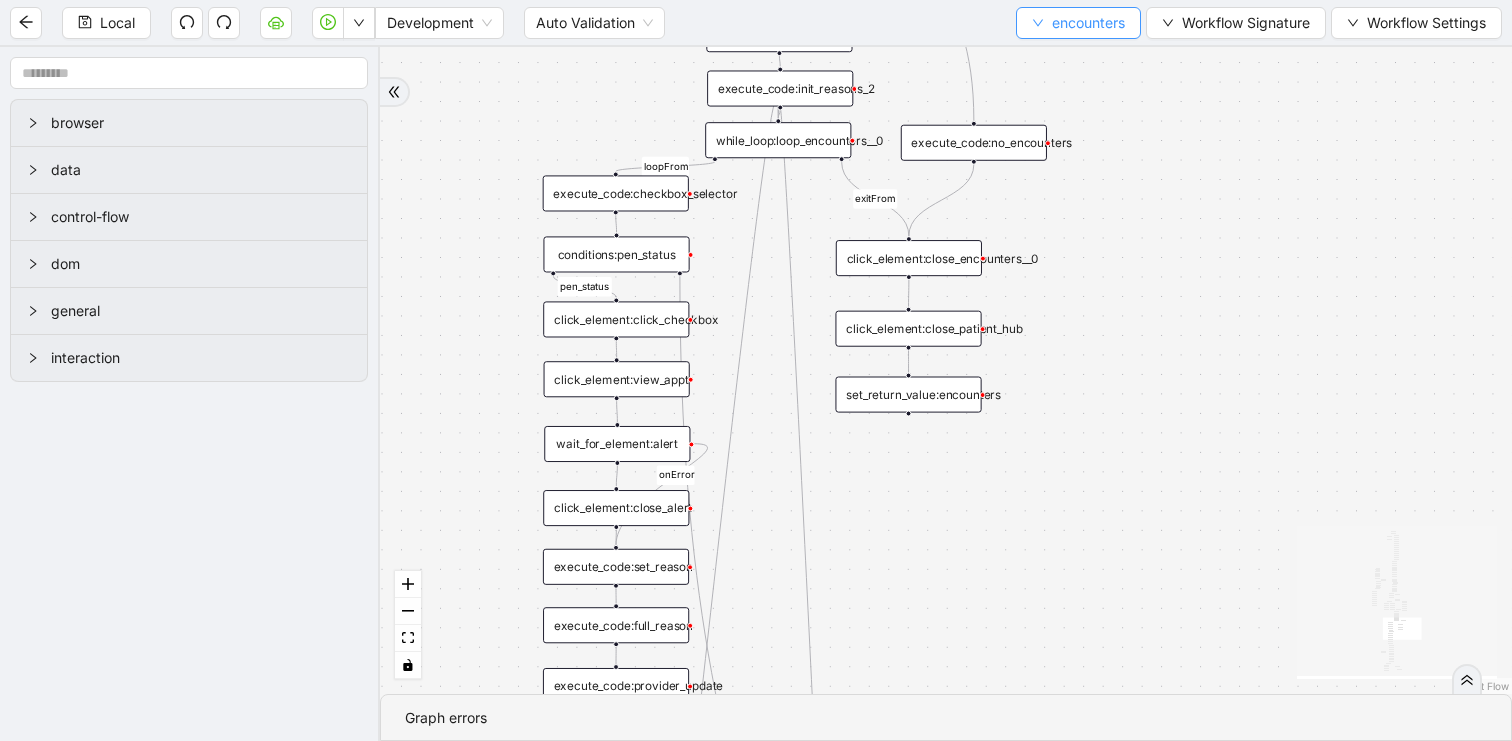 click on "encounters" at bounding box center (1088, 23) 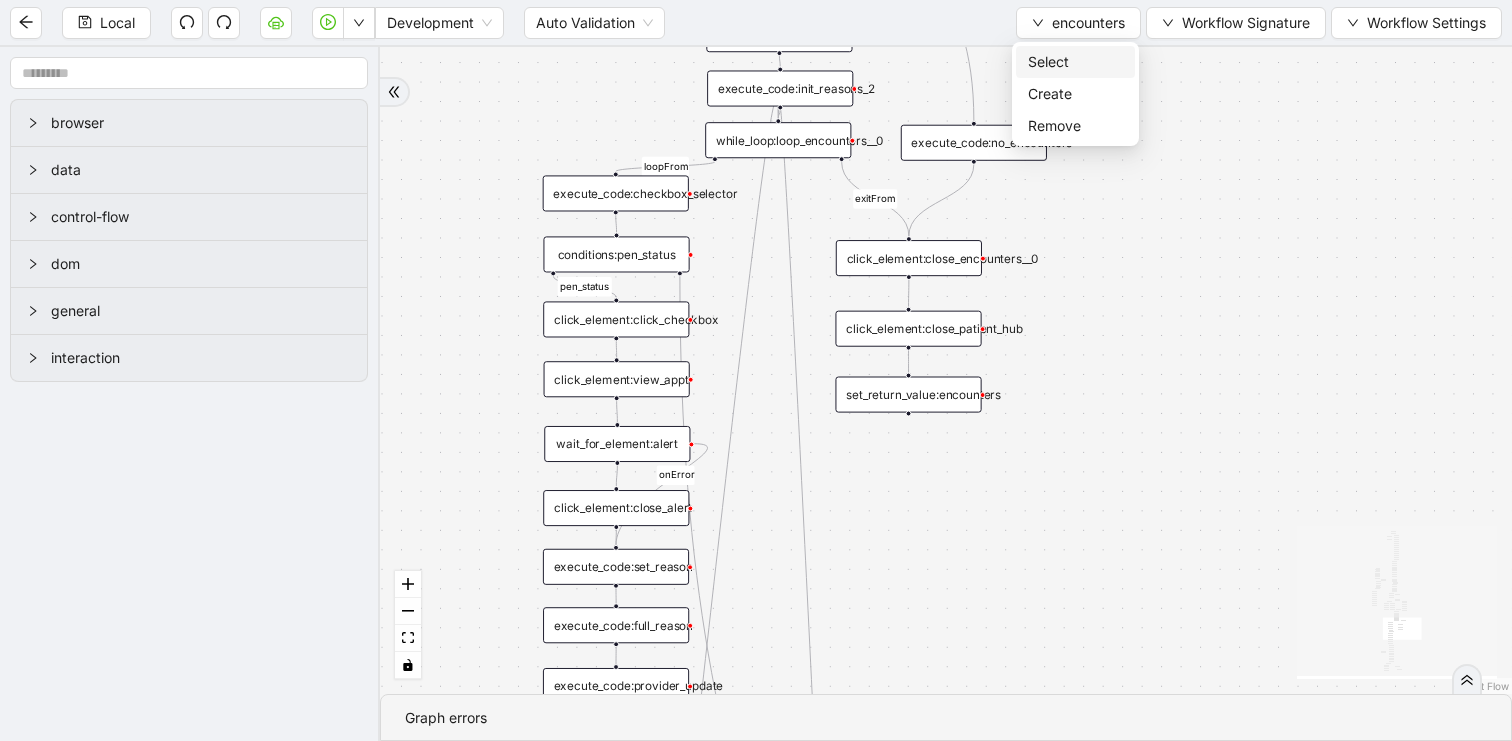 click on "Select" at bounding box center (1075, 62) 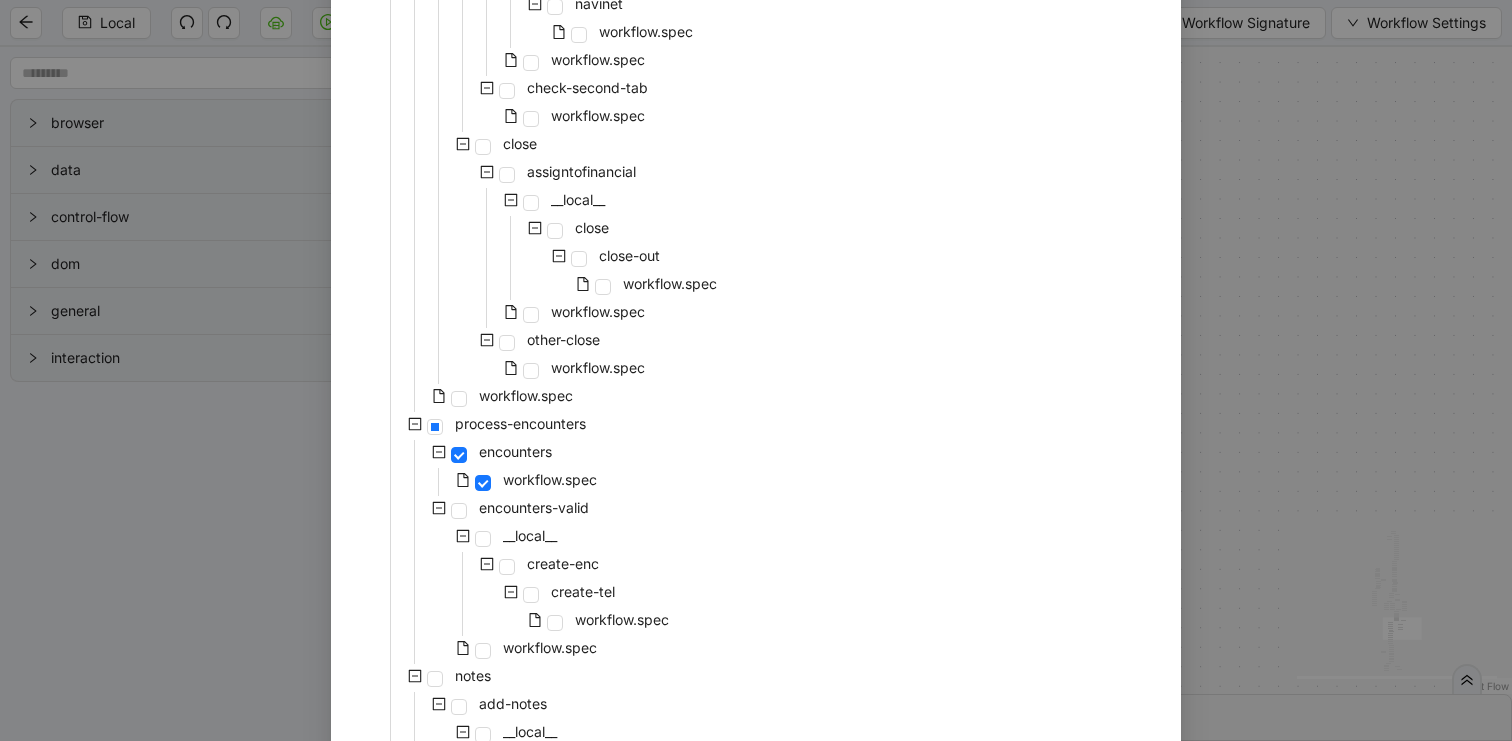 scroll, scrollTop: 1039, scrollLeft: 0, axis: vertical 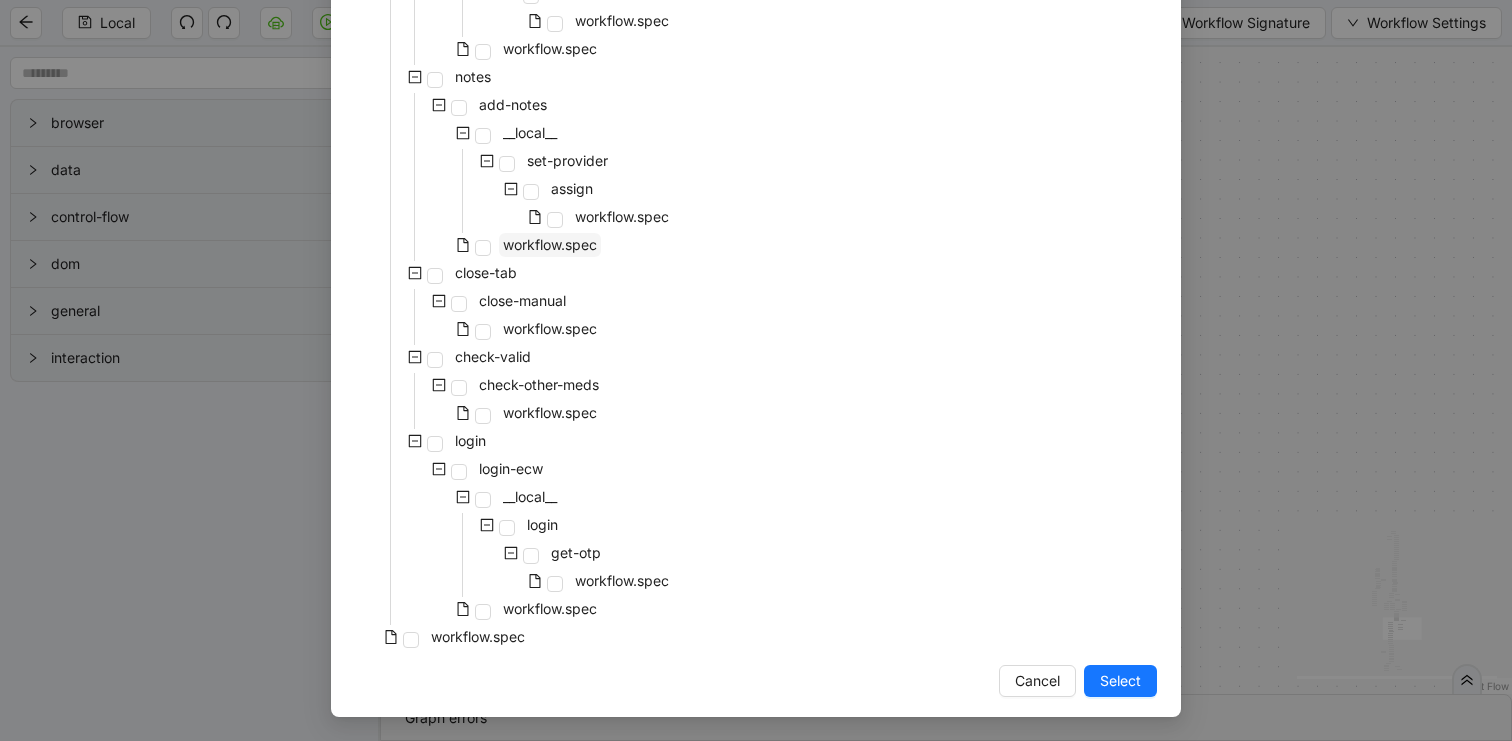 click on "workflow.spec" at bounding box center [550, 244] 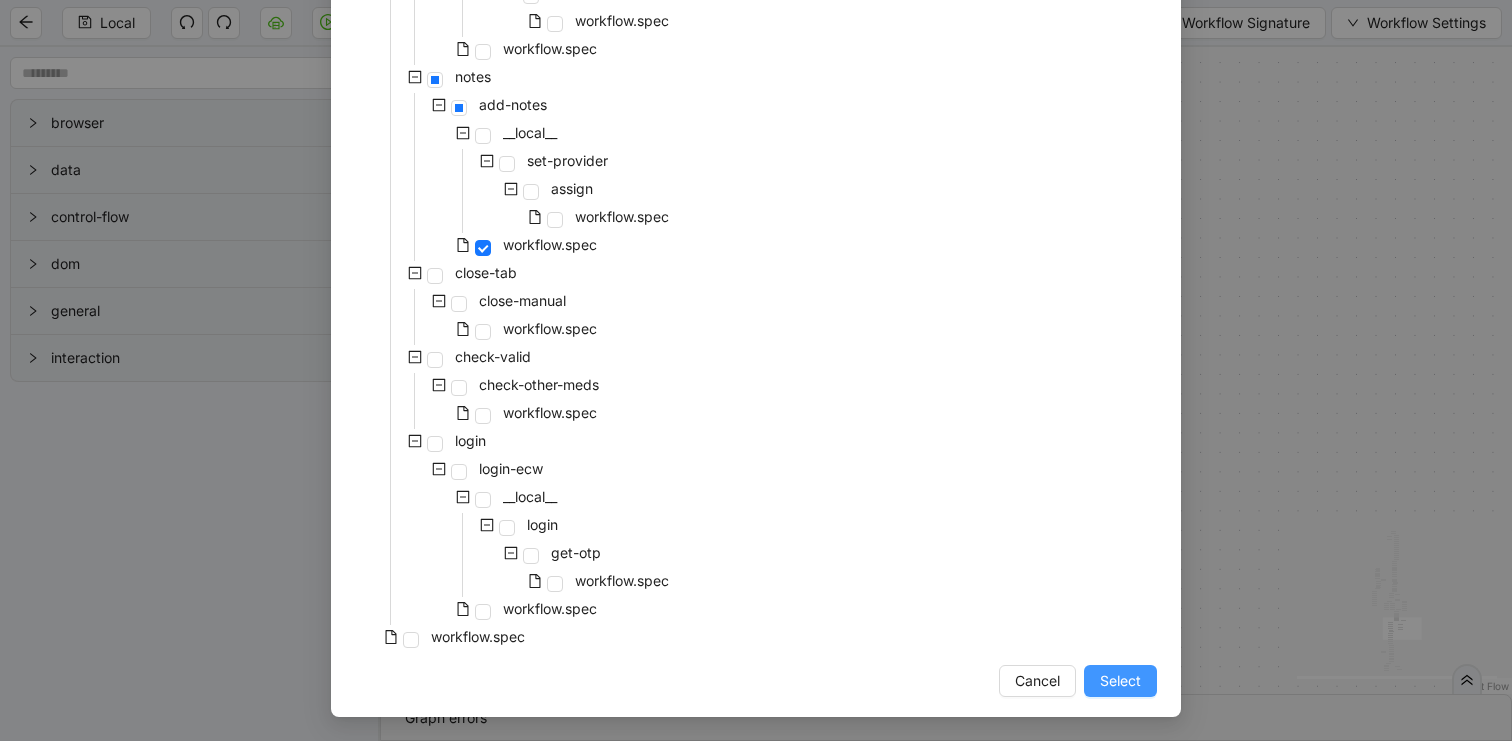 click on "Select" at bounding box center (1120, 681) 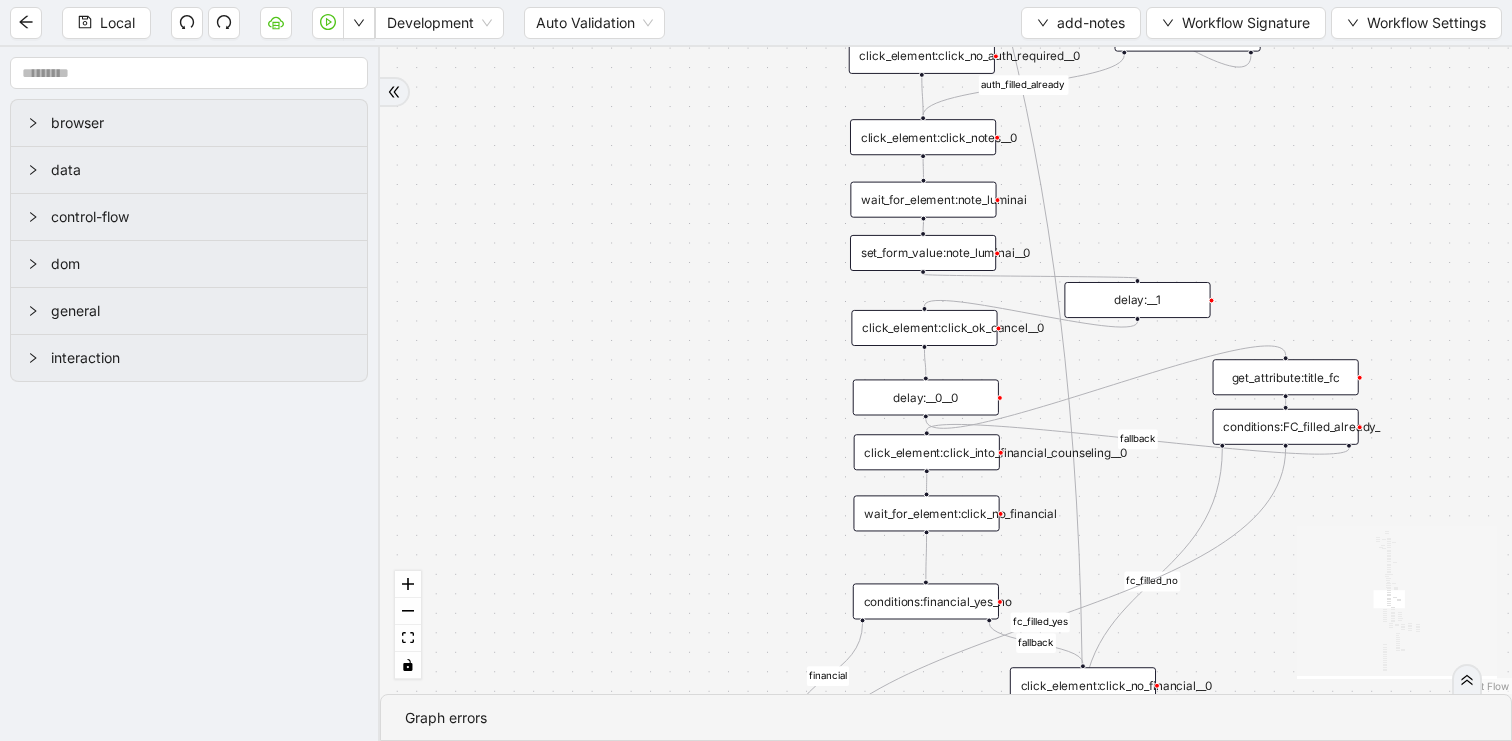 drag, startPoint x: 933, startPoint y: 262, endPoint x: 375, endPoint y: 306, distance: 559.73206 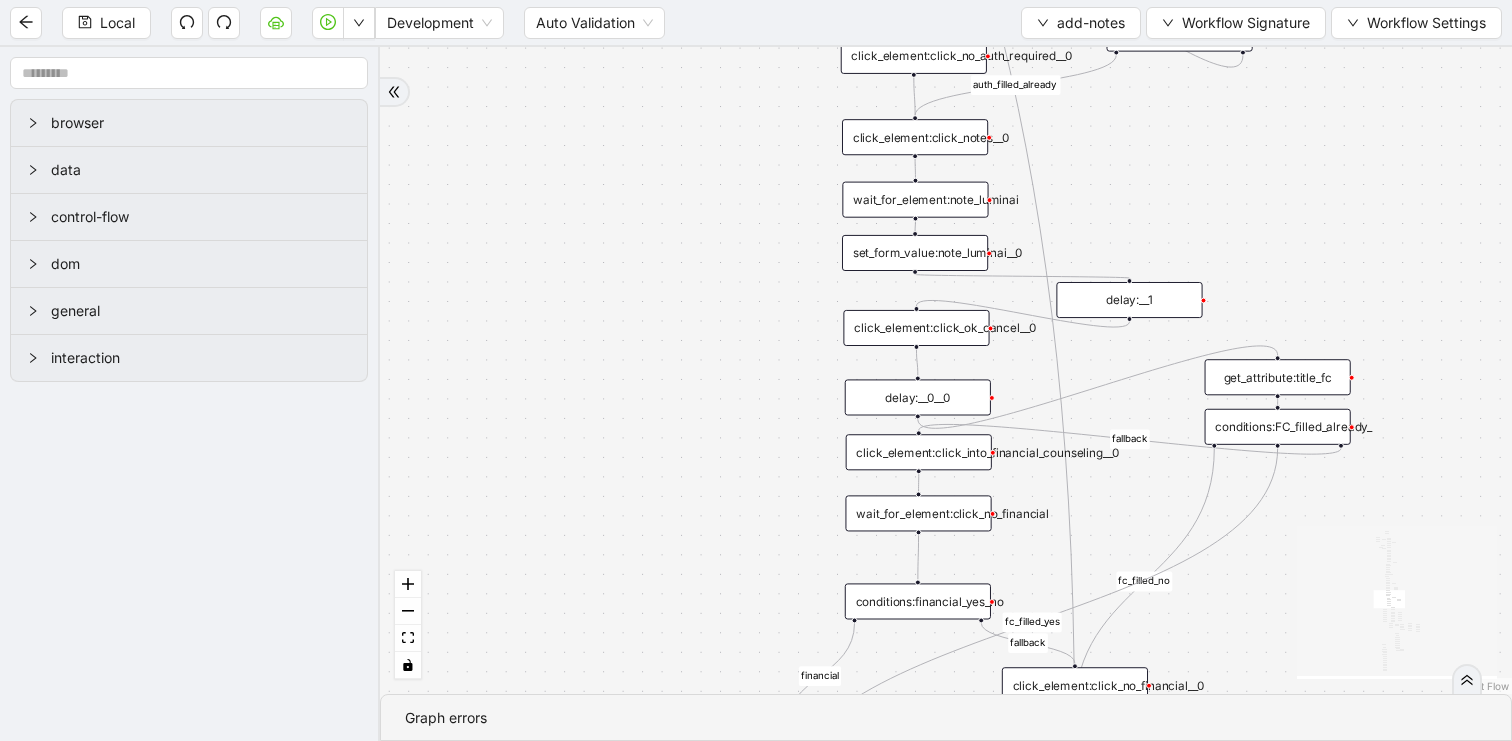 click on "set_form_value:note_luminai__0" at bounding box center [915, 253] 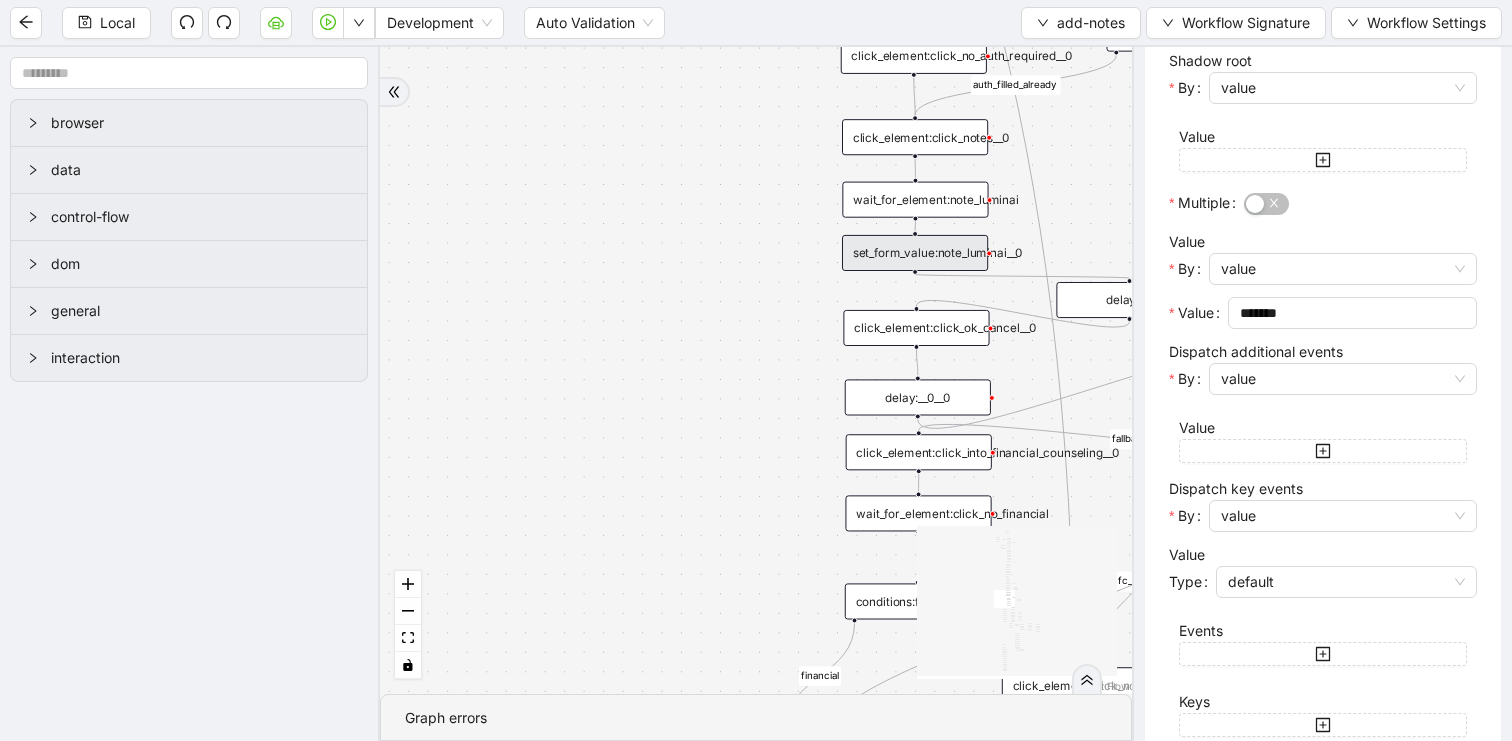 scroll, scrollTop: 583, scrollLeft: 0, axis: vertical 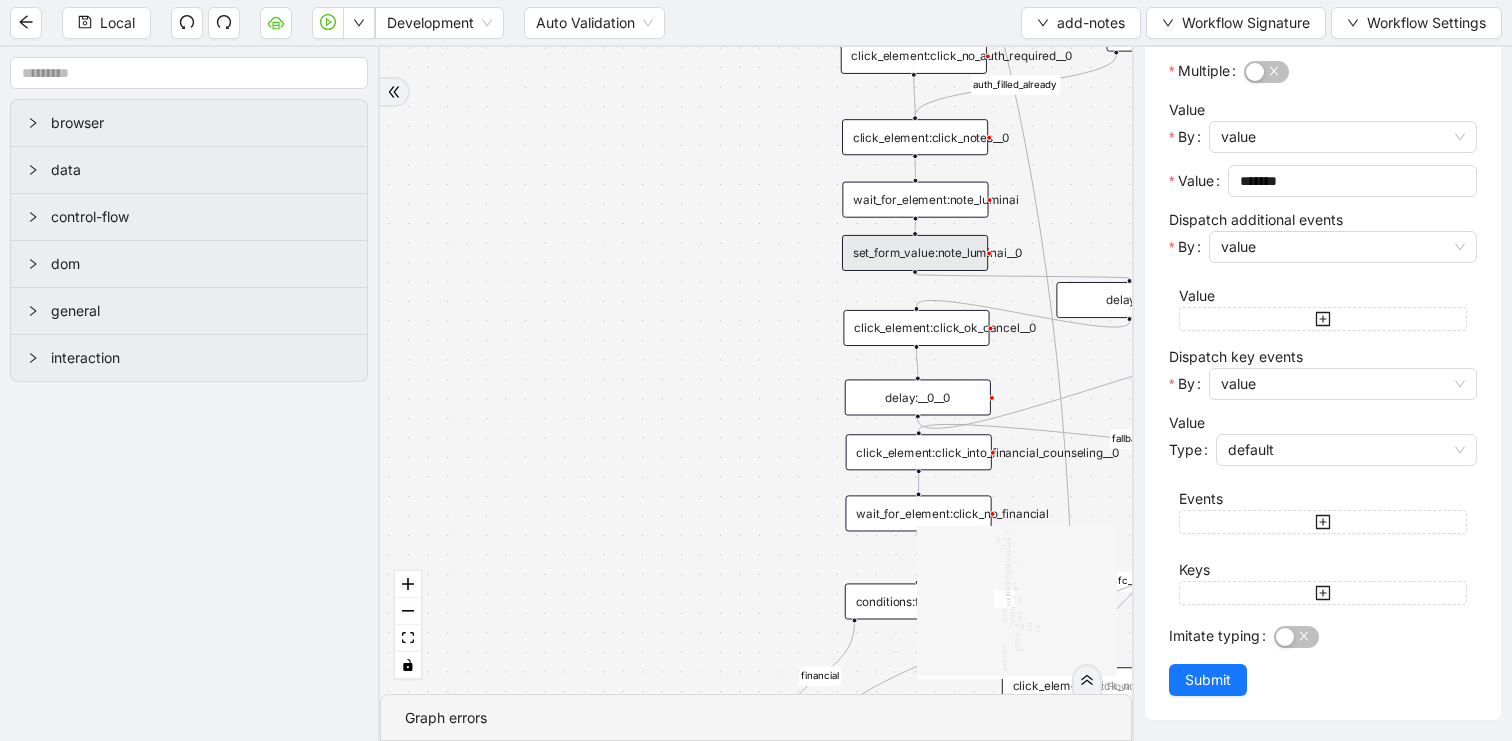 click on "financial fallback pool fallback fallback matches fallback ThreeForOrthovisc fallback noneInFuture auth_filled_already fallback fallback fc_filled_no fc_filled_yes onError onError onError onError onError trigger click_element:click_visit_details__0 set_form_value:update_visits_allowed__0 click_element:auth_type__0 click_element:add_general_notes__0 set_form_value:add_note__0 click_element:click_ok__0 click_element:click_into_auth_status__0 click_element:click_no_auth_required__0 click_element:click_notes__0 set_form_value:note_luminai__0 click_element:click_ok_cancel__0 click_element:click_into_financial_counseling__0 click_element:click_no_financial__0 click_element:set_reason wait_for_element:no_auth_required click_element:notes_tab click_element:structured_data_tab delay: wait_for_element:note_luminai wait_for_element:click_no_financial delay:__0__0 conditions:financial_yes_no click_element:click_yes_financial delay:__0 loop_data:loop_visits execute_code:row_selector delay:__3 loop_iterator:loop_visits" at bounding box center [756, 370] 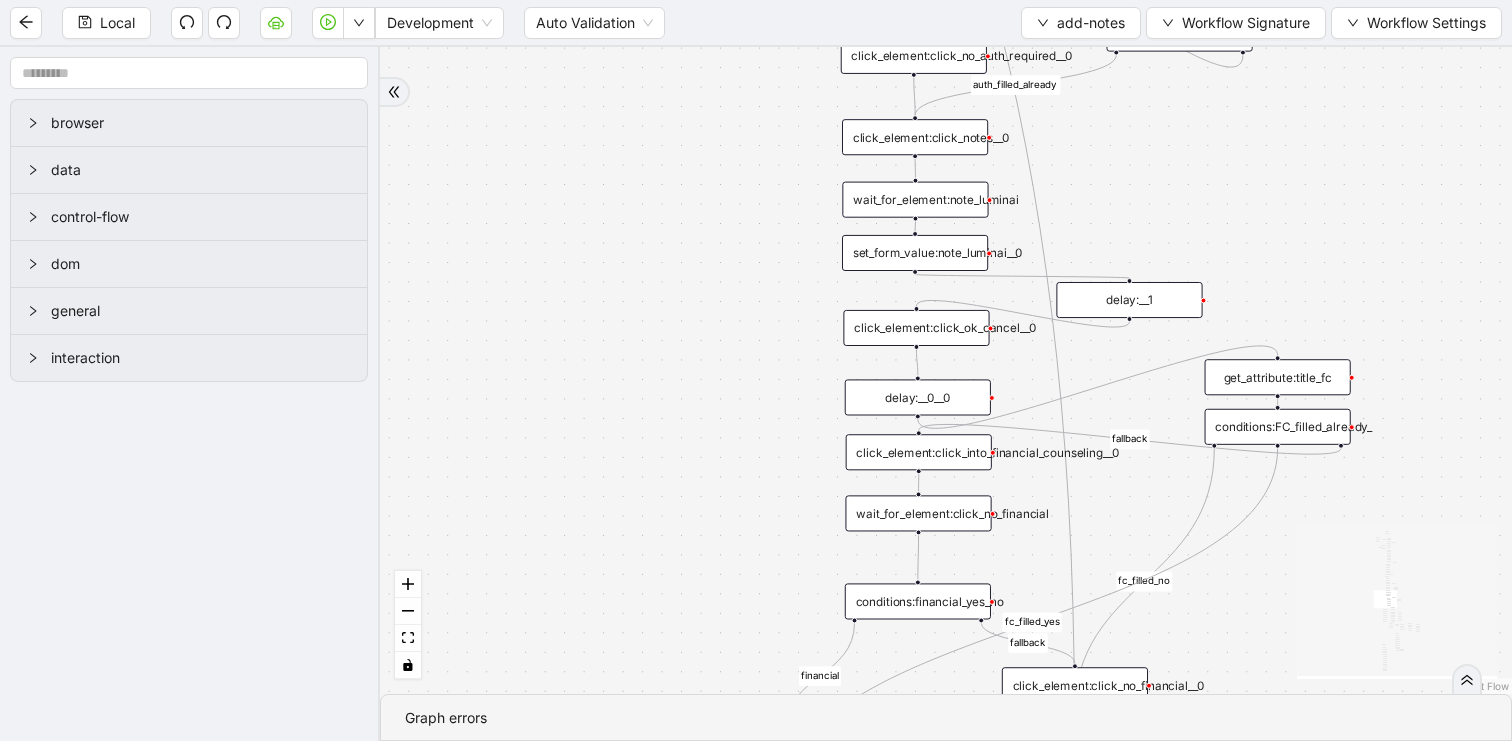 scroll, scrollTop: 0, scrollLeft: 0, axis: both 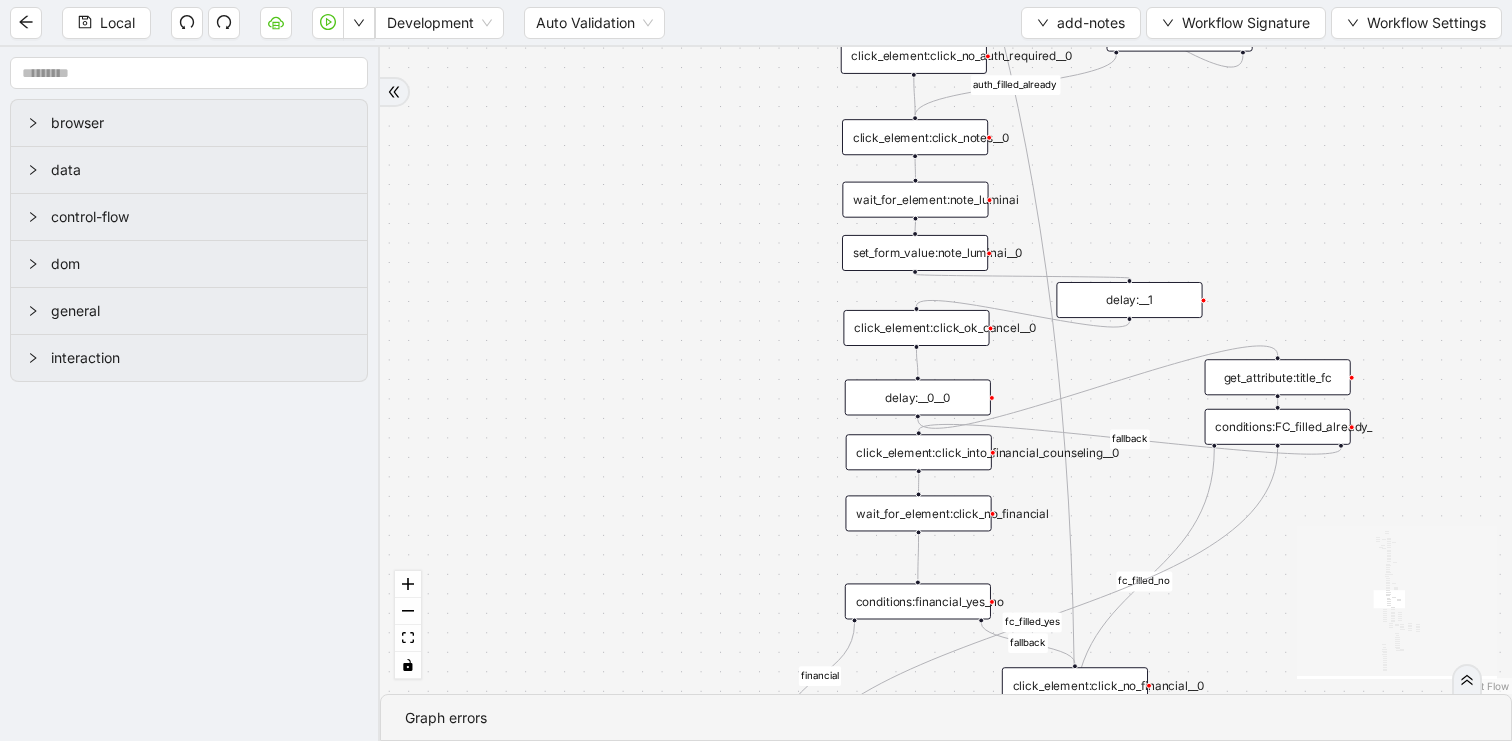 drag, startPoint x: 738, startPoint y: 312, endPoint x: 654, endPoint y: 535, distance: 238.29604 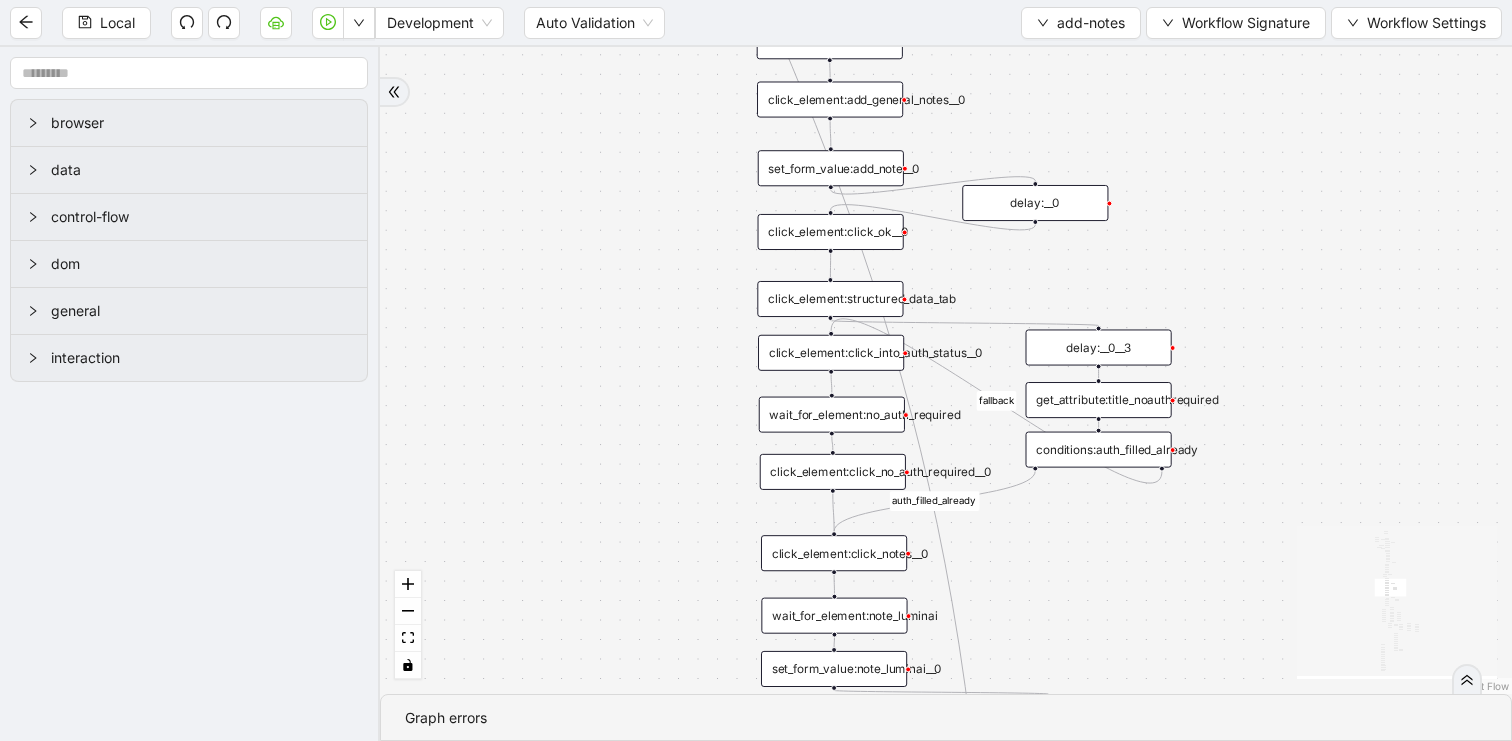 drag, startPoint x: 731, startPoint y: 168, endPoint x: 731, endPoint y: 651, distance: 483 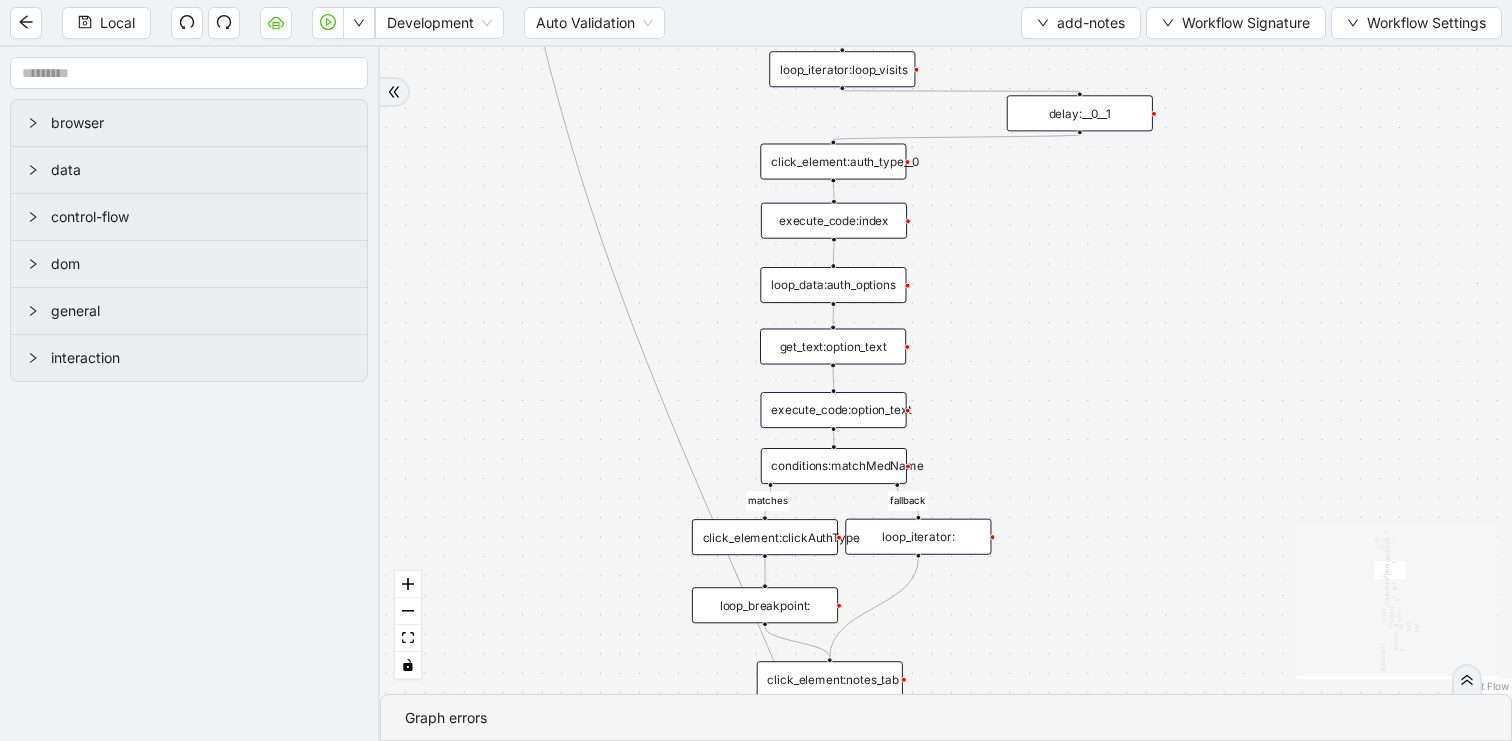 drag, startPoint x: 723, startPoint y: 389, endPoint x: 723, endPoint y: 802, distance: 413 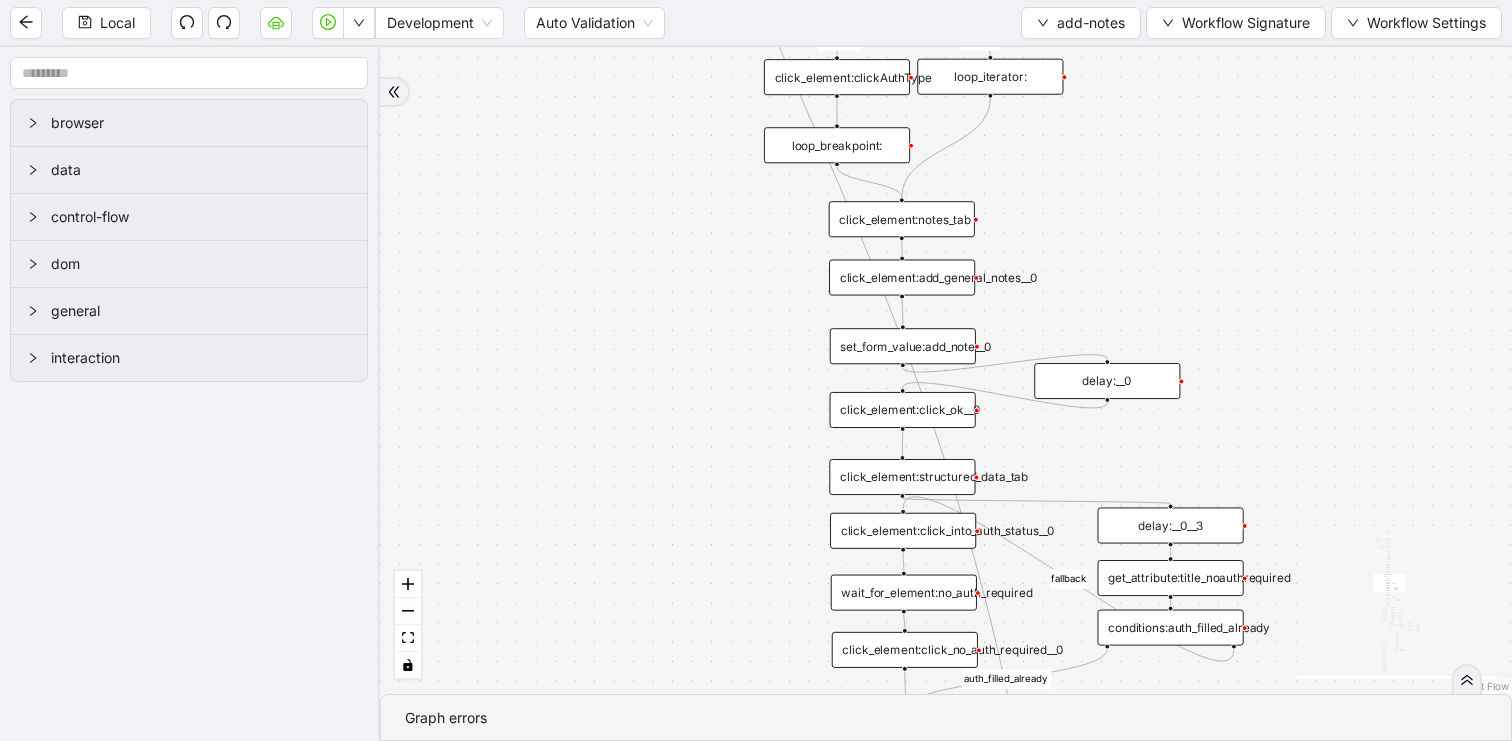 drag, startPoint x: 601, startPoint y: 620, endPoint x: 715, endPoint y: 2, distance: 628.42664 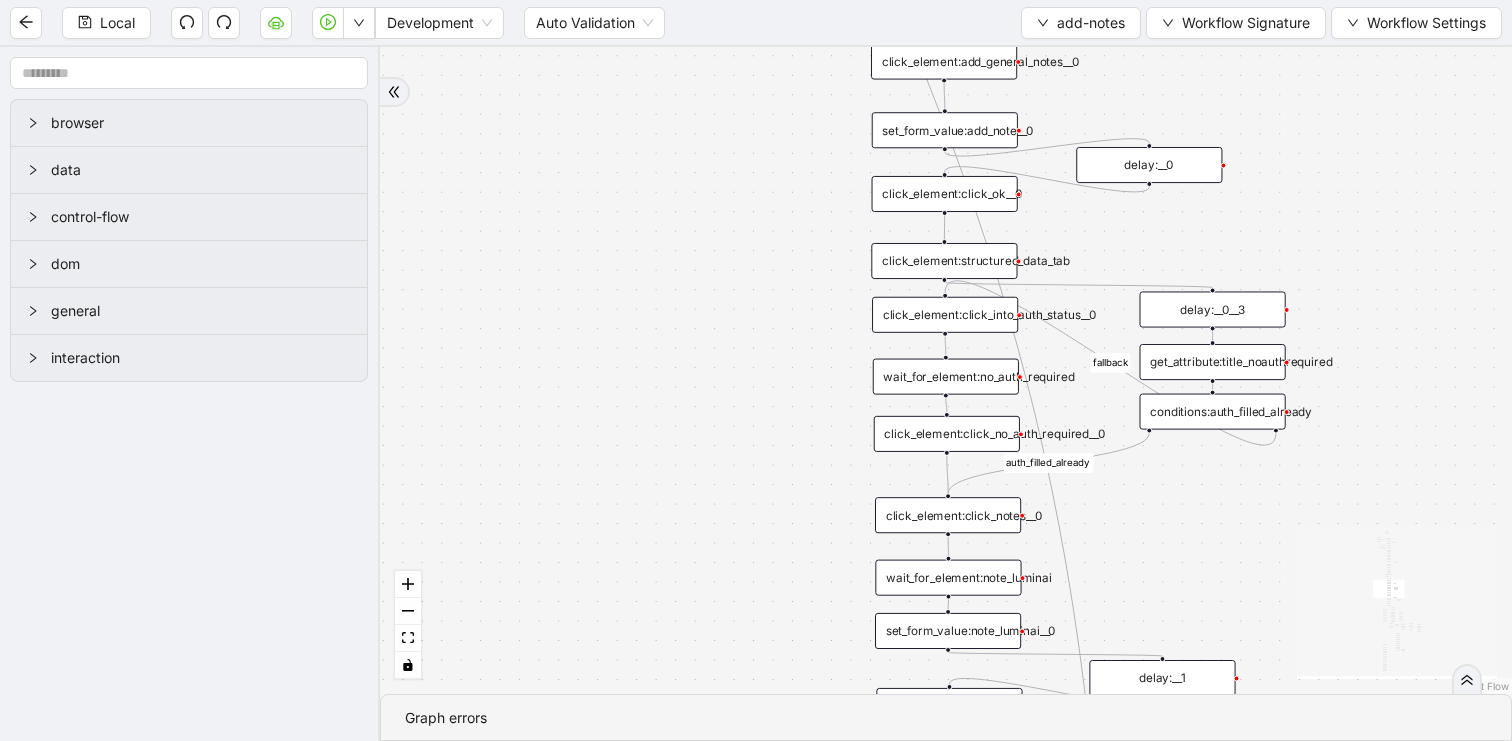 drag, startPoint x: 738, startPoint y: 547, endPoint x: 731, endPoint y: 81, distance: 466.05258 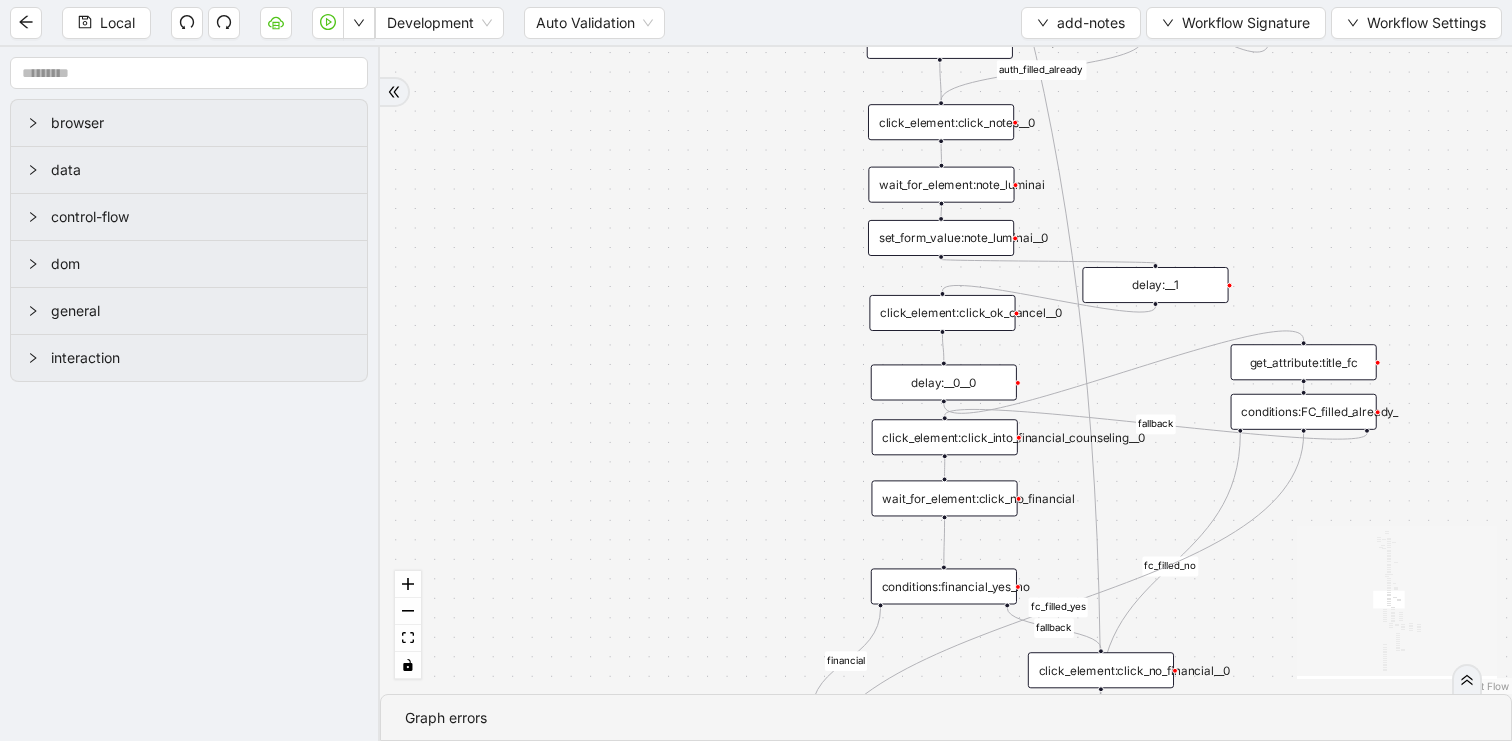 drag, startPoint x: 811, startPoint y: 468, endPoint x: 786, endPoint y: 50, distance: 418.74695 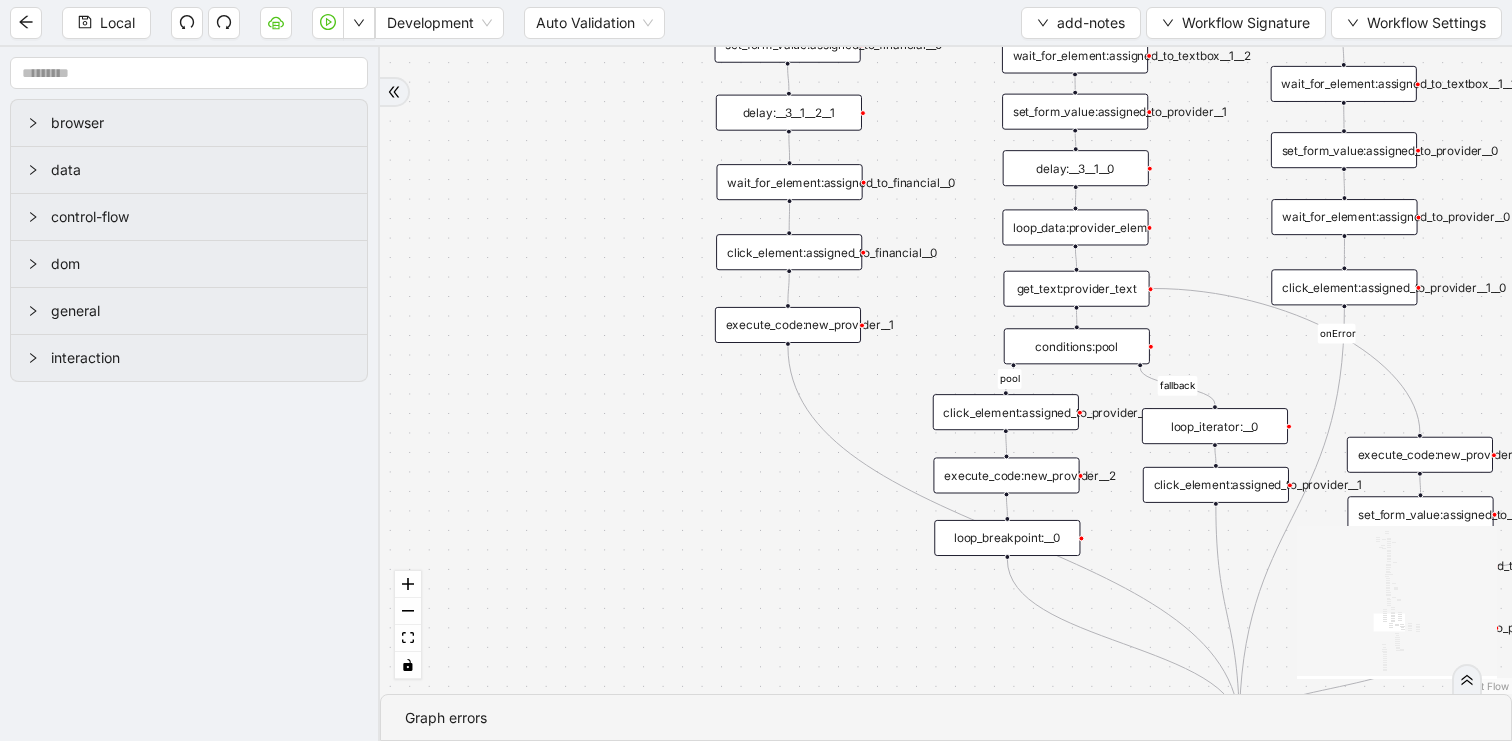 drag, startPoint x: 664, startPoint y: 489, endPoint x: 664, endPoint y: 127, distance: 362 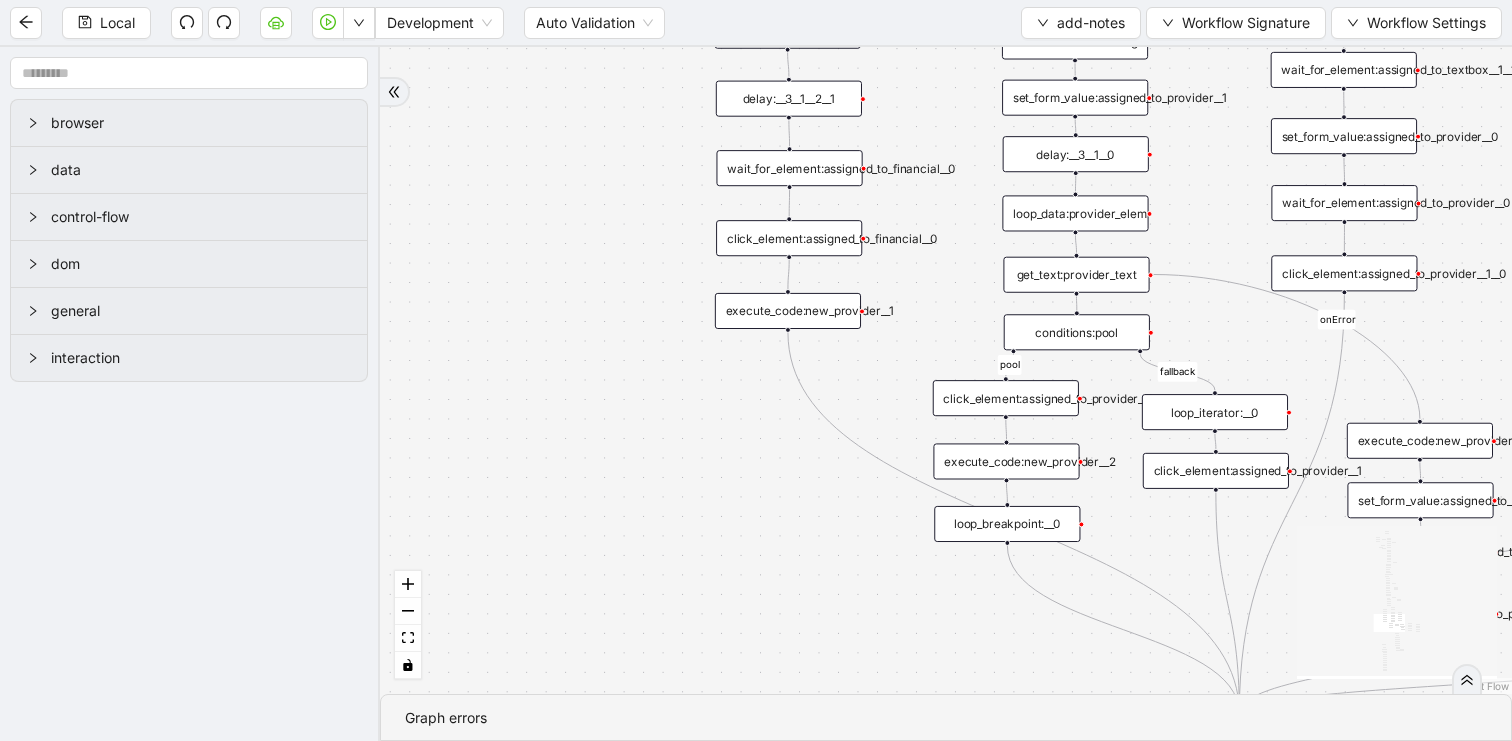 click on "financial fallback pool fallback fallback matches fallback ThreeForOrthovisc fallback noneInFuture auth_filled_already fallback fallback fc_filled_no fc_filled_yes onError onError onError onError onError trigger click_element:click_visit_details__0 set_form_value:update_visits_allowed__0 click_element:auth_type__0 click_element:add_general_notes__0 set_form_value:add_note__0 click_element:click_ok__0 click_element:click_into_auth_status__0 click_element:click_no_auth_required__0 click_element:click_notes__0 set_form_value:note_luminai__0 click_element:click_ok_cancel__0 click_element:click_into_financial_counseling__0 click_element:click_no_financial__0 click_element:set_reason wait_for_element:no_auth_required click_element:notes_tab click_element:structured_data_tab delay: wait_for_element:note_luminai wait_for_element:click_no_financial delay:__0__0 conditions:financial_yes_no click_element:click_yes_financial delay:__0 loop_data:loop_visits execute_code:row_selector delay:__3 loop_iterator:loop_visits" at bounding box center [946, 370] 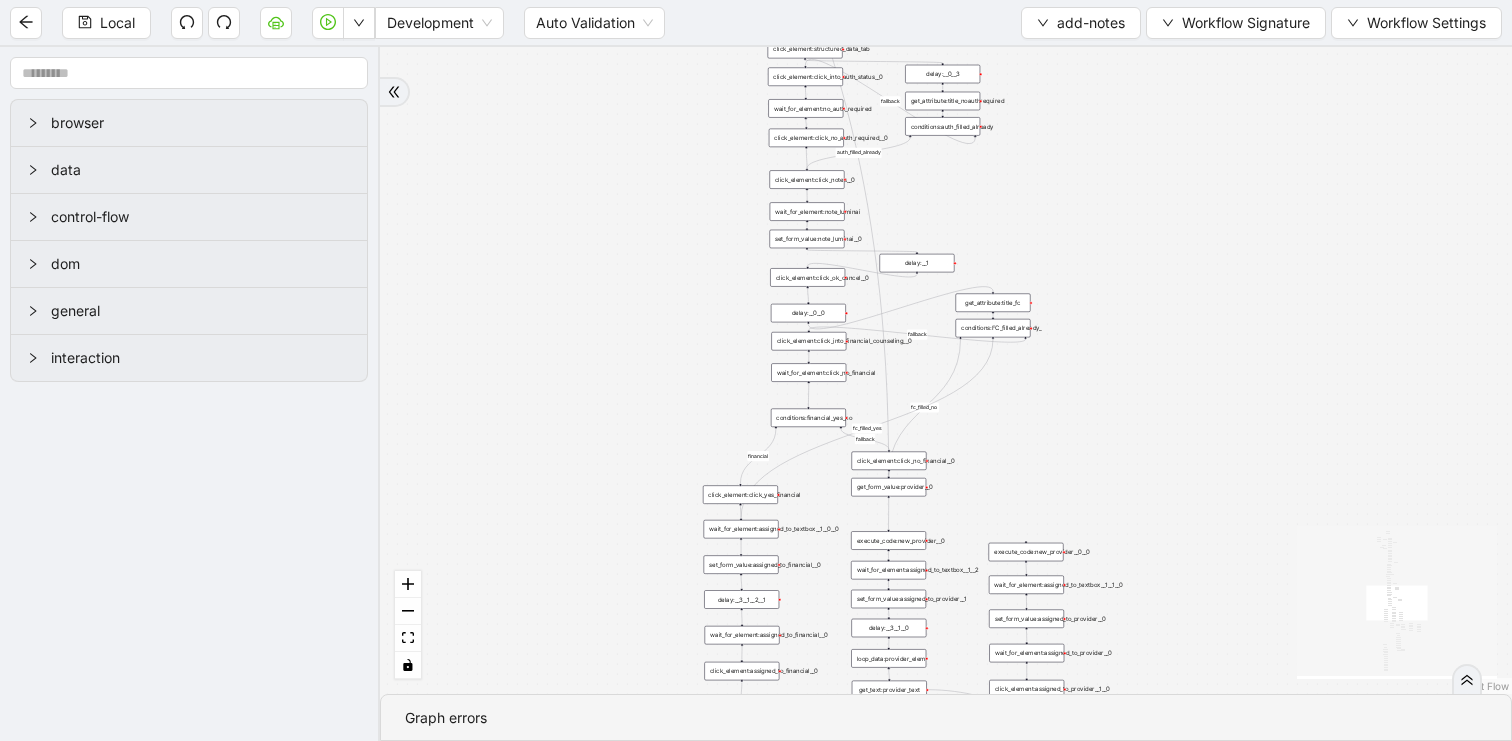 drag, startPoint x: 633, startPoint y: 103, endPoint x: 633, endPoint y: 633, distance: 530 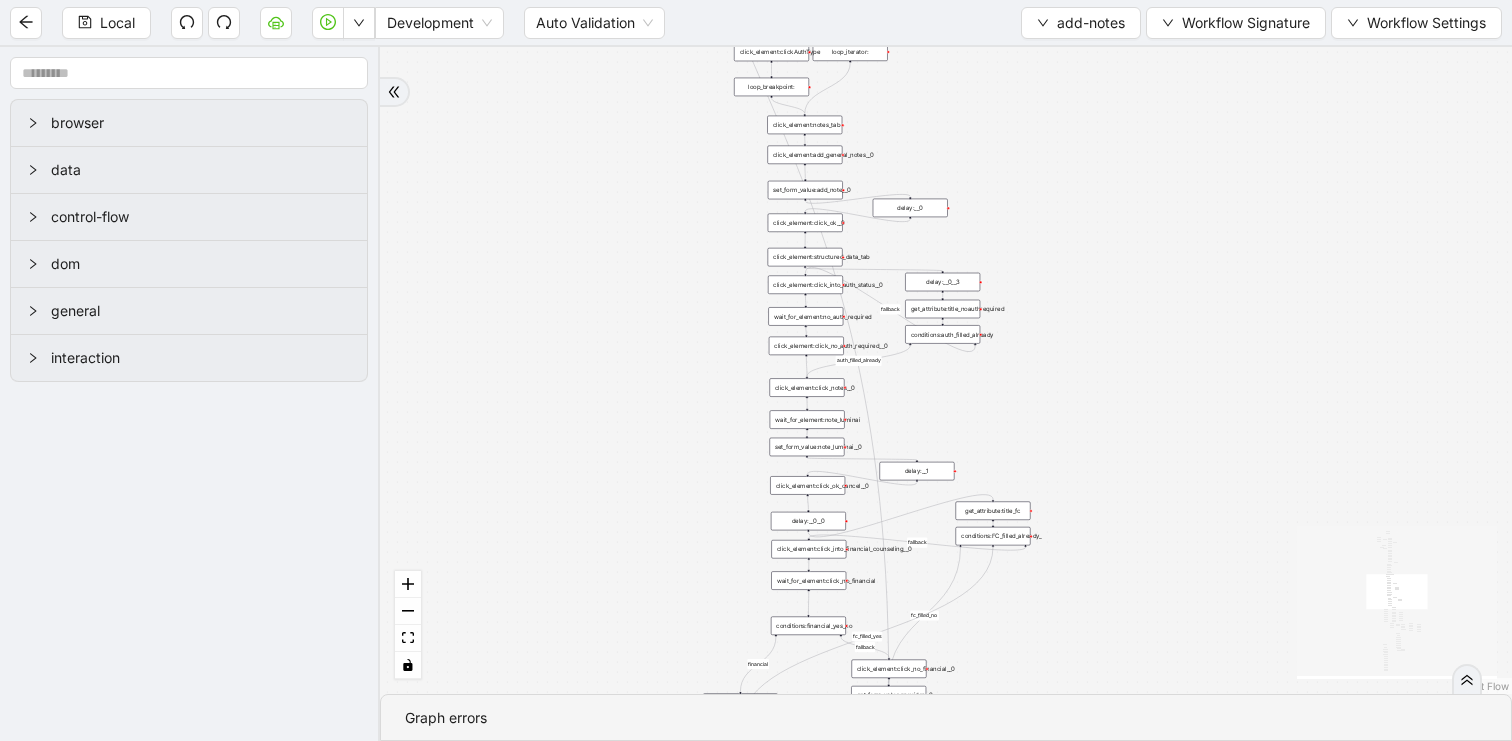 drag, startPoint x: 633, startPoint y: 199, endPoint x: 579, endPoint y: 547, distance: 352.16473 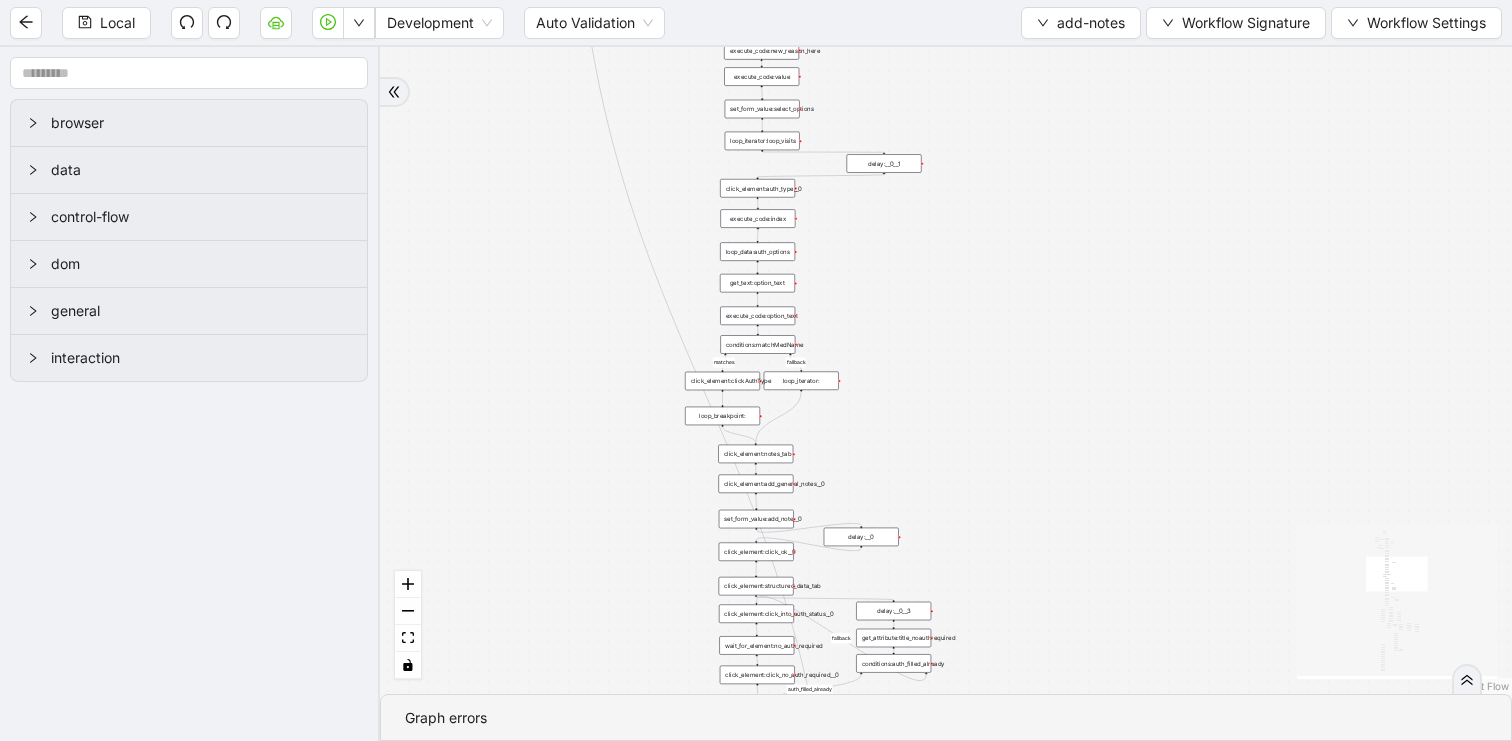 drag, startPoint x: 628, startPoint y: 374, endPoint x: 628, endPoint y: 654, distance: 280 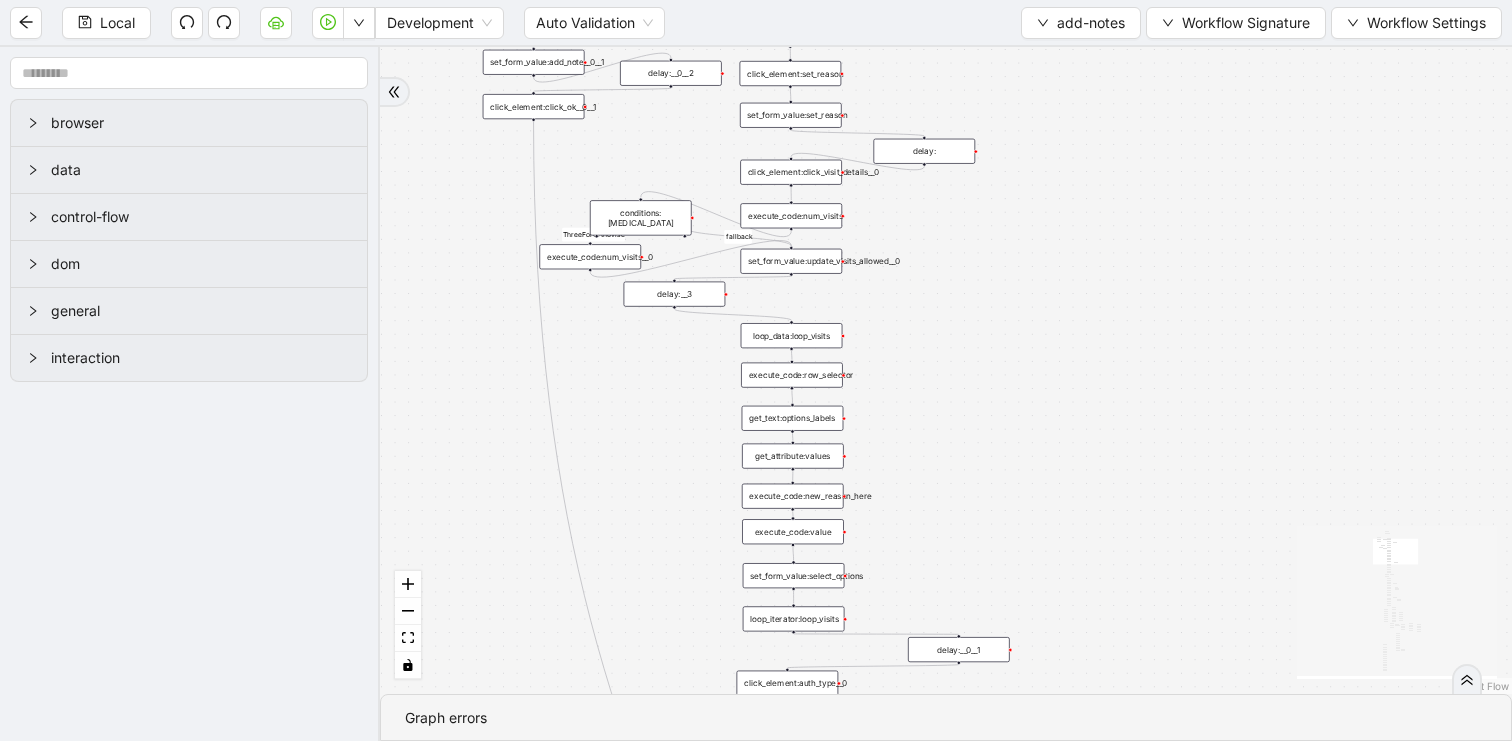 click on "set_form_value:set_reason" at bounding box center [791, 115] 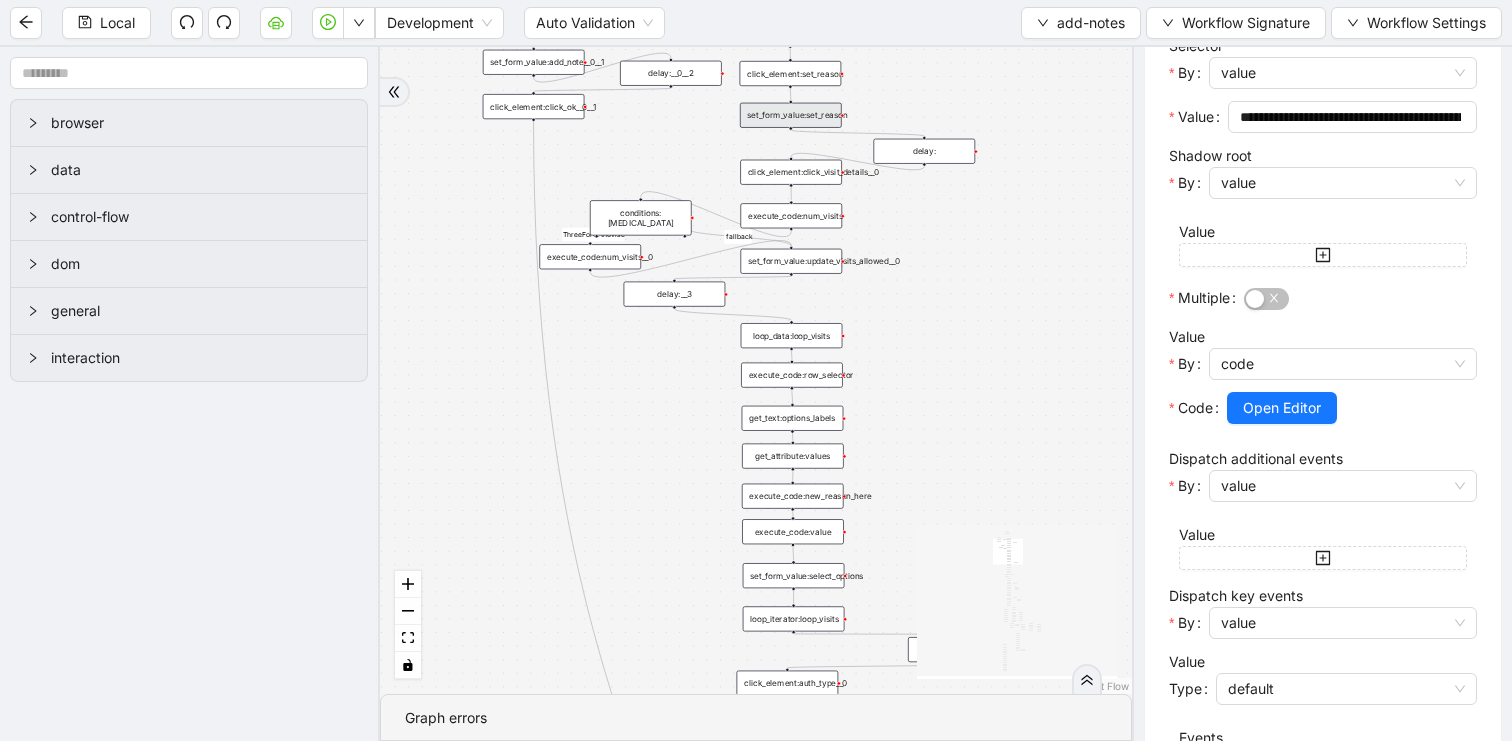 scroll, scrollTop: 595, scrollLeft: 0, axis: vertical 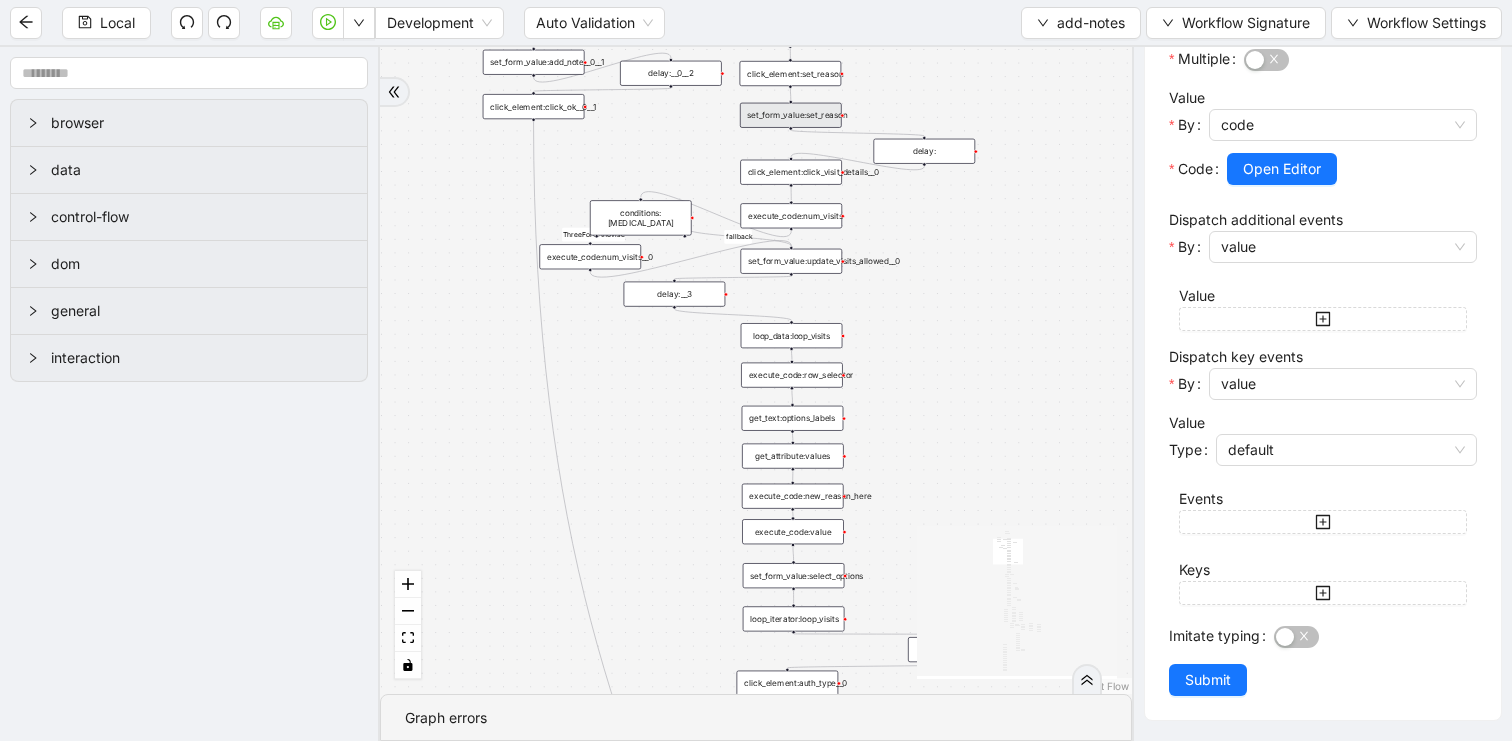 click on "financial fallback pool fallback fallback matches fallback ThreeForOrthovisc fallback noneInFuture auth_filled_already fallback fallback fc_filled_no fc_filled_yes onError onError onError onError onError trigger click_element:click_visit_details__0 set_form_value:update_visits_allowed__0 click_element:auth_type__0 click_element:add_general_notes__0 set_form_value:add_note__0 click_element:click_ok__0 click_element:click_into_auth_status__0 click_element:click_no_auth_required__0 click_element:click_notes__0 set_form_value:note_luminai__0 click_element:click_ok_cancel__0 click_element:click_into_financial_counseling__0 click_element:click_no_financial__0 click_element:set_reason wait_for_element:no_auth_required click_element:notes_tab click_element:structured_data_tab delay: wait_for_element:note_luminai wait_for_element:click_no_financial delay:__0__0 conditions:financial_yes_no click_element:click_yes_financial delay:__0 loop_data:loop_visits execute_code:row_selector delay:__3 loop_iterator:loop_visits" at bounding box center (756, 370) 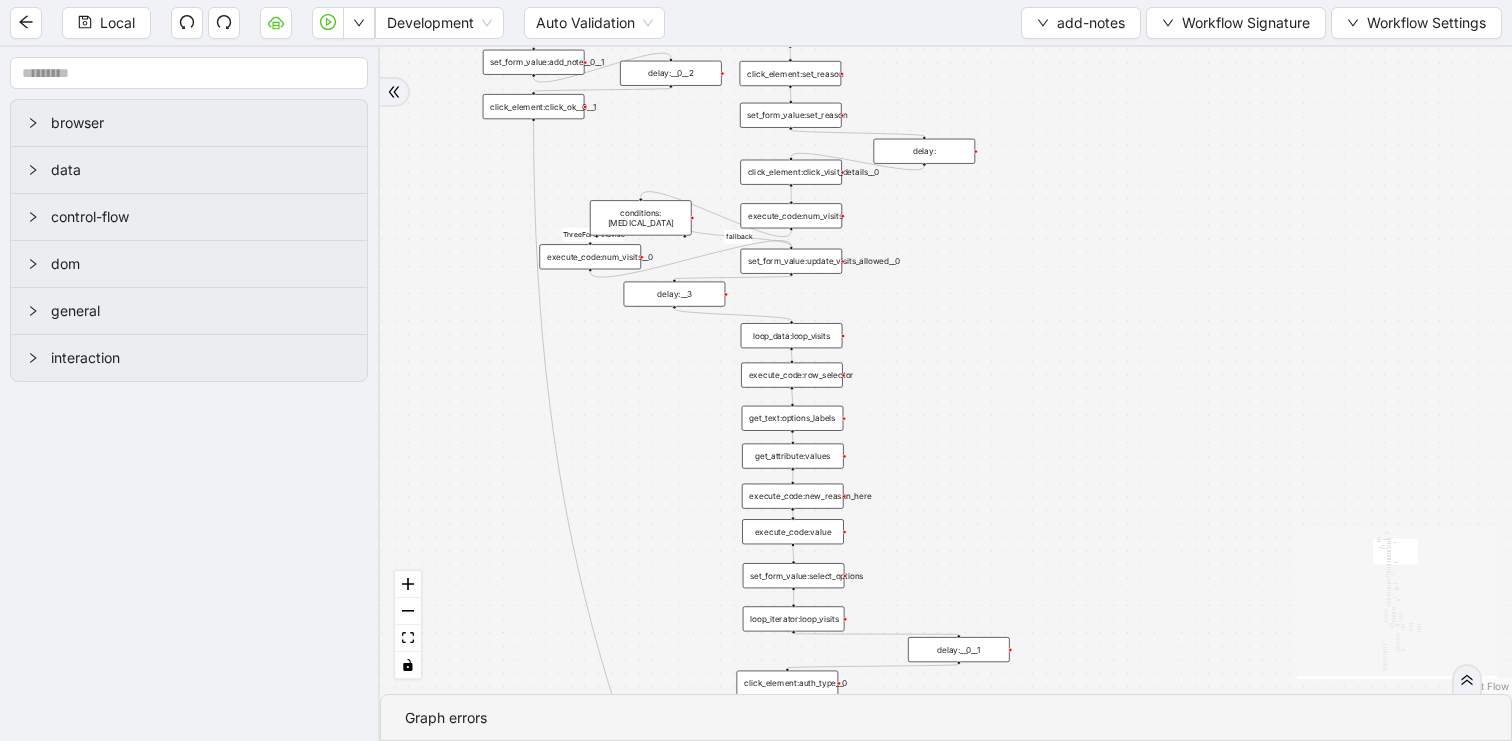 drag, startPoint x: 944, startPoint y: 469, endPoint x: 945, endPoint y: 270, distance: 199.00252 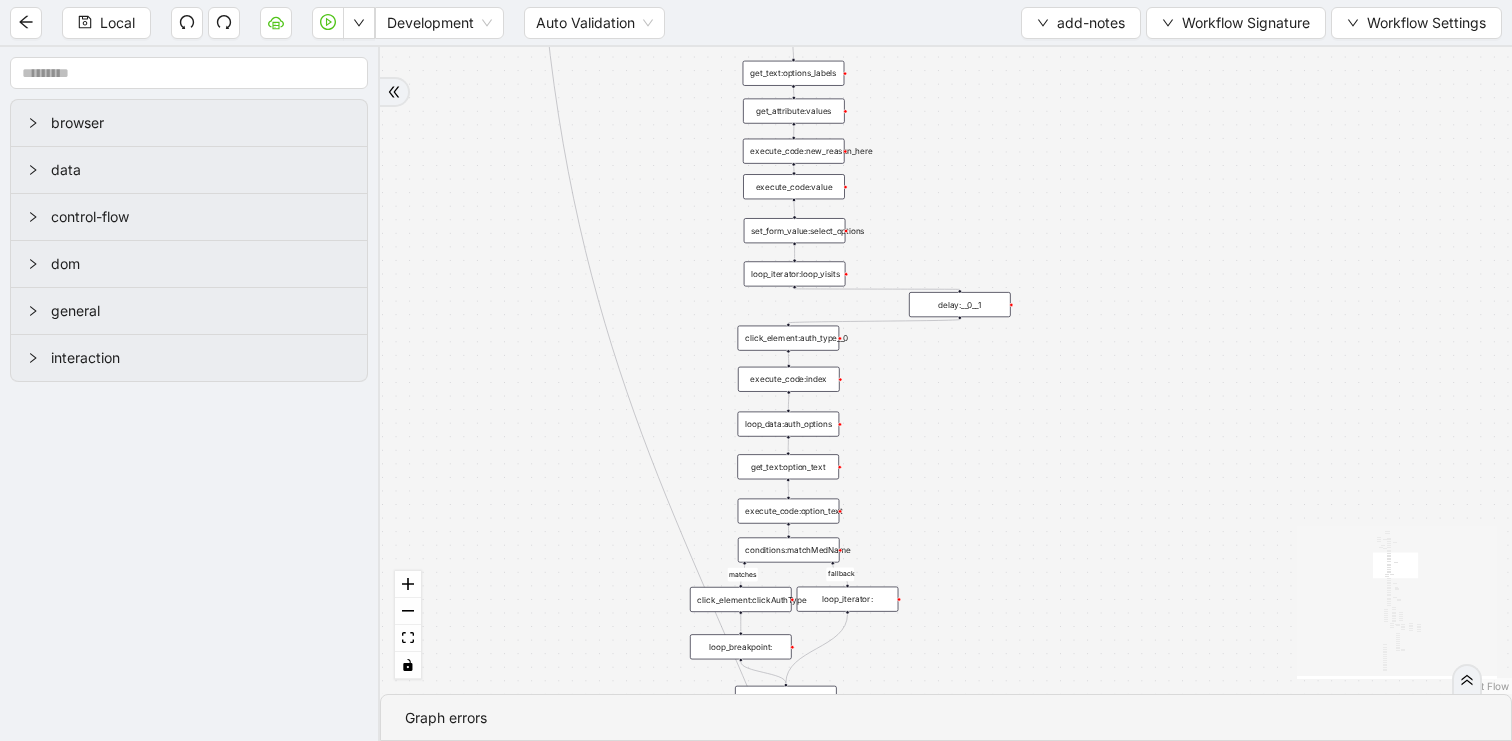 drag, startPoint x: 938, startPoint y: 389, endPoint x: 938, endPoint y: 116, distance: 273 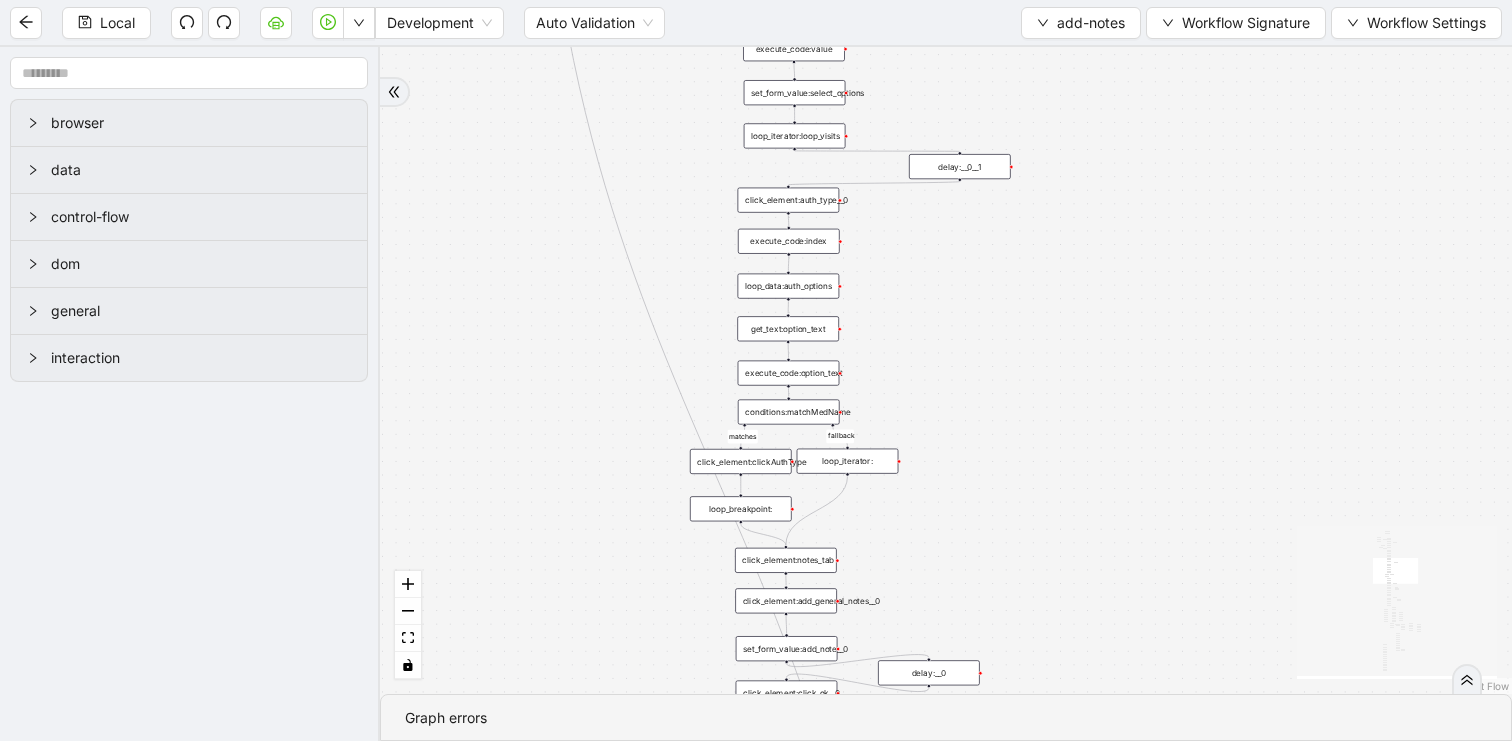 drag, startPoint x: 956, startPoint y: 436, endPoint x: 956, endPoint y: 160, distance: 276 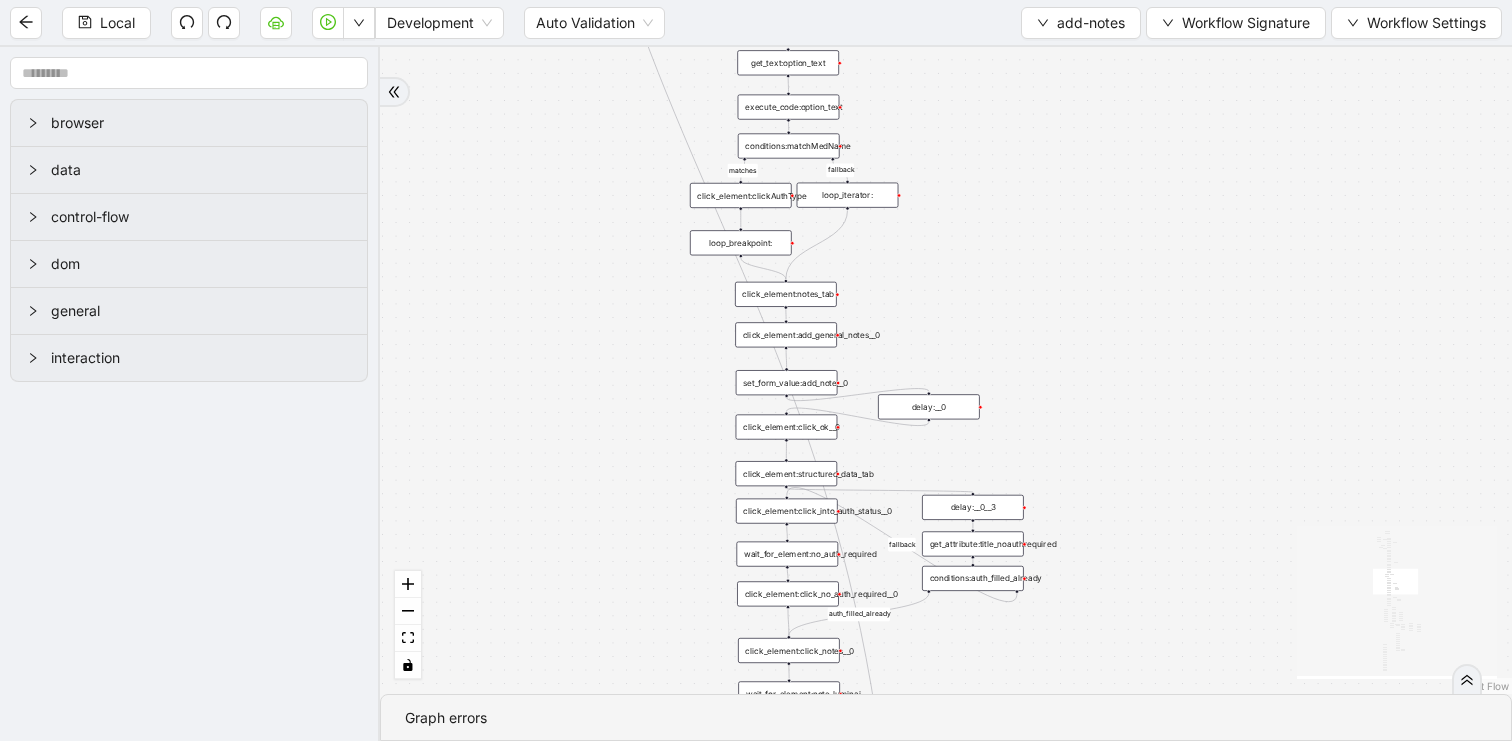 drag, startPoint x: 909, startPoint y: 318, endPoint x: 909, endPoint y: 242, distance: 76 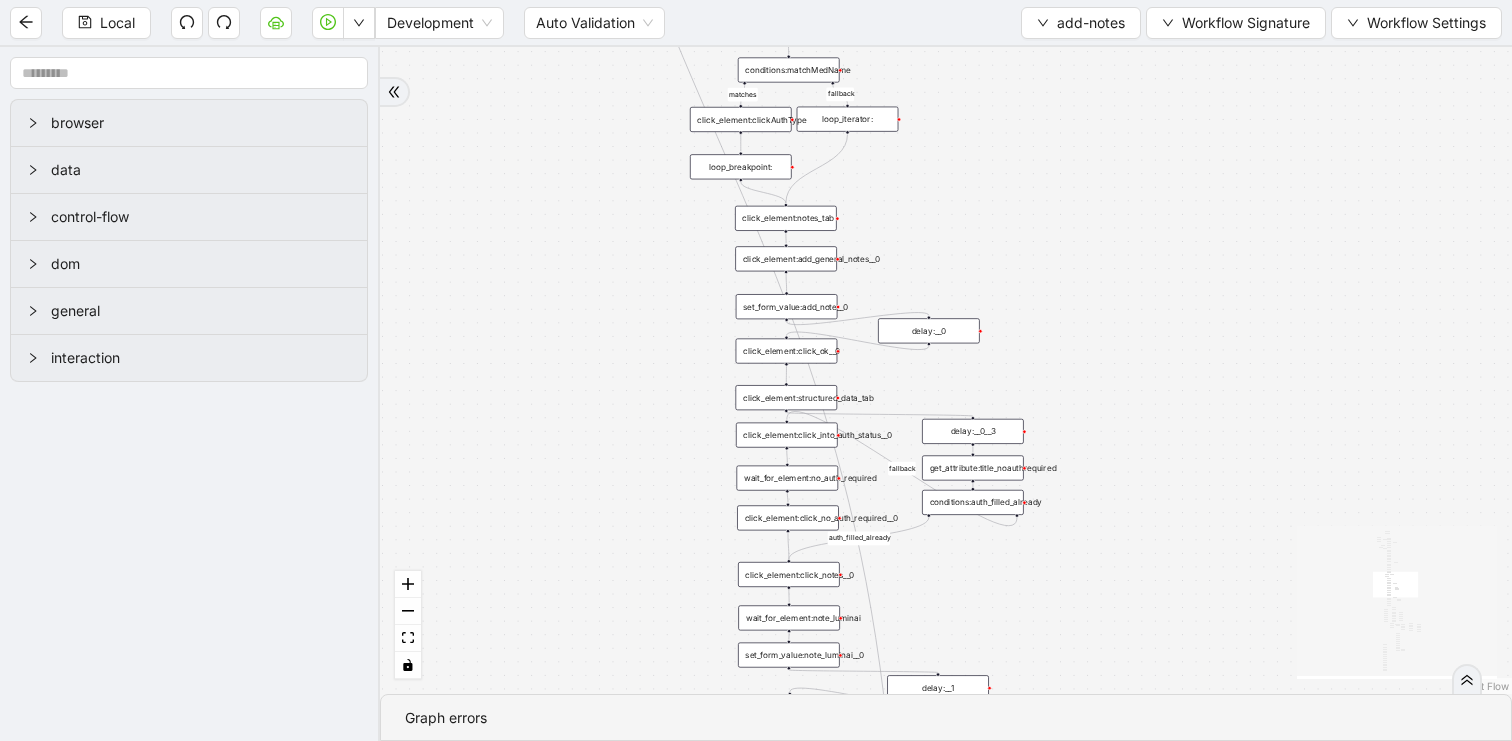 click on "financial fallback pool fallback fallback matches fallback ThreeForOrthovisc fallback noneInFuture auth_filled_already fallback fallback fc_filled_no fc_filled_yes onError onError onError onError onError trigger click_element:click_visit_details__0 set_form_value:update_visits_allowed__0 click_element:auth_type__0 click_element:add_general_notes__0 set_form_value:add_note__0 click_element:click_ok__0 click_element:click_into_auth_status__0 click_element:click_no_auth_required__0 click_element:click_notes__0 set_form_value:note_luminai__0 click_element:click_ok_cancel__0 click_element:click_into_financial_counseling__0 click_element:click_no_financial__0 click_element:set_reason wait_for_element:no_auth_required click_element:notes_tab click_element:structured_data_tab delay: wait_for_element:note_luminai wait_for_element:click_no_financial delay:__0__0 conditions:financial_yes_no click_element:click_yes_financial delay:__0 loop_data:loop_visits execute_code:row_selector delay:__3 loop_iterator:loop_visits" at bounding box center (946, 370) 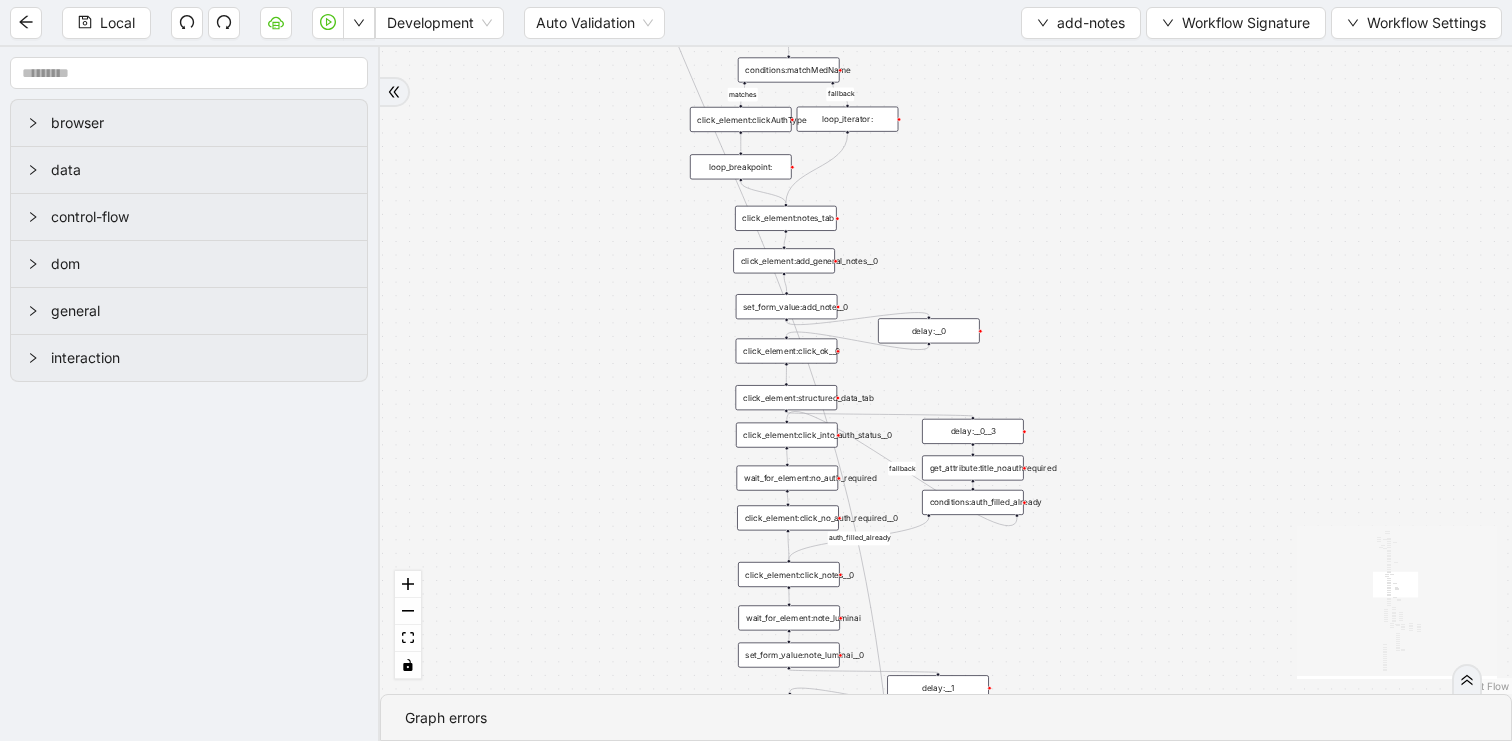 click on "click_element:add_general_notes__0" at bounding box center (784, 260) 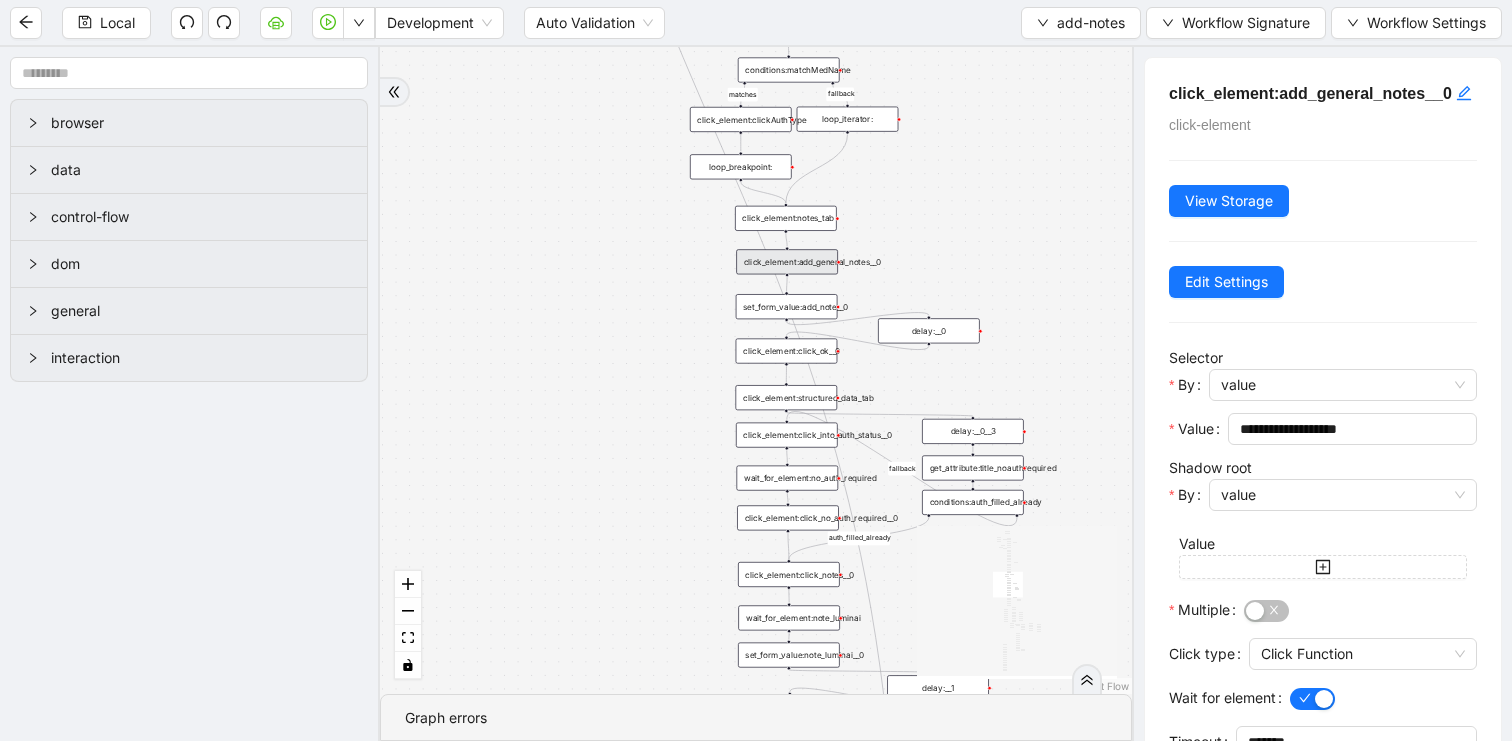 click on "click_element:add_general_notes__0" at bounding box center [787, 261] 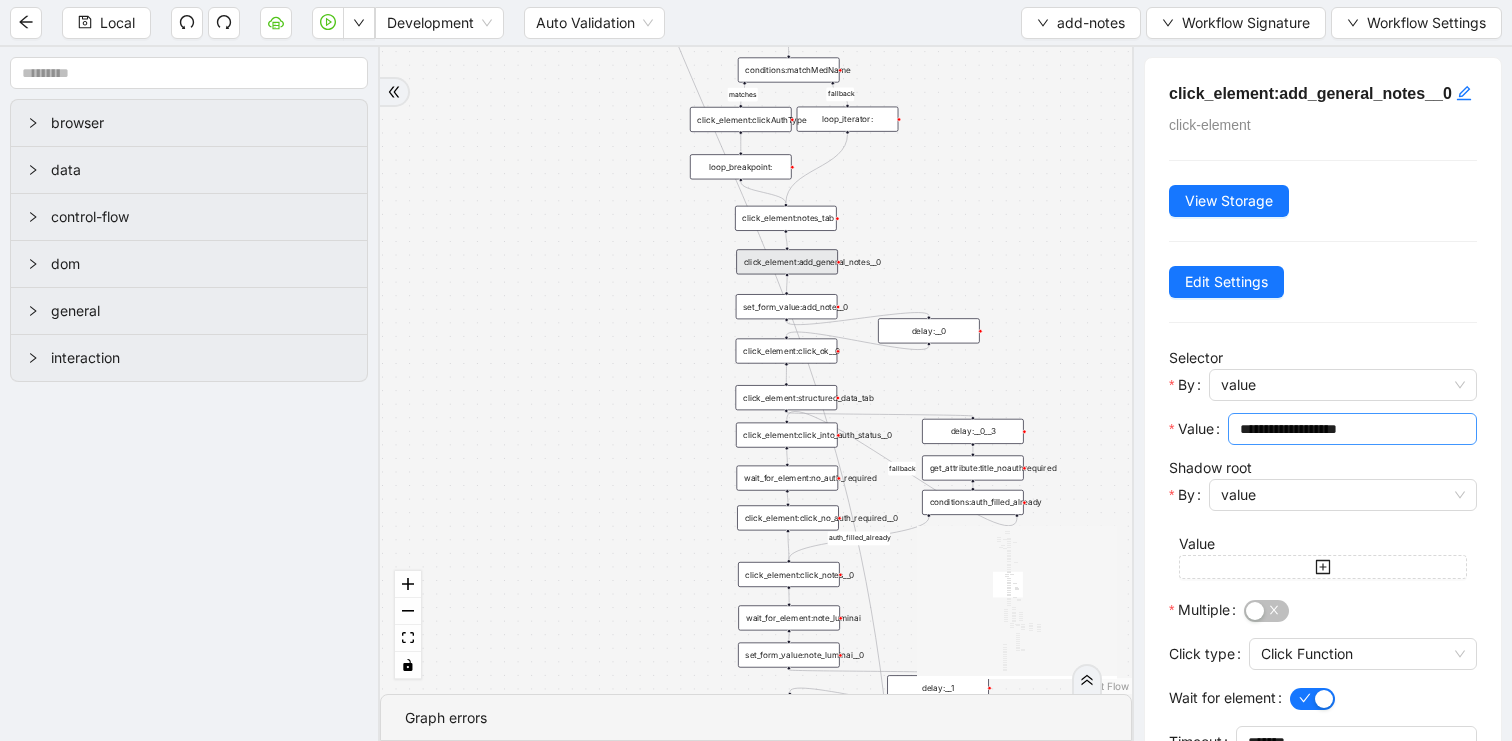 scroll, scrollTop: 130, scrollLeft: 0, axis: vertical 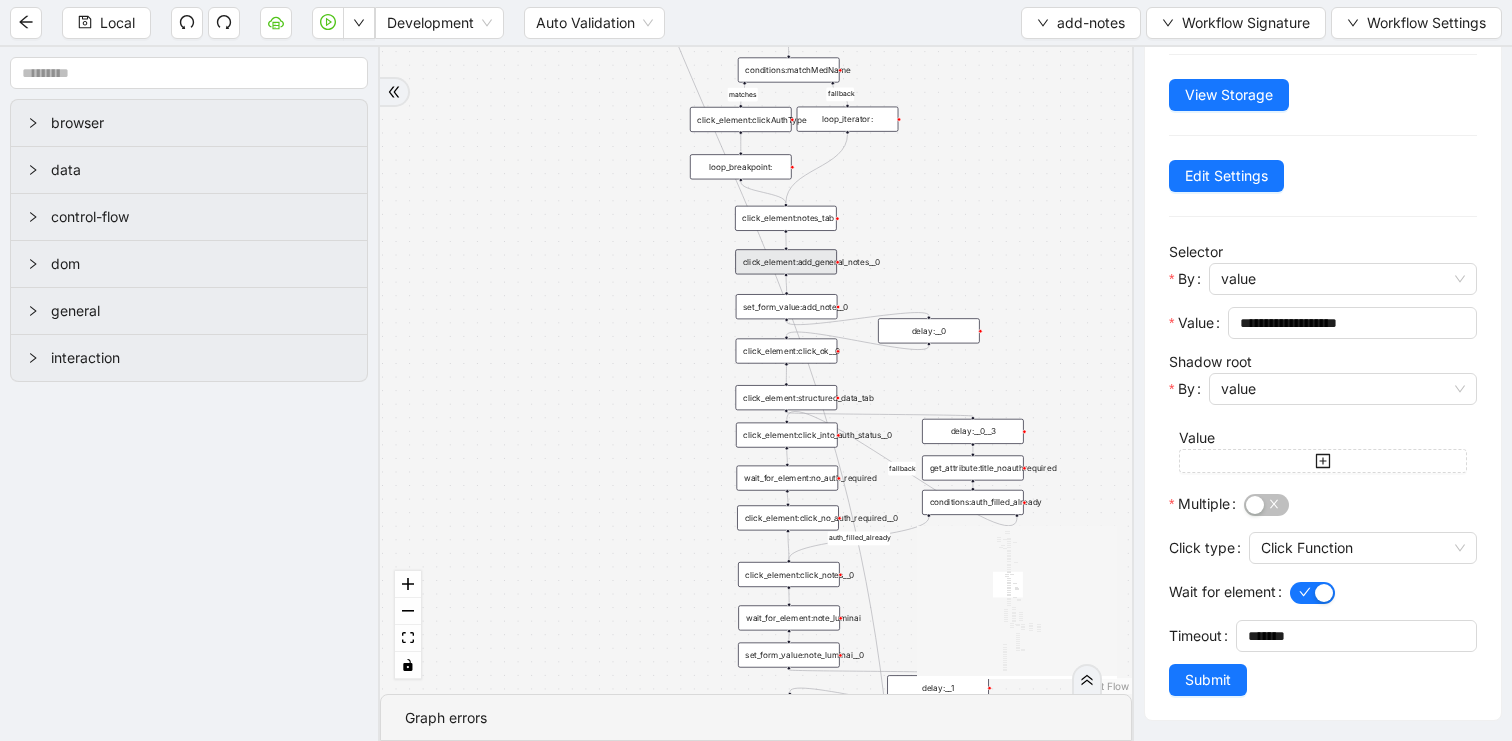click on "click_element:add_general_notes__0" at bounding box center (786, 261) 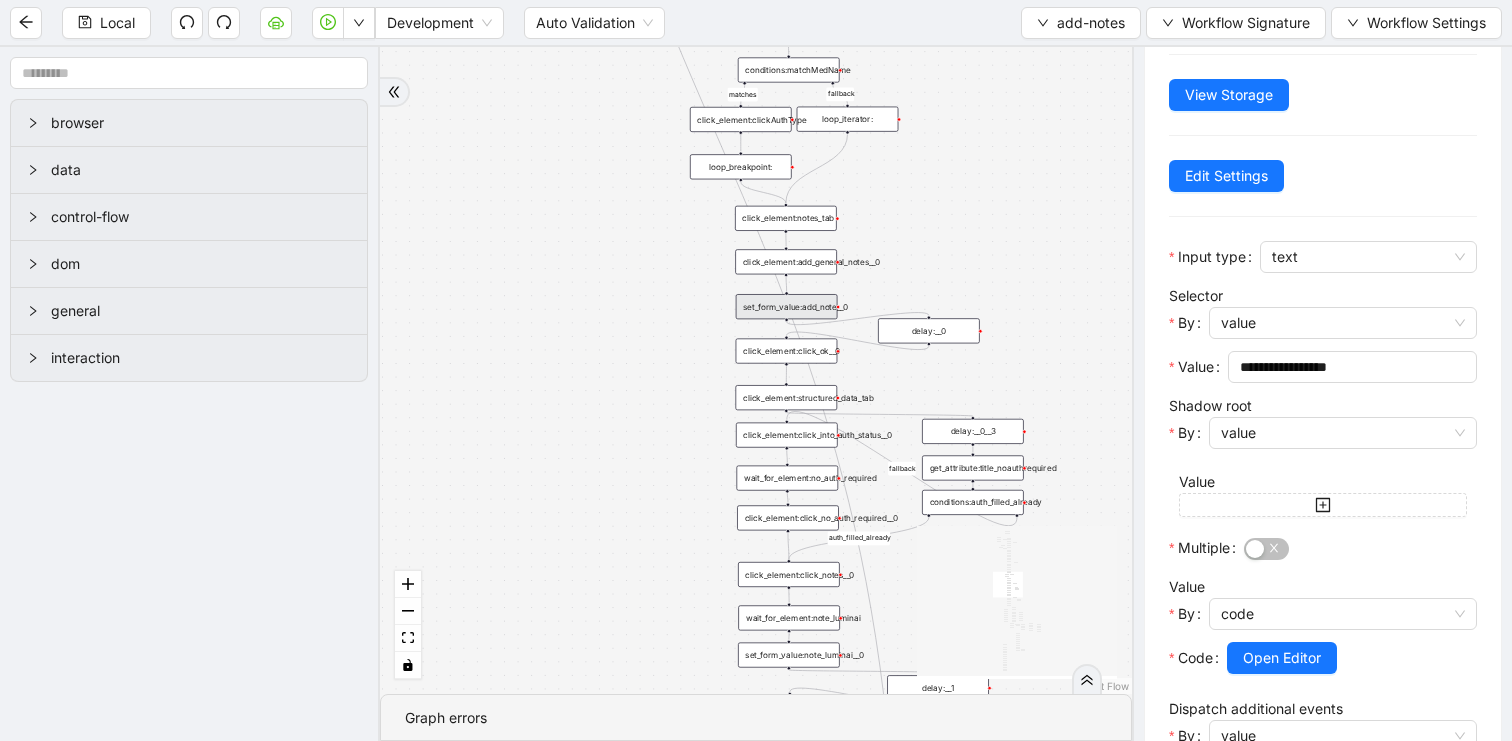 scroll, scrollTop: 377, scrollLeft: 0, axis: vertical 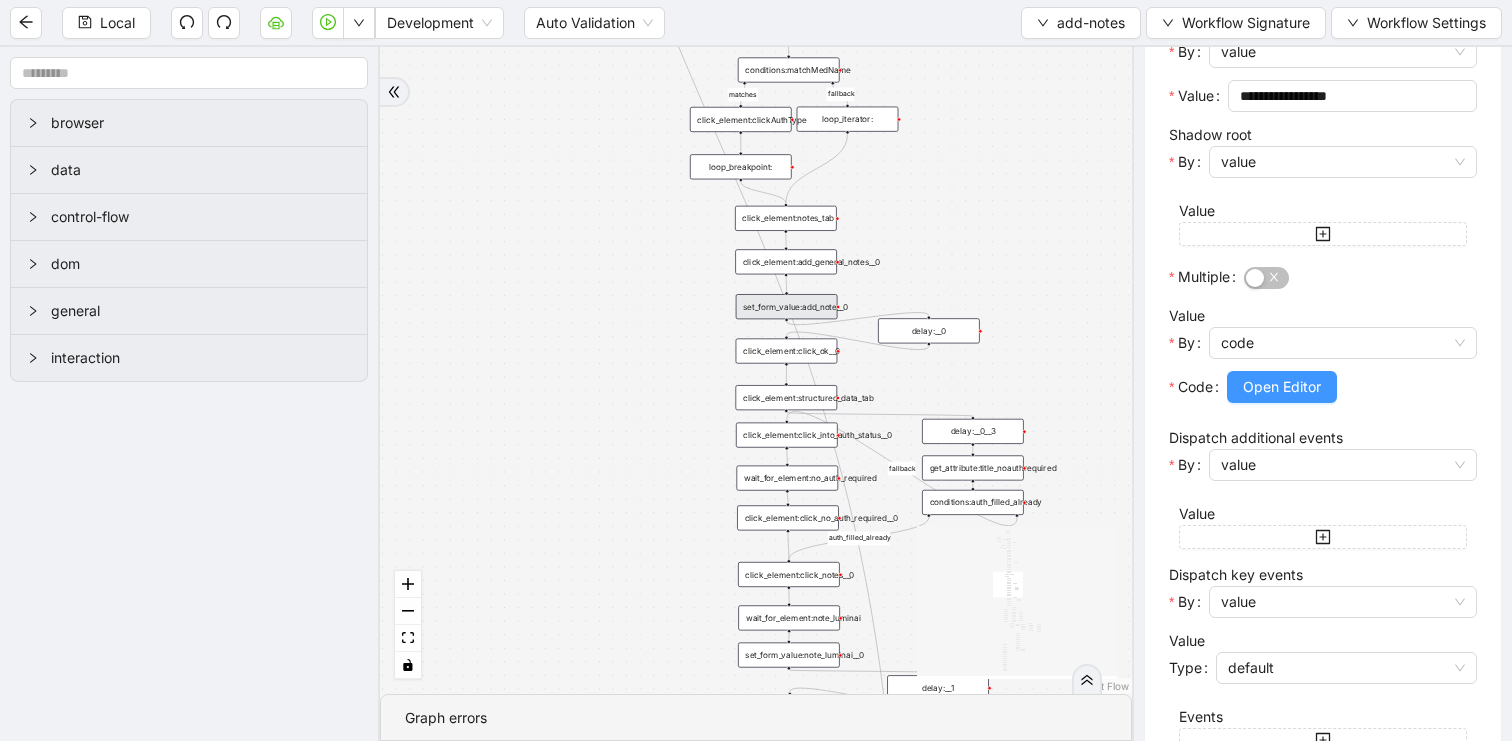click on "Open Editor" at bounding box center [1282, 387] 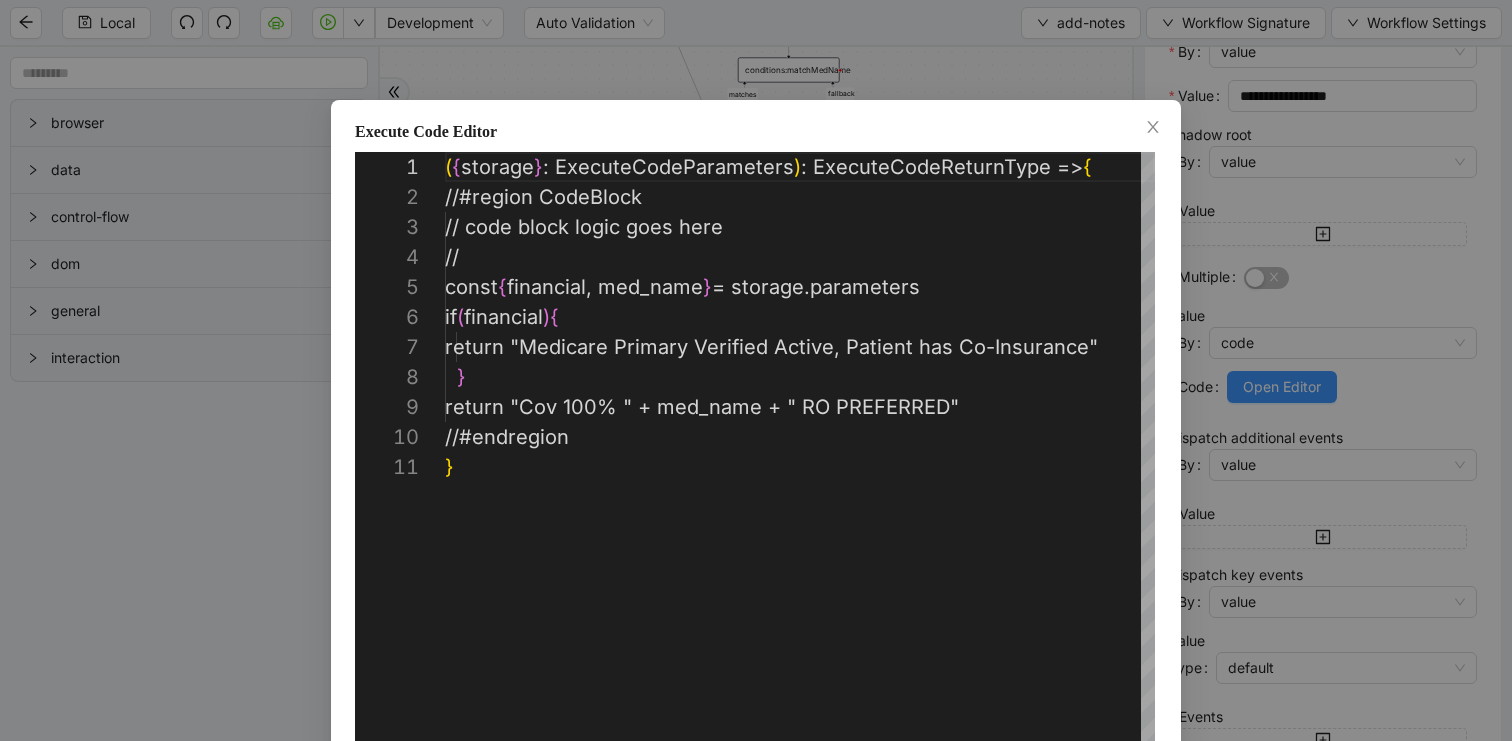 scroll, scrollTop: 300, scrollLeft: 0, axis: vertical 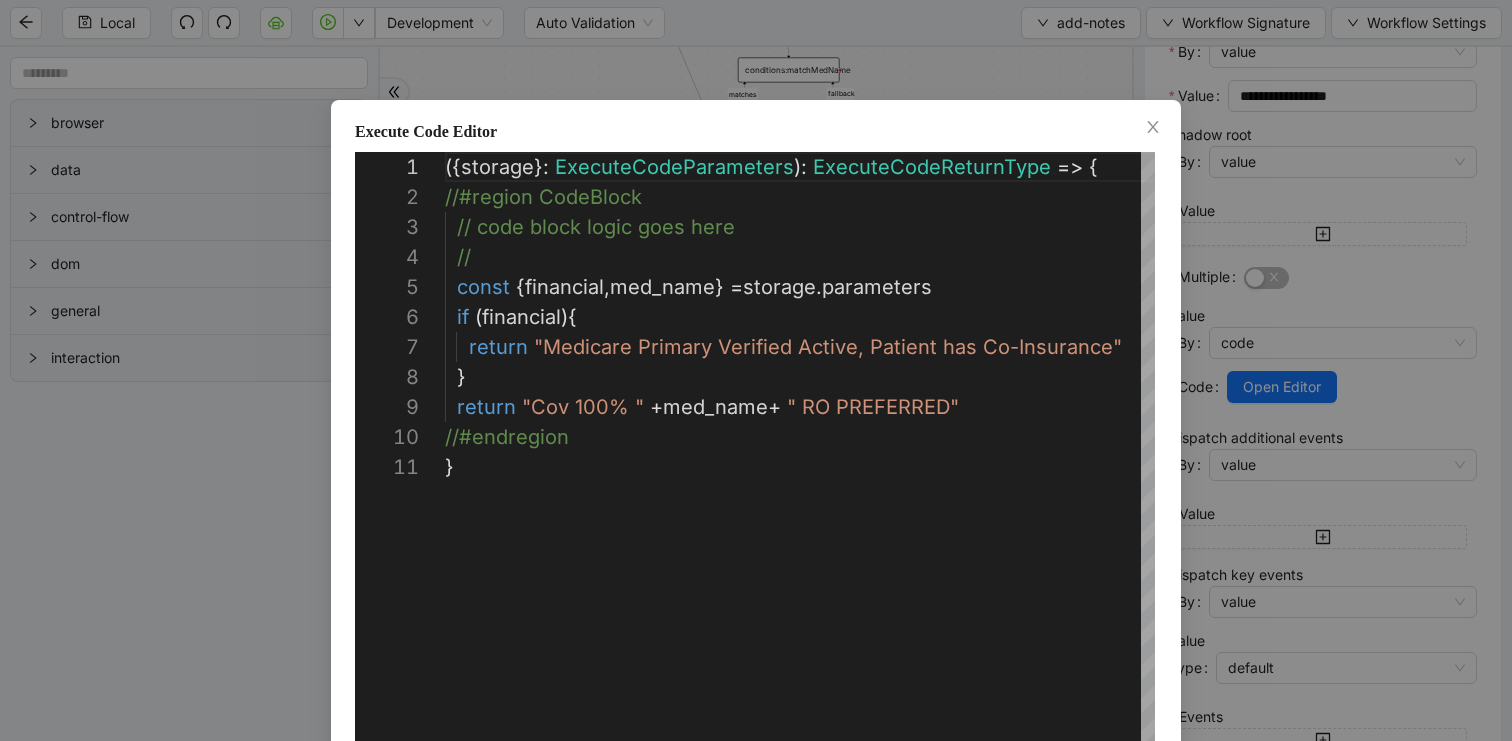 click on "**********" at bounding box center (756, 370) 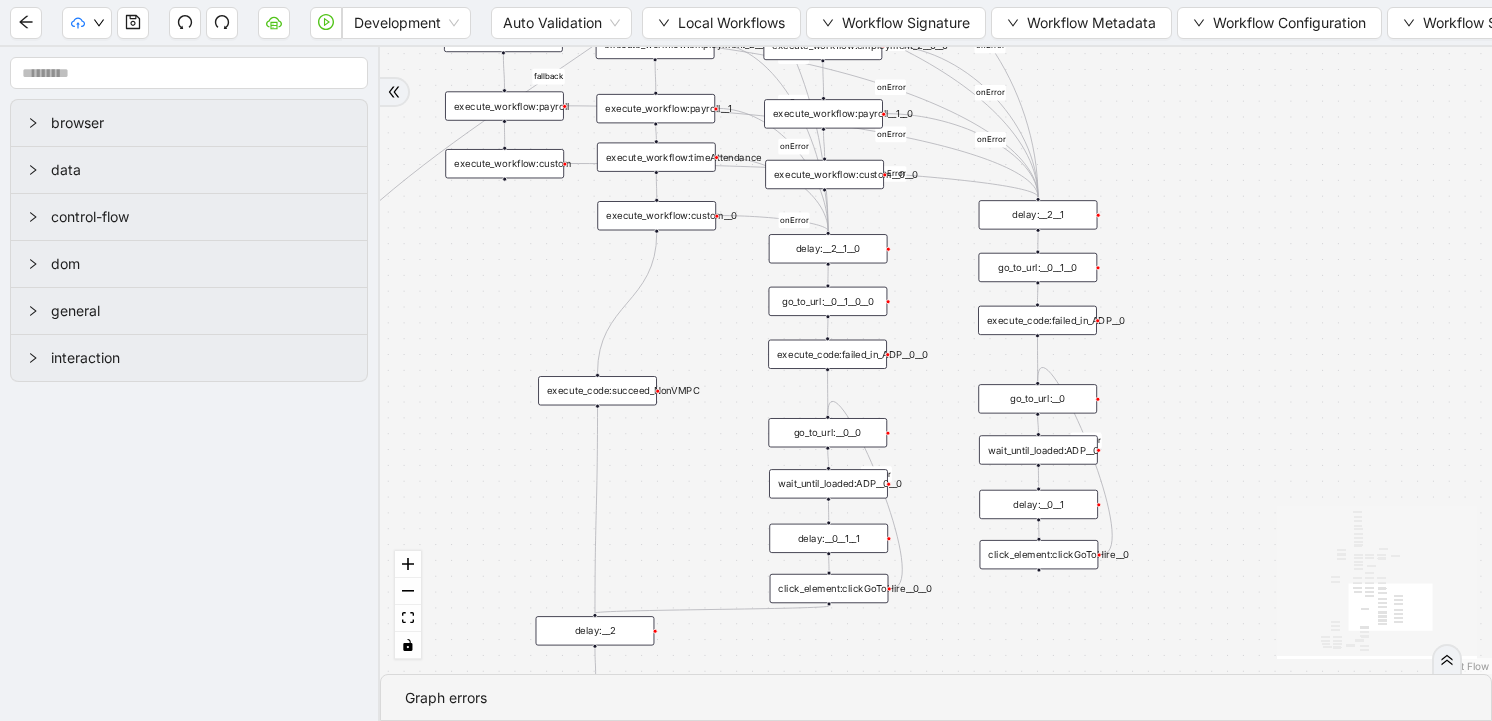 scroll, scrollTop: 0, scrollLeft: 0, axis: both 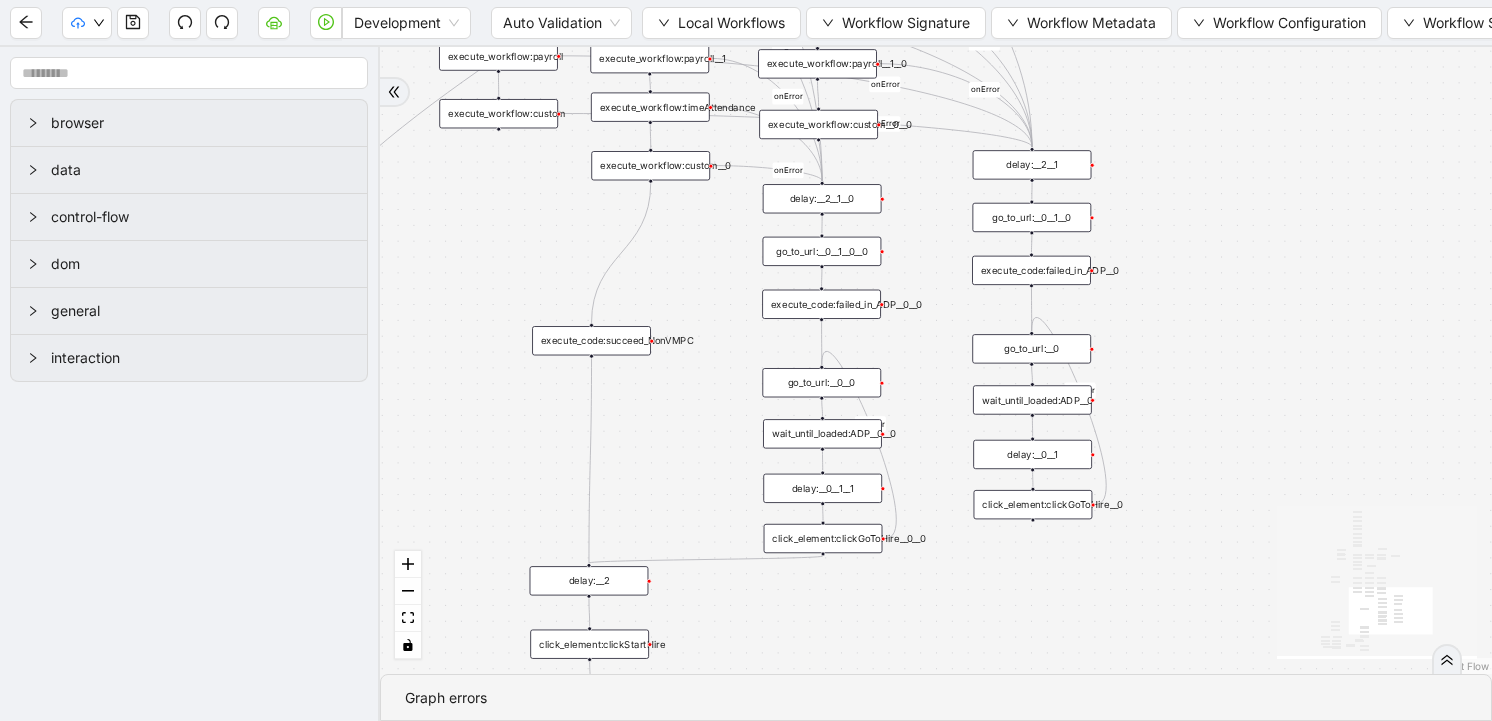 drag, startPoint x: 509, startPoint y: 308, endPoint x: 505, endPoint y: 242, distance: 66.1211 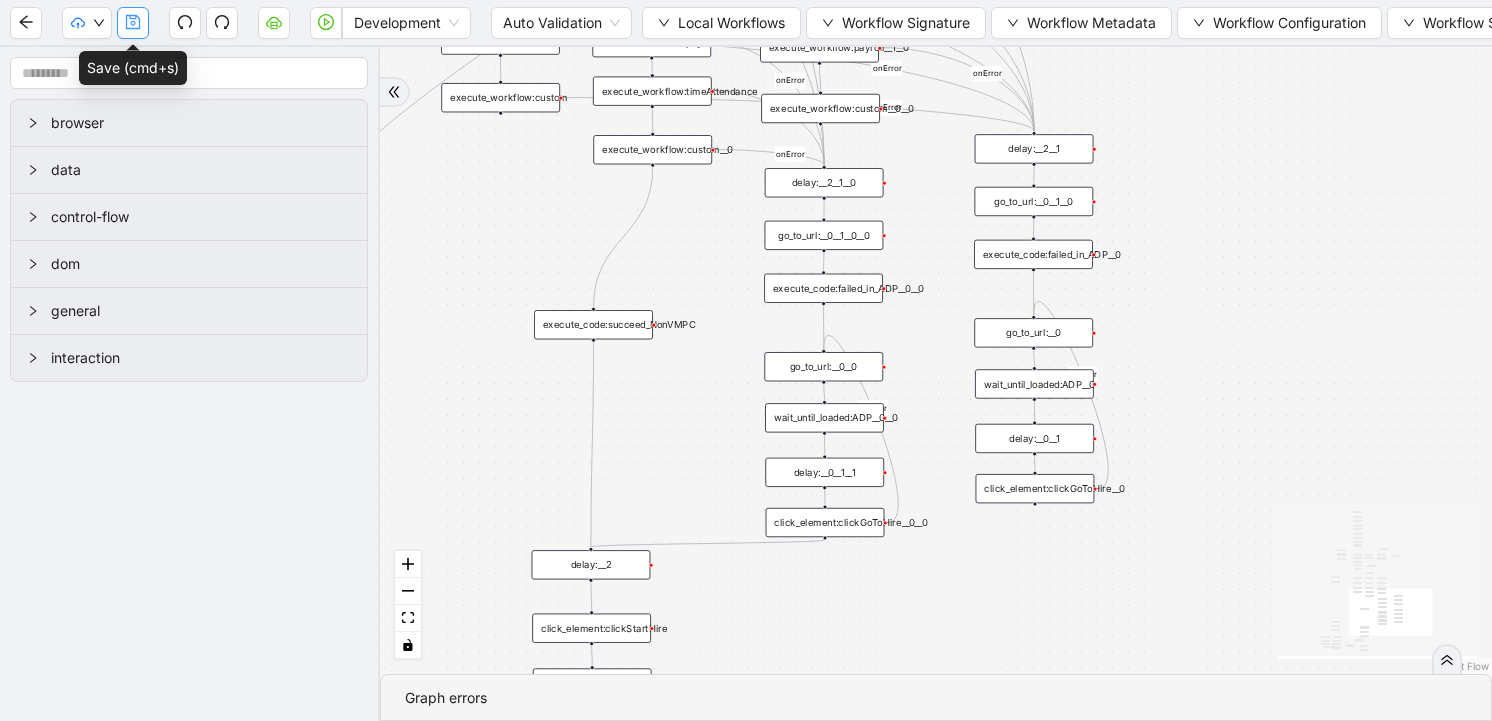 click 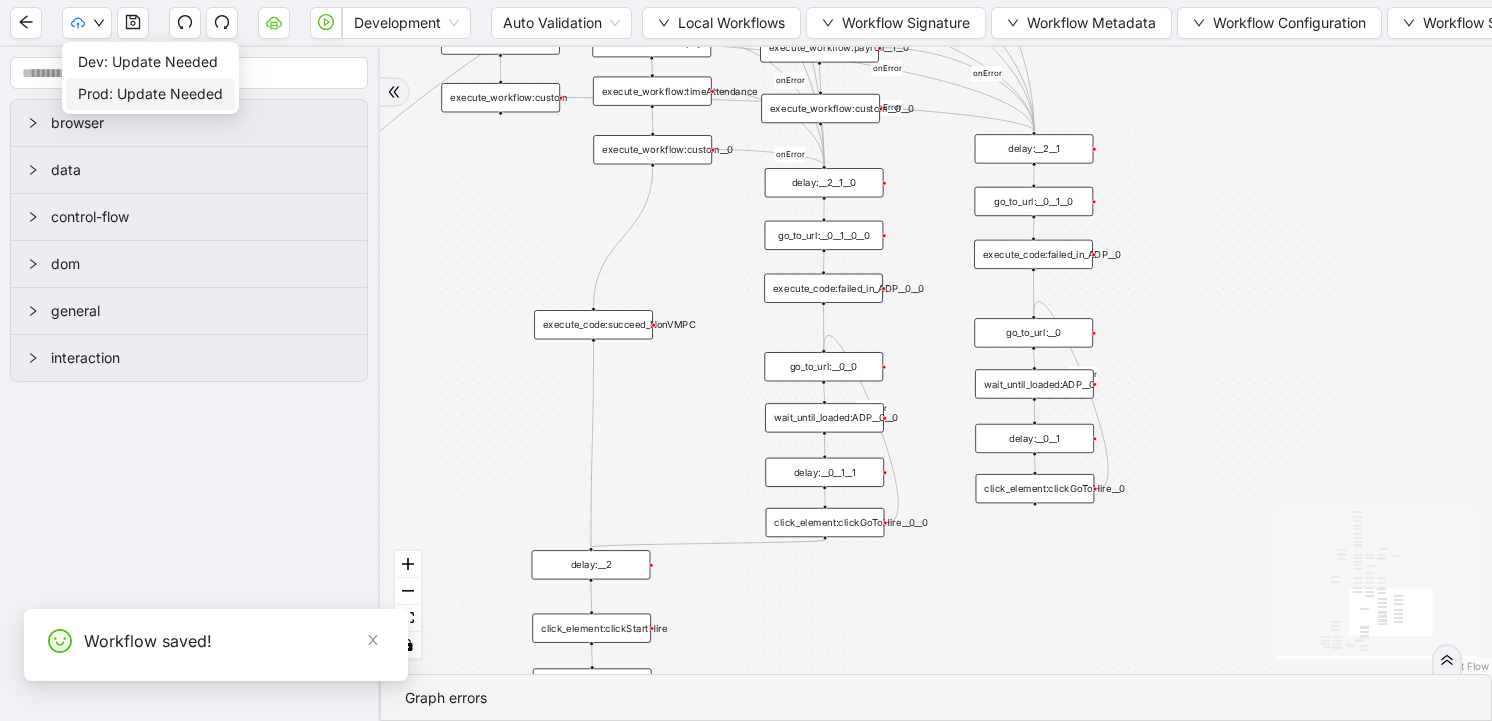 click on "Prod: Update Needed" at bounding box center [150, 94] 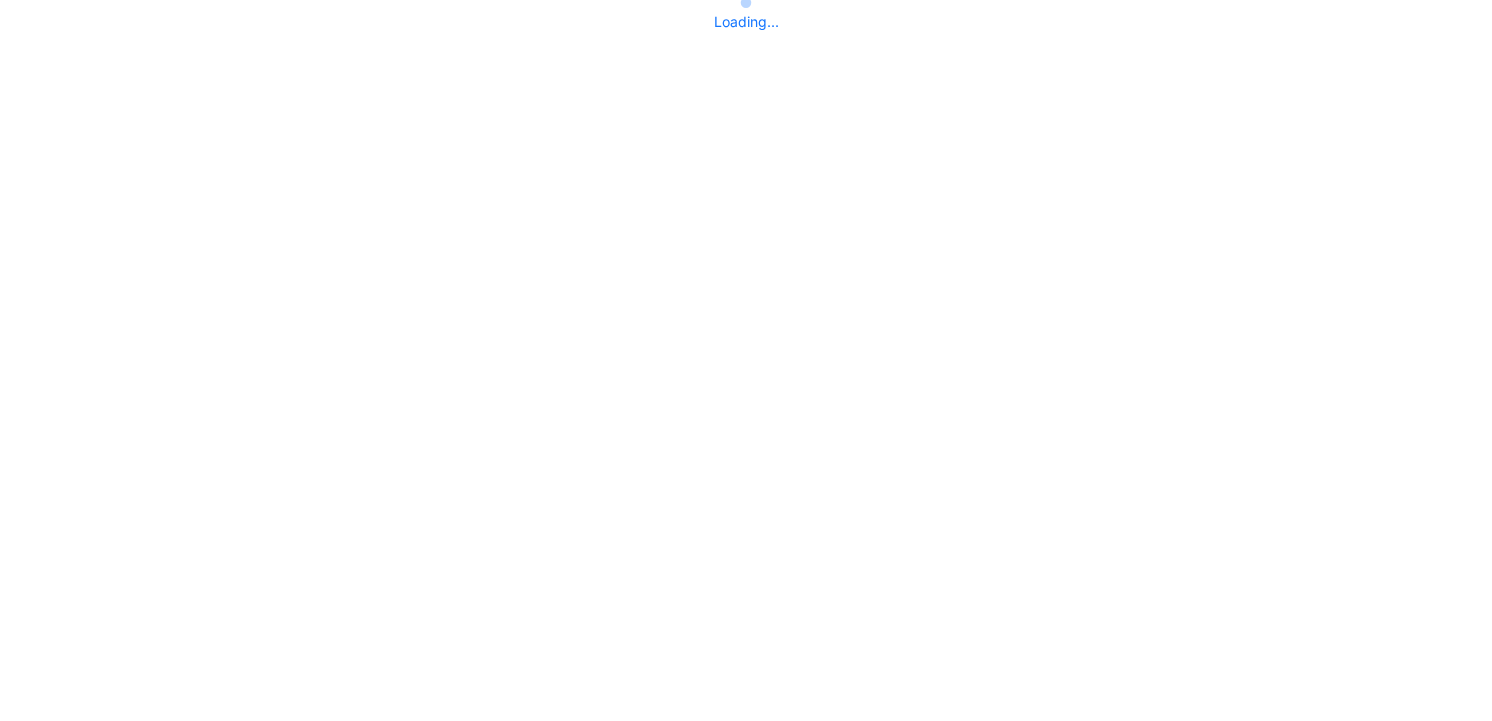 scroll, scrollTop: 0, scrollLeft: 0, axis: both 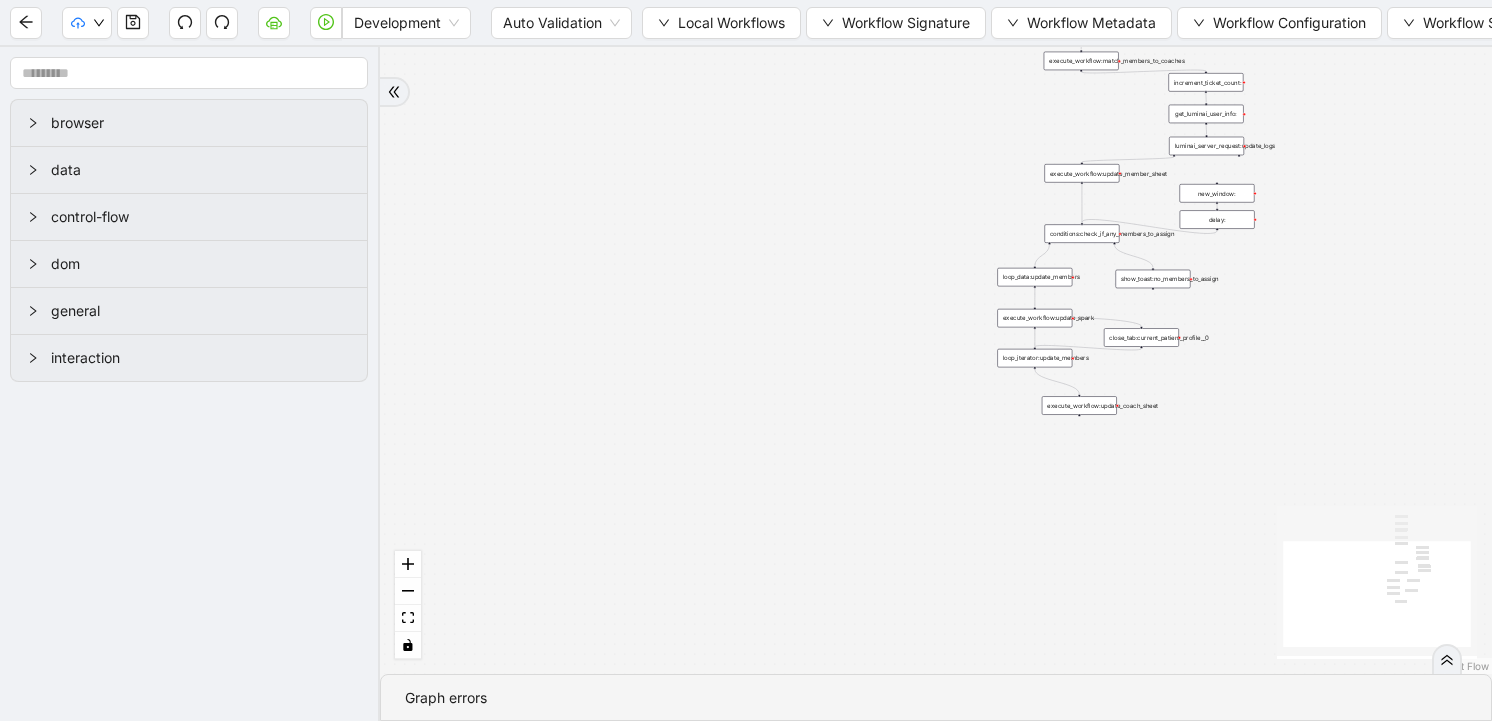 drag, startPoint x: 917, startPoint y: 269, endPoint x: 623, endPoint y: 451, distance: 345.7745 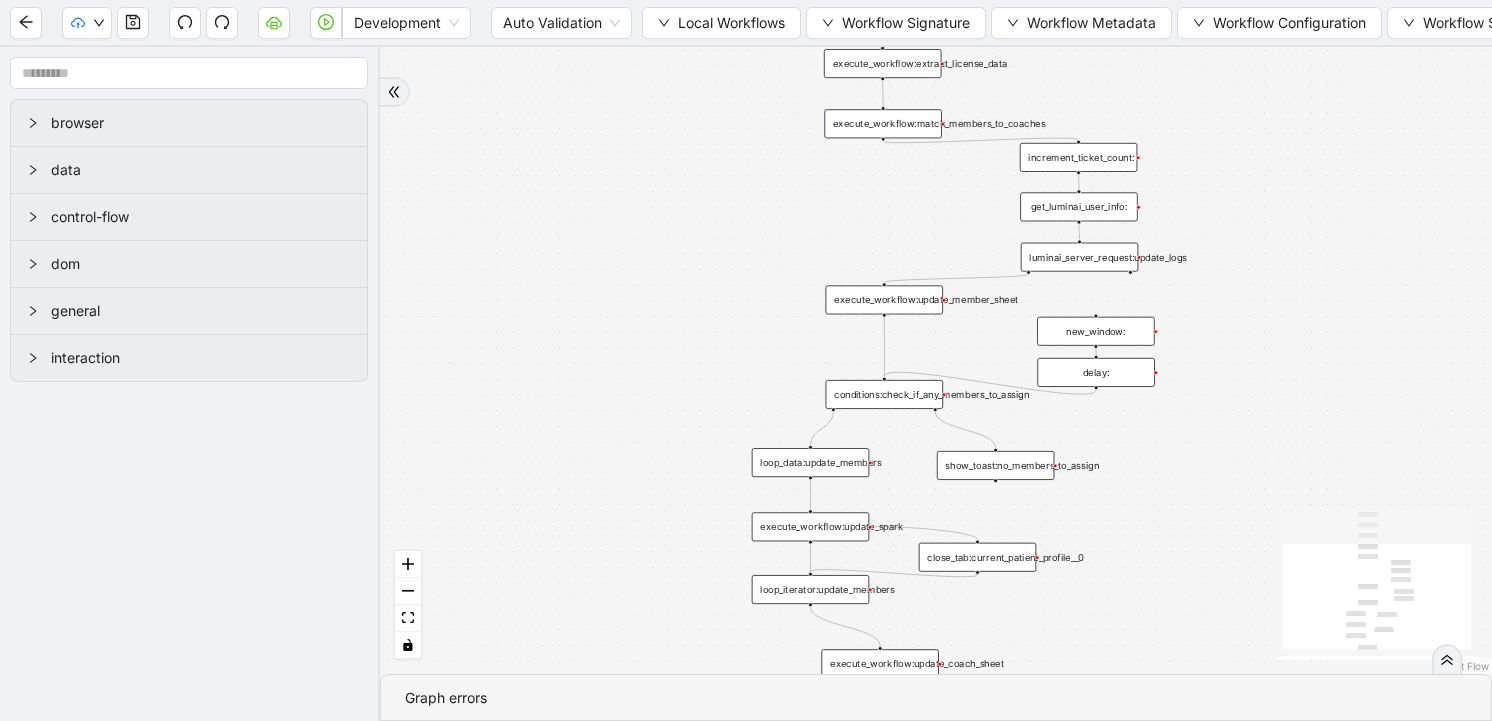 drag, startPoint x: 643, startPoint y: 405, endPoint x: 576, endPoint y: 405, distance: 67 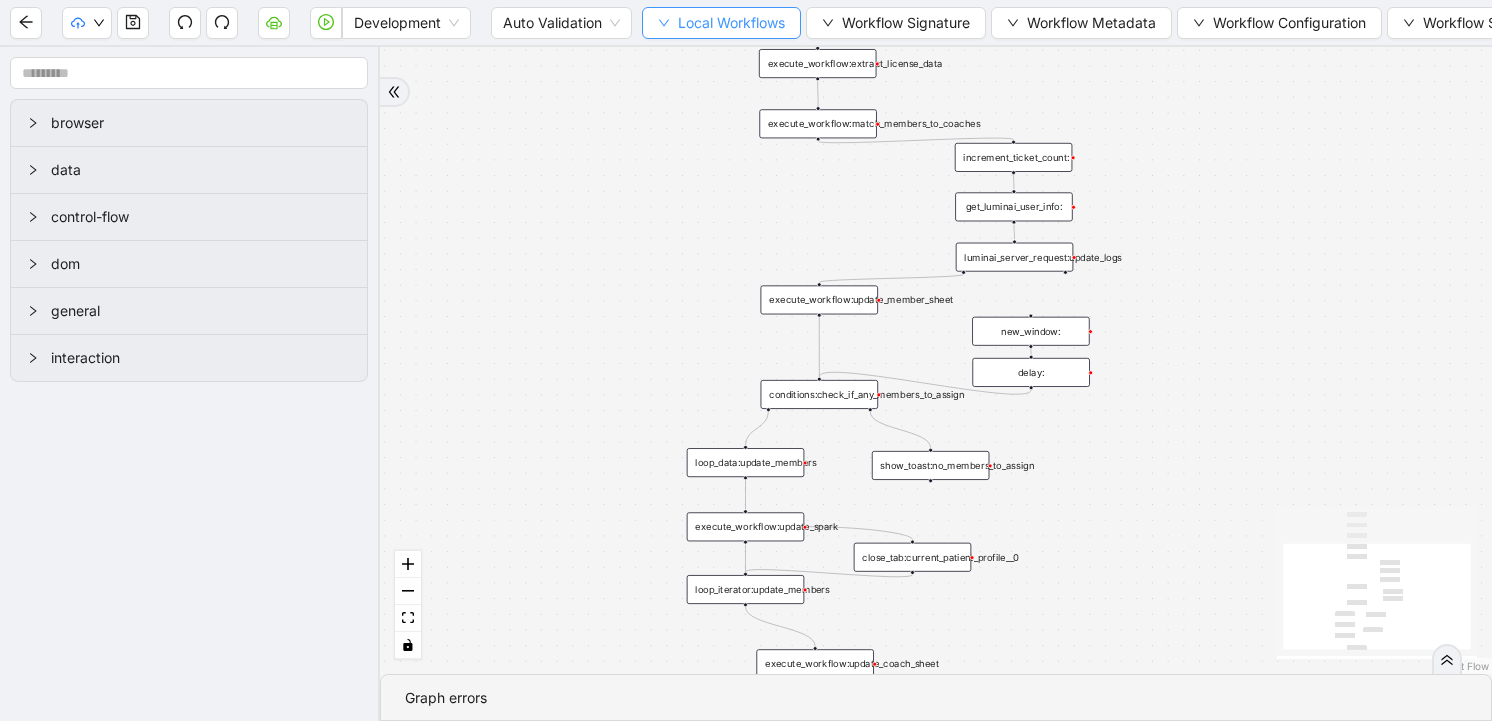 click on "Local Workflows" at bounding box center [731, 23] 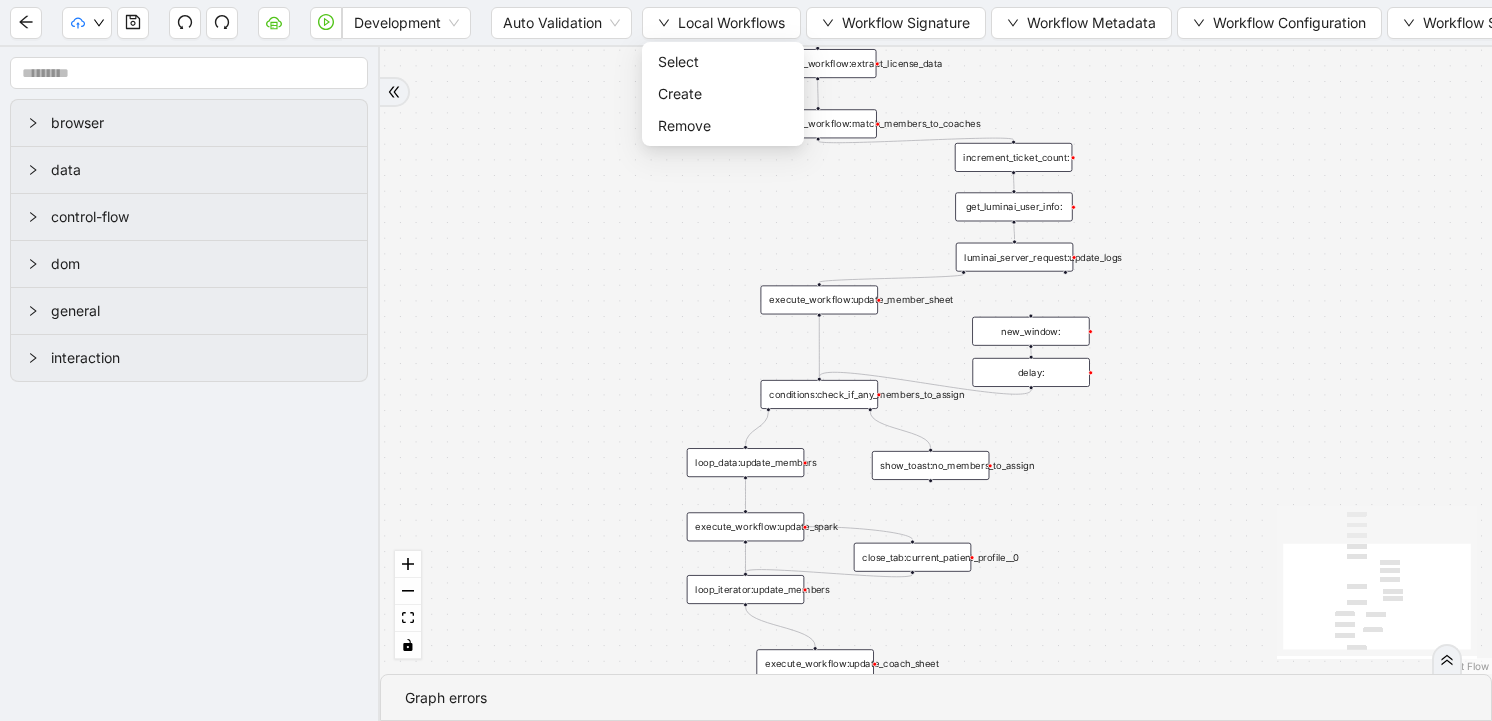 click on "Select Create Remove" at bounding box center (723, 94) 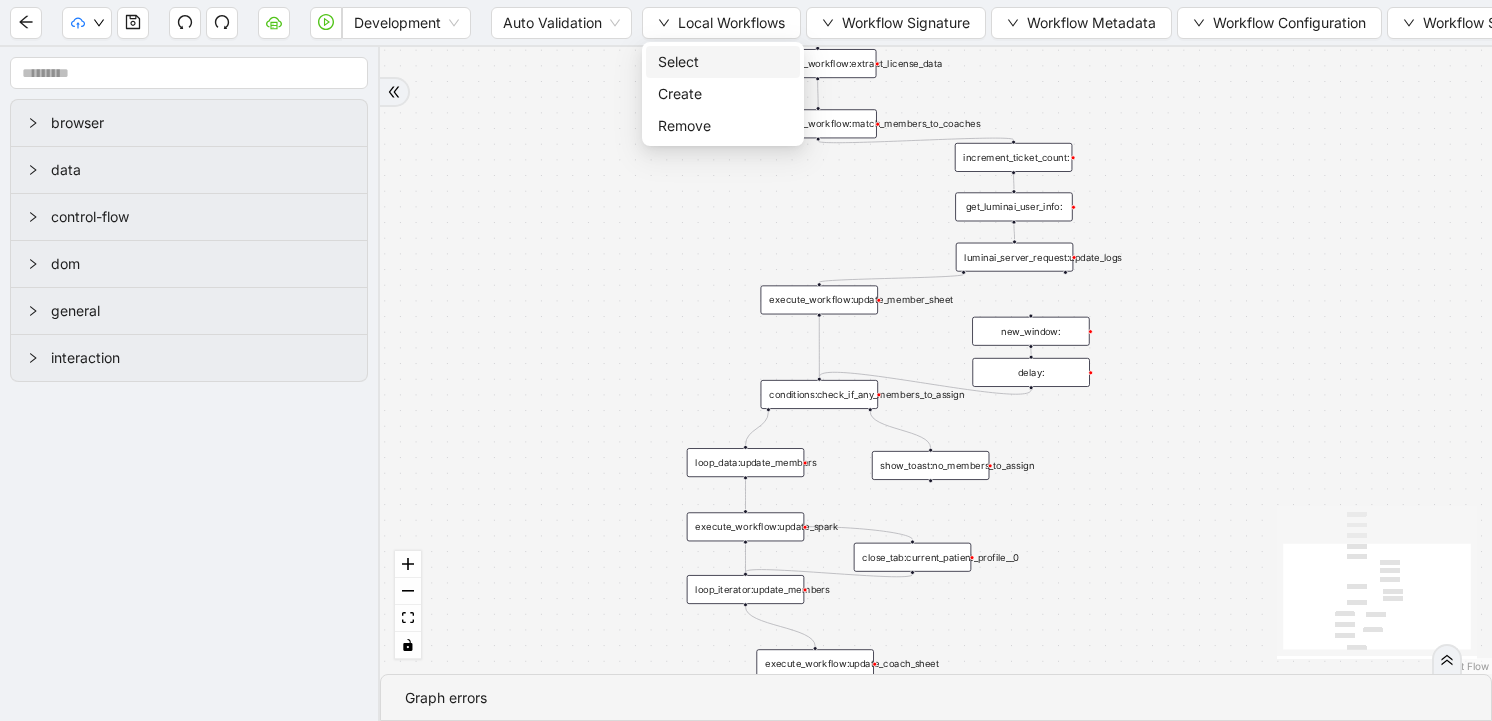click on "Select" at bounding box center (723, 62) 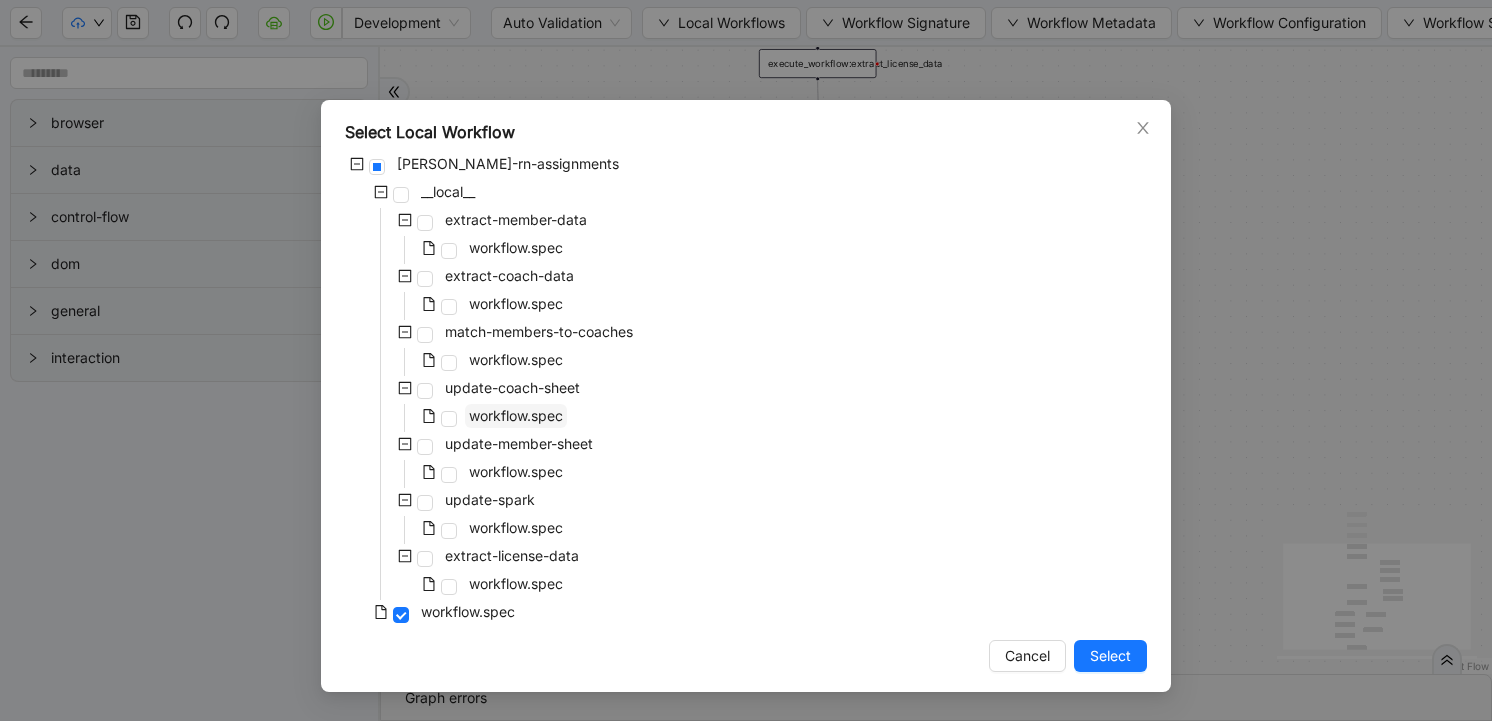 click on "workflow.spec" at bounding box center [516, 416] 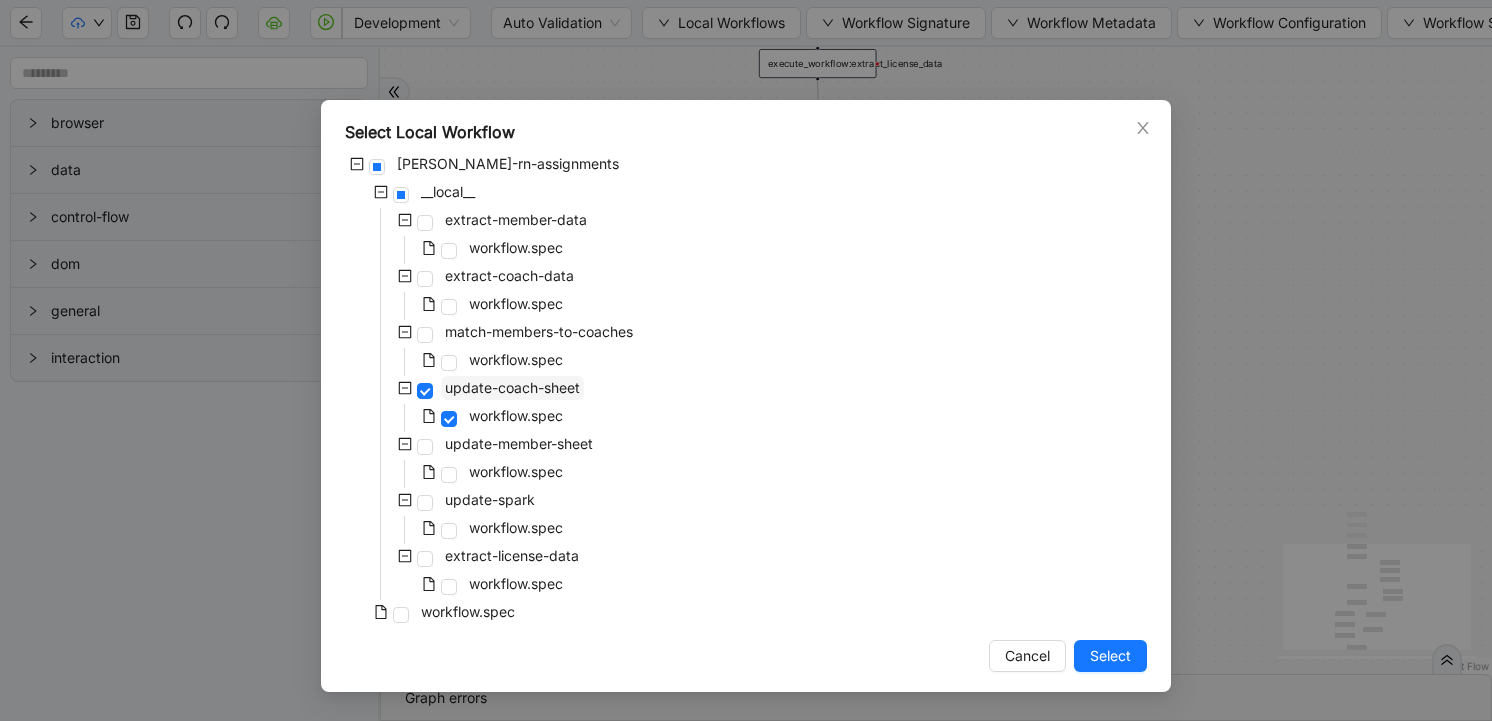 click on "update-coach-sheet" at bounding box center [512, 387] 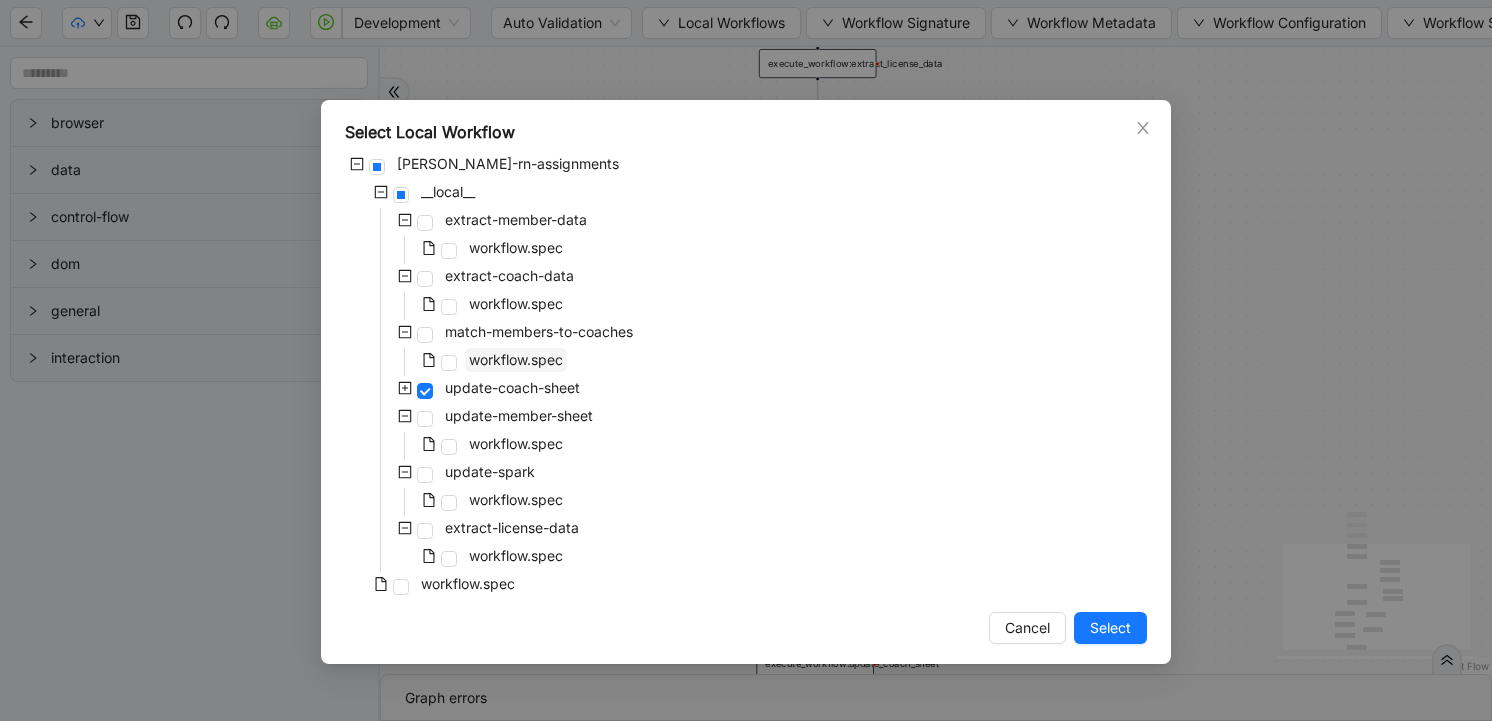 click on "workflow.spec" at bounding box center (516, 359) 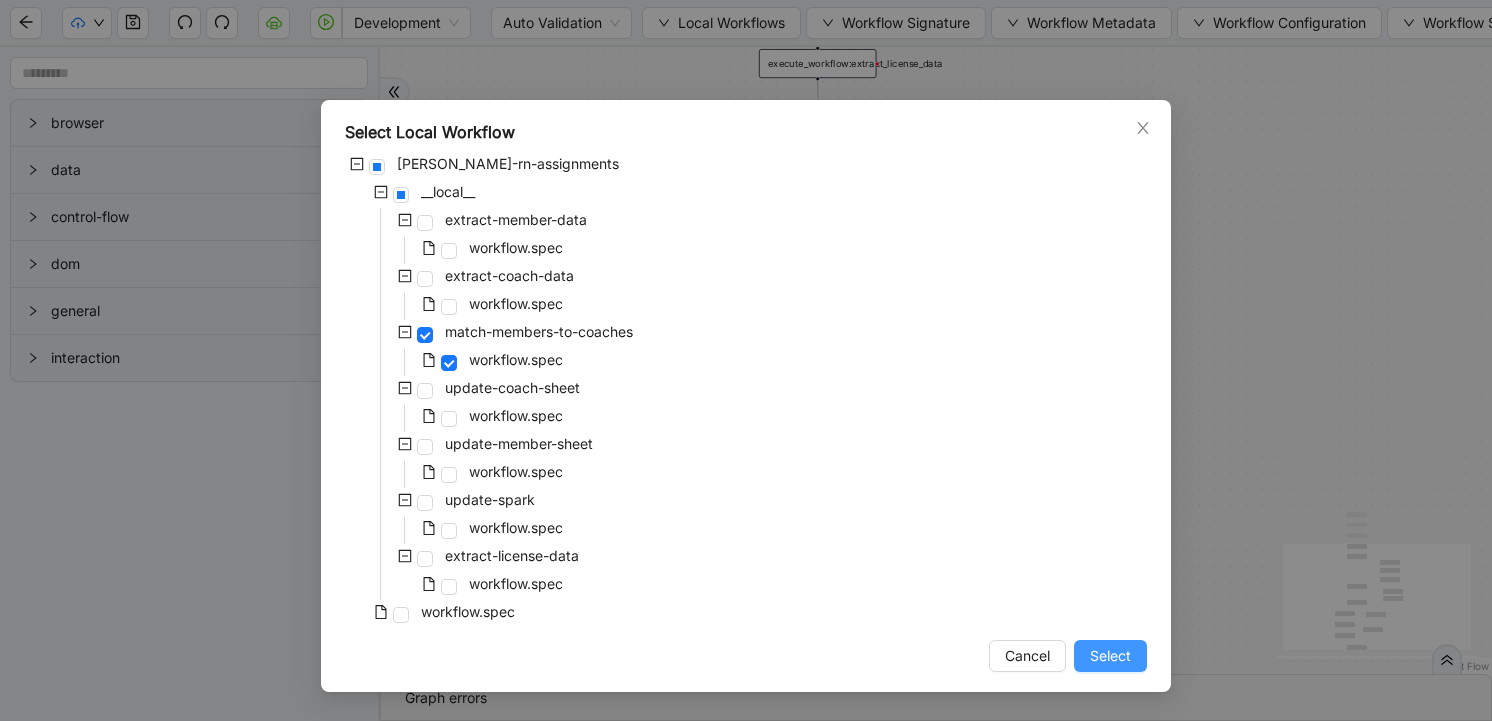 click on "Select" at bounding box center (1110, 656) 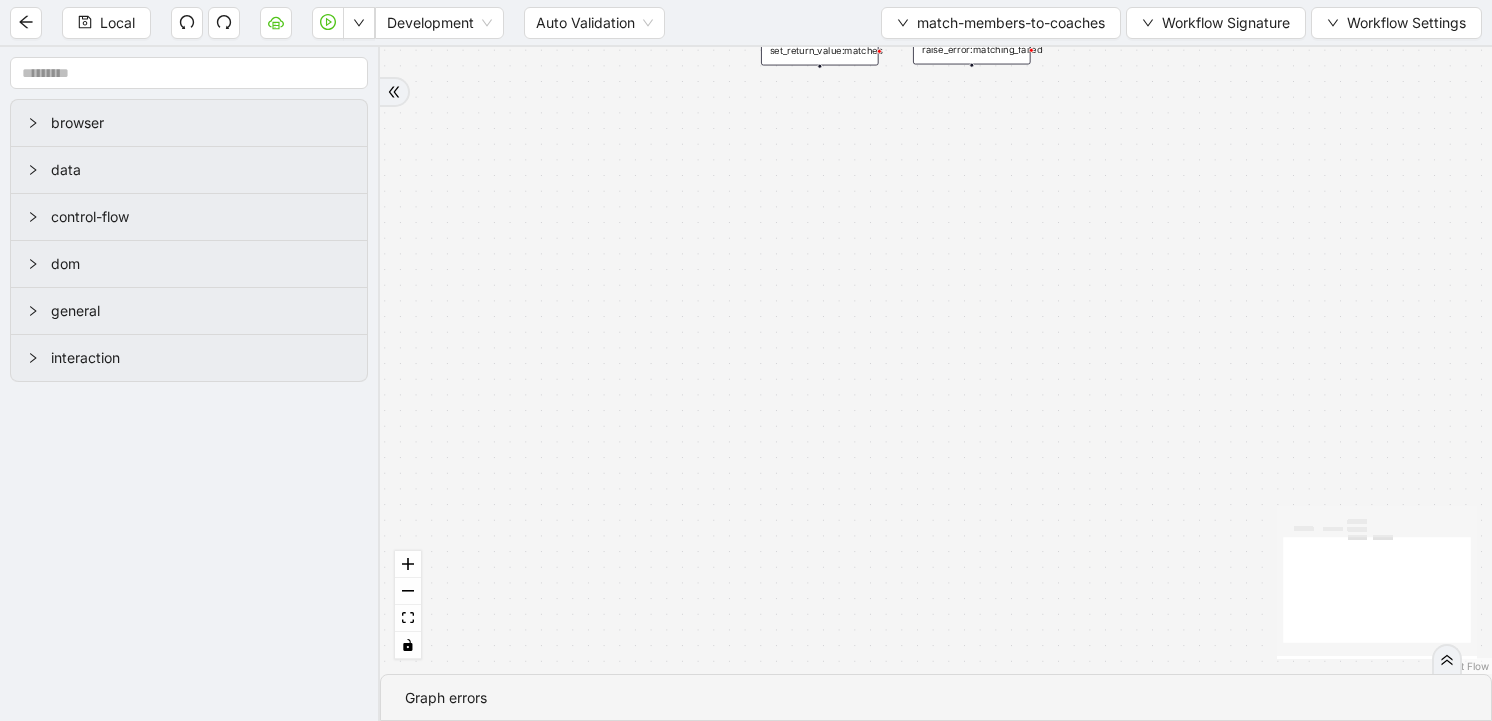 drag, startPoint x: 1122, startPoint y: 168, endPoint x: 991, endPoint y: 477, distance: 335.62183 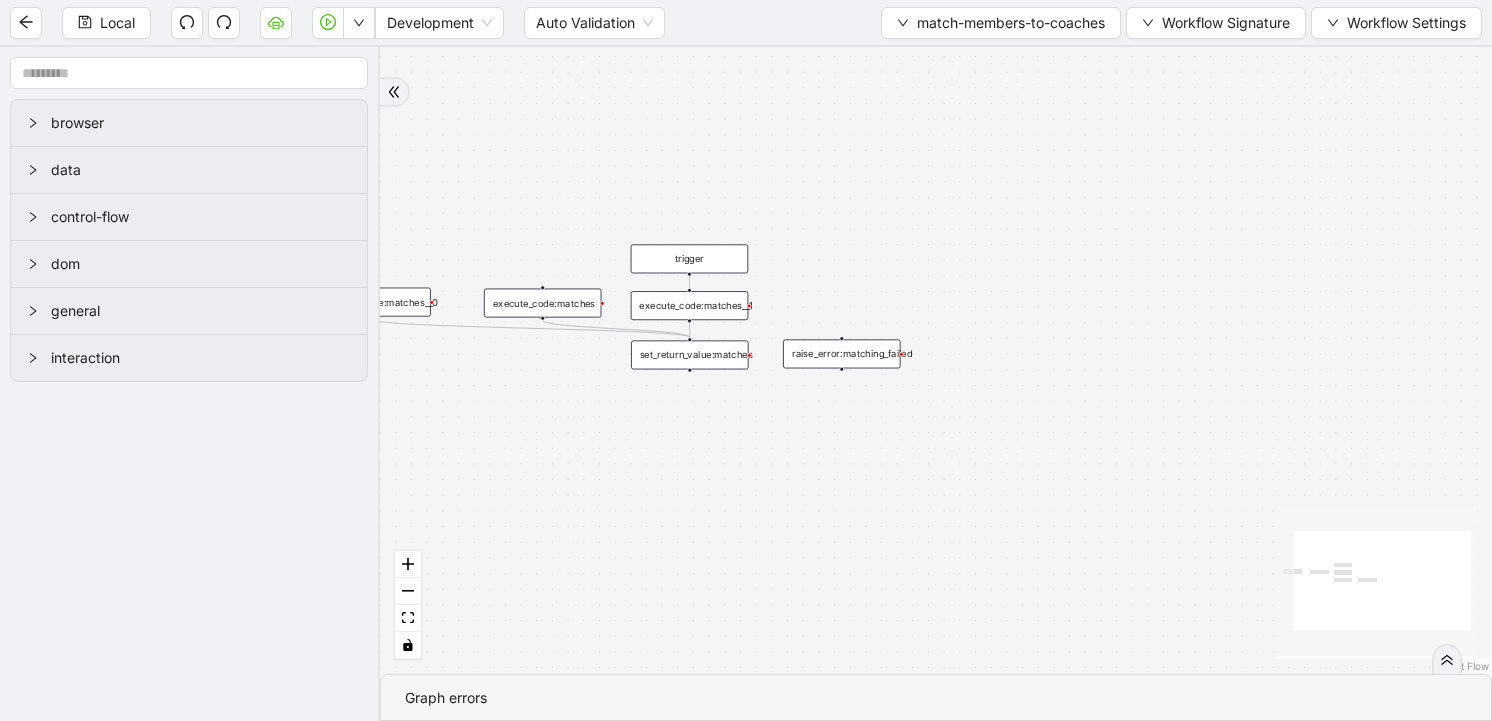 click on "execute_code:matches__1" at bounding box center (690, 305) 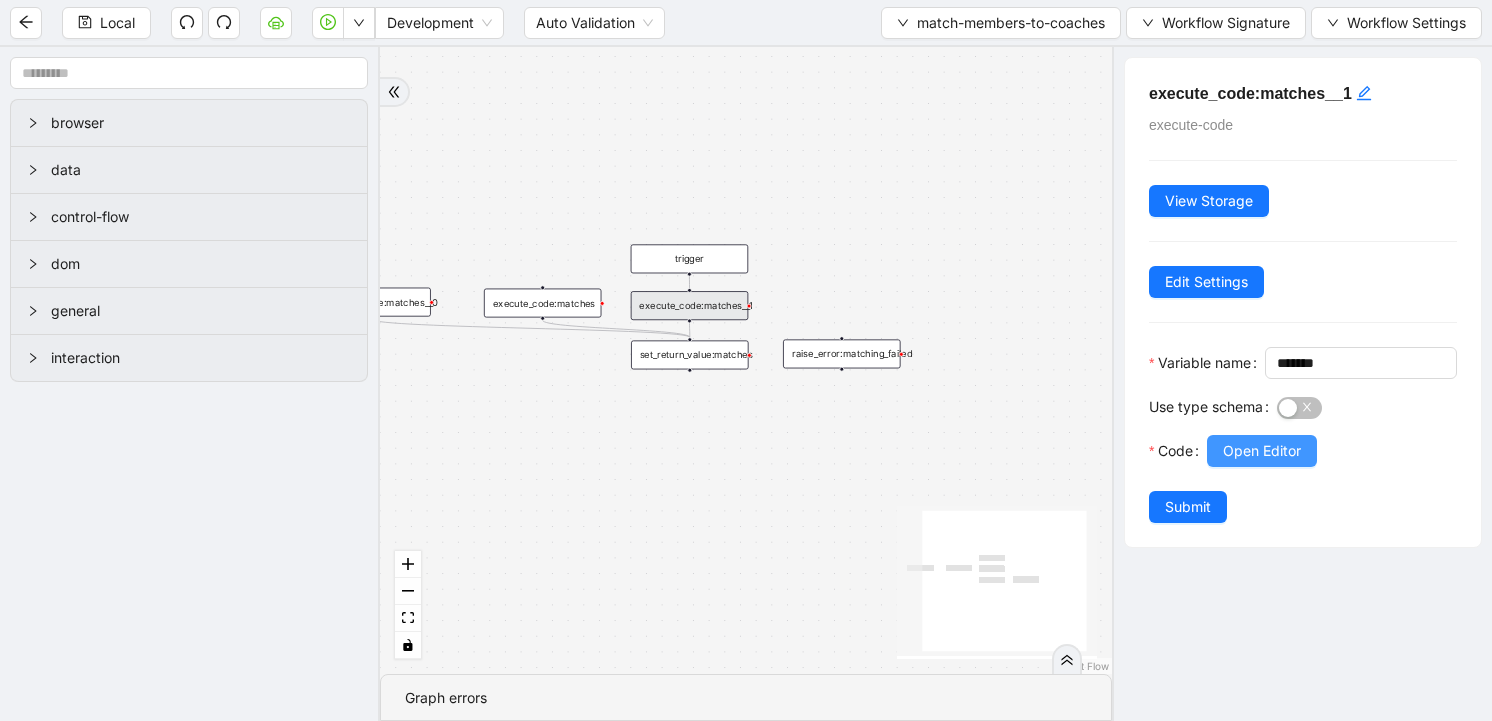 click on "Open Editor" at bounding box center (1262, 451) 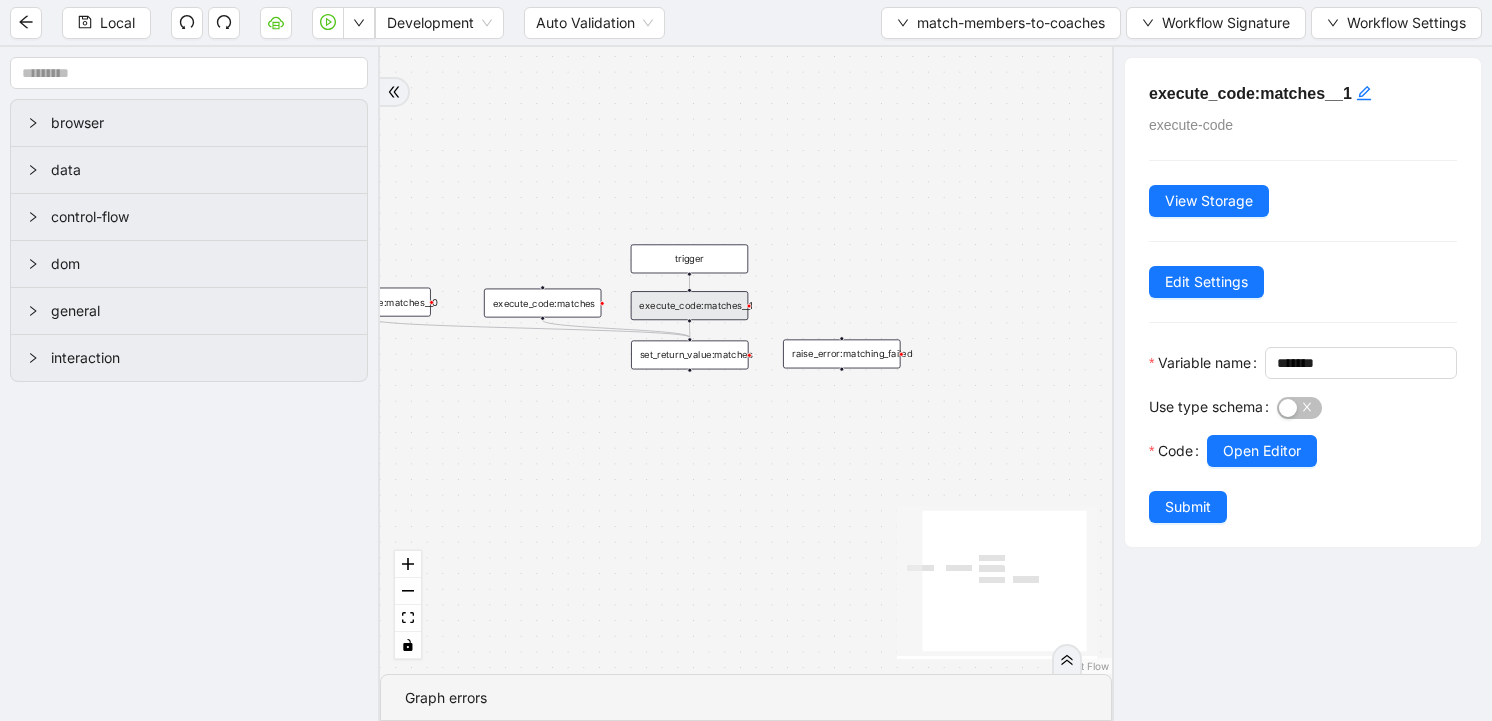 scroll, scrollTop: 300, scrollLeft: 0, axis: vertical 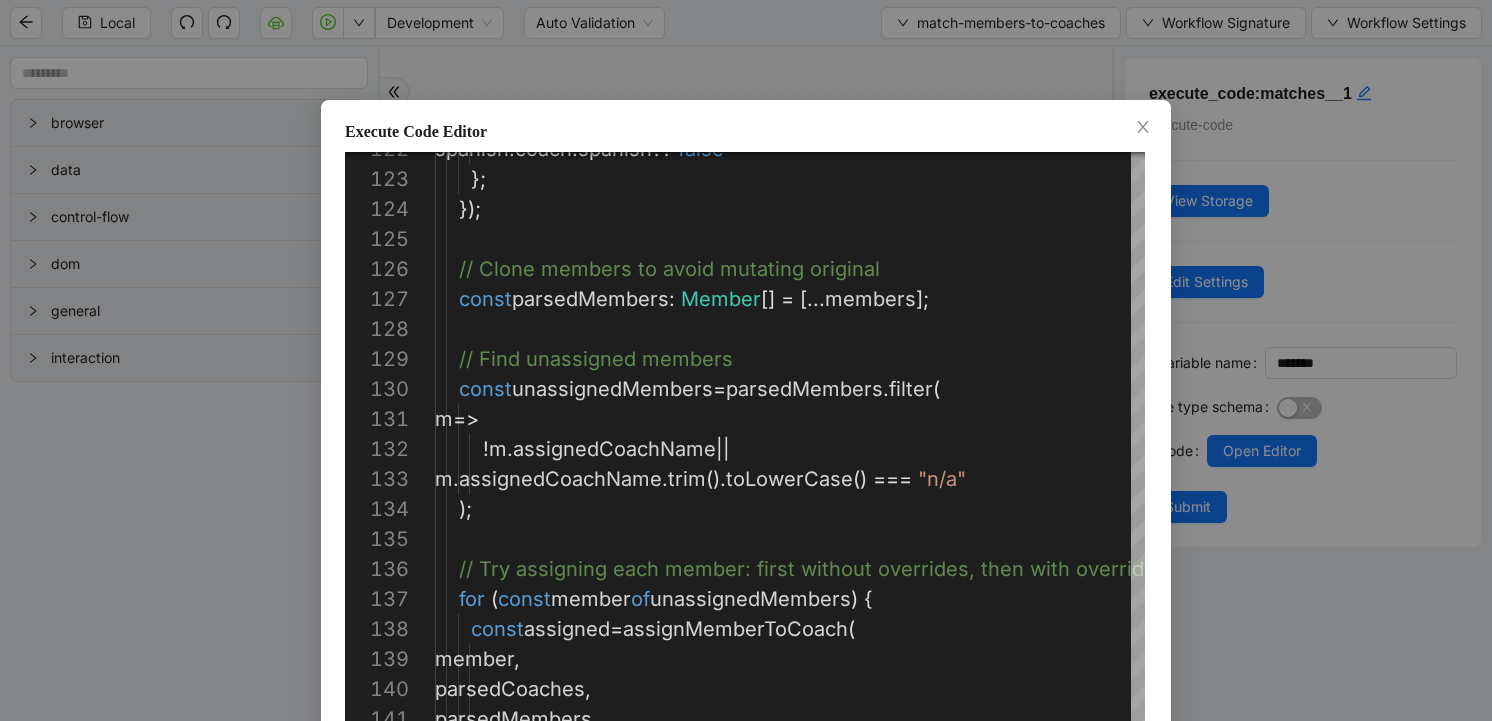click on "Execute Code Editor 142 140 141 139 138 137 136 135 134 133 132 131 130 129 128 127 126 125 124 123 122         licensing ,         parsedCoaches ,         parsedMembers ,         member ,        const  assigned  =  assignMemberToCoach (      for   ( const  member  of  unassignedMembers )   {      // Try assigning each member: first without overri des, then with overrides      );         m . assignedCoachName . trim (). toLowerCase ()   ===   "n/a"          ! m . assignedCoachName  ||       m  =>      const  unassignedMembers  =  parsedMembers . filter (      // Find unassigned members      const  parsedMembers :   Member []   =   [... members ];      // Clone members to avoid mutating original      });        };         spanish :  coach . spanish  ??   false Enter to Rename, ⇧Enter to Preview Cancel Save" at bounding box center [746, 360] 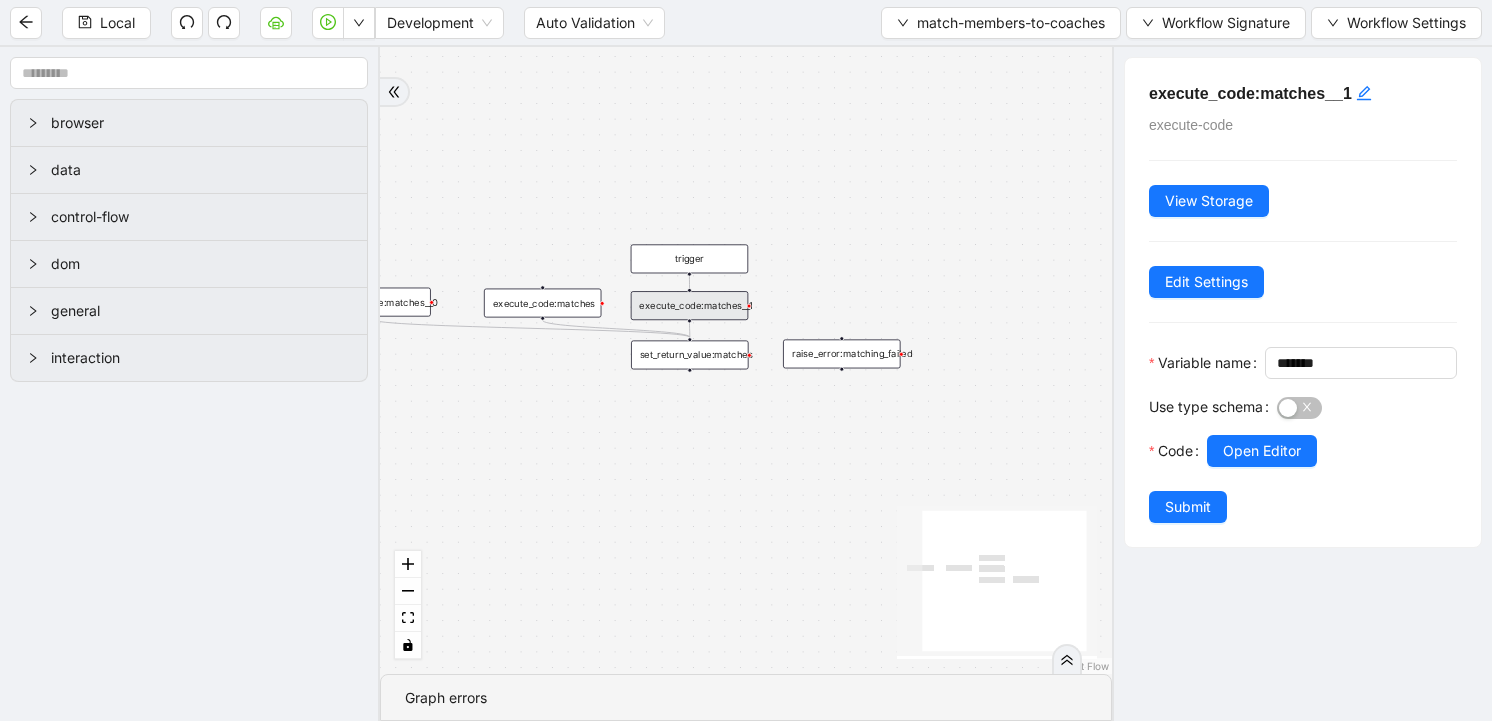 click at bounding box center [542, 287] 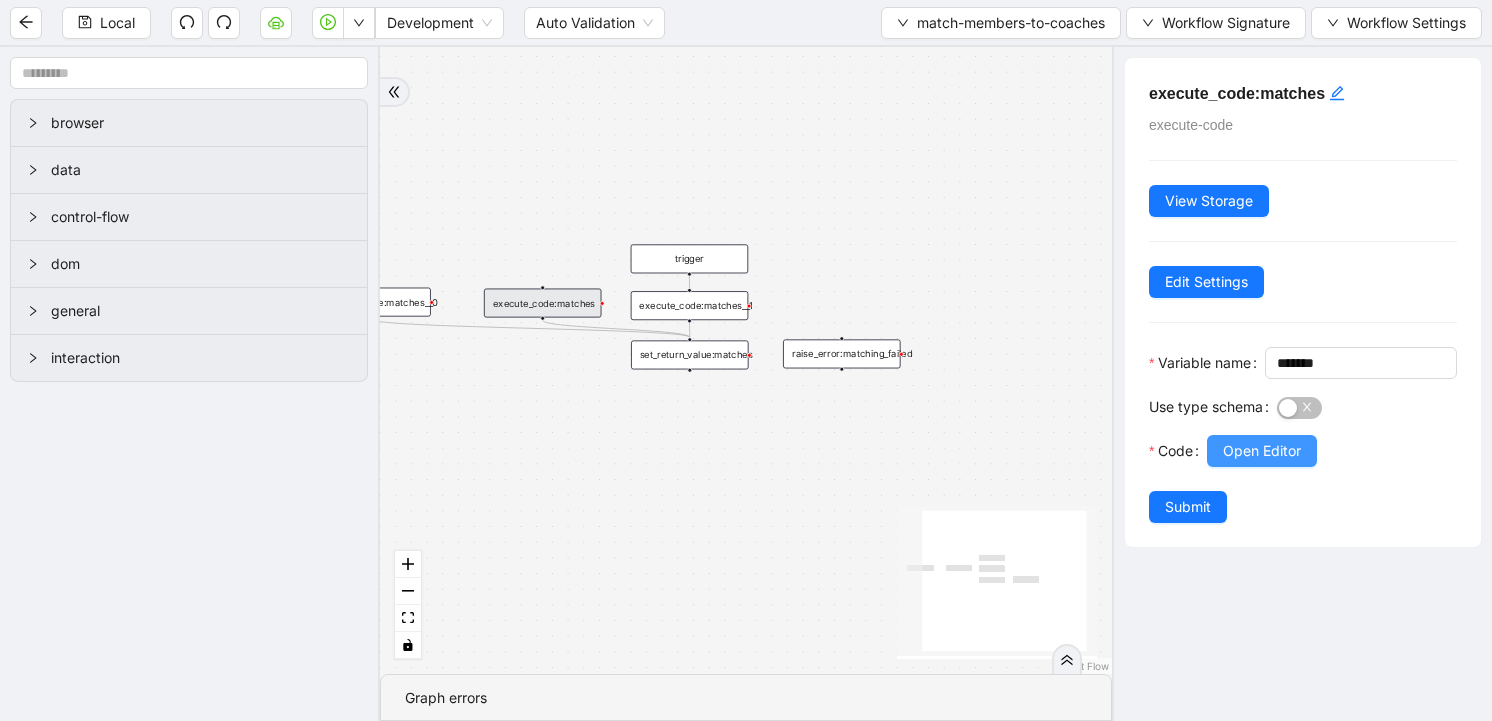 click on "Open Editor" at bounding box center [1262, 451] 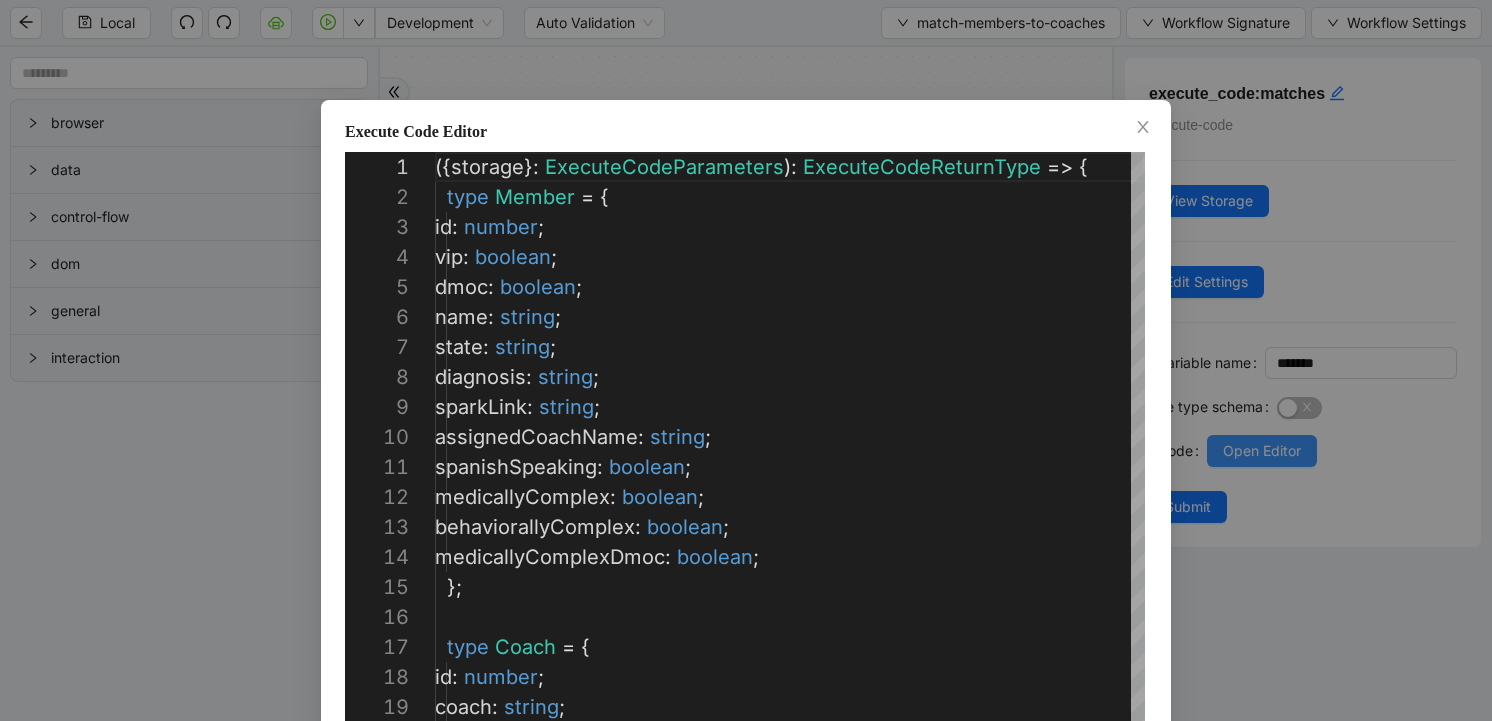scroll, scrollTop: 300, scrollLeft: 0, axis: vertical 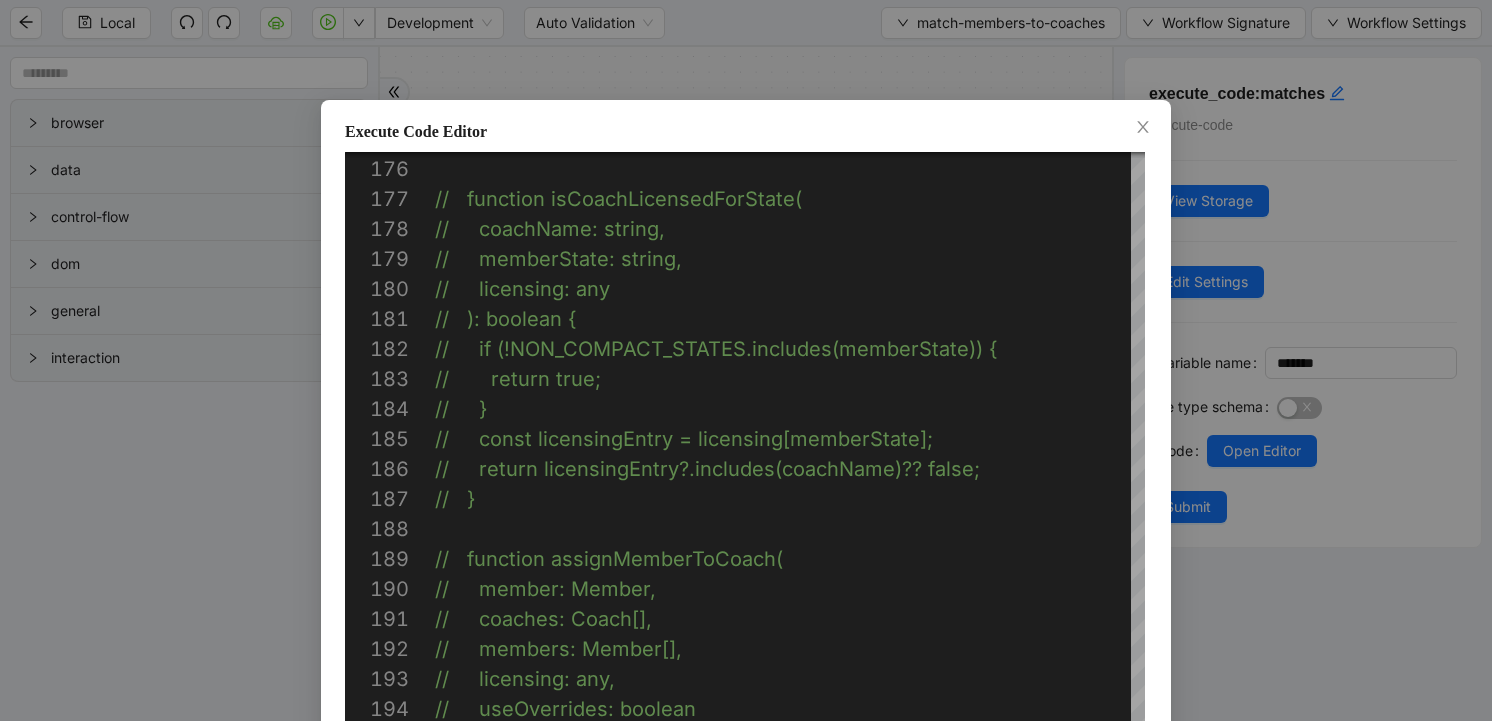 click on "**********" at bounding box center [746, 360] 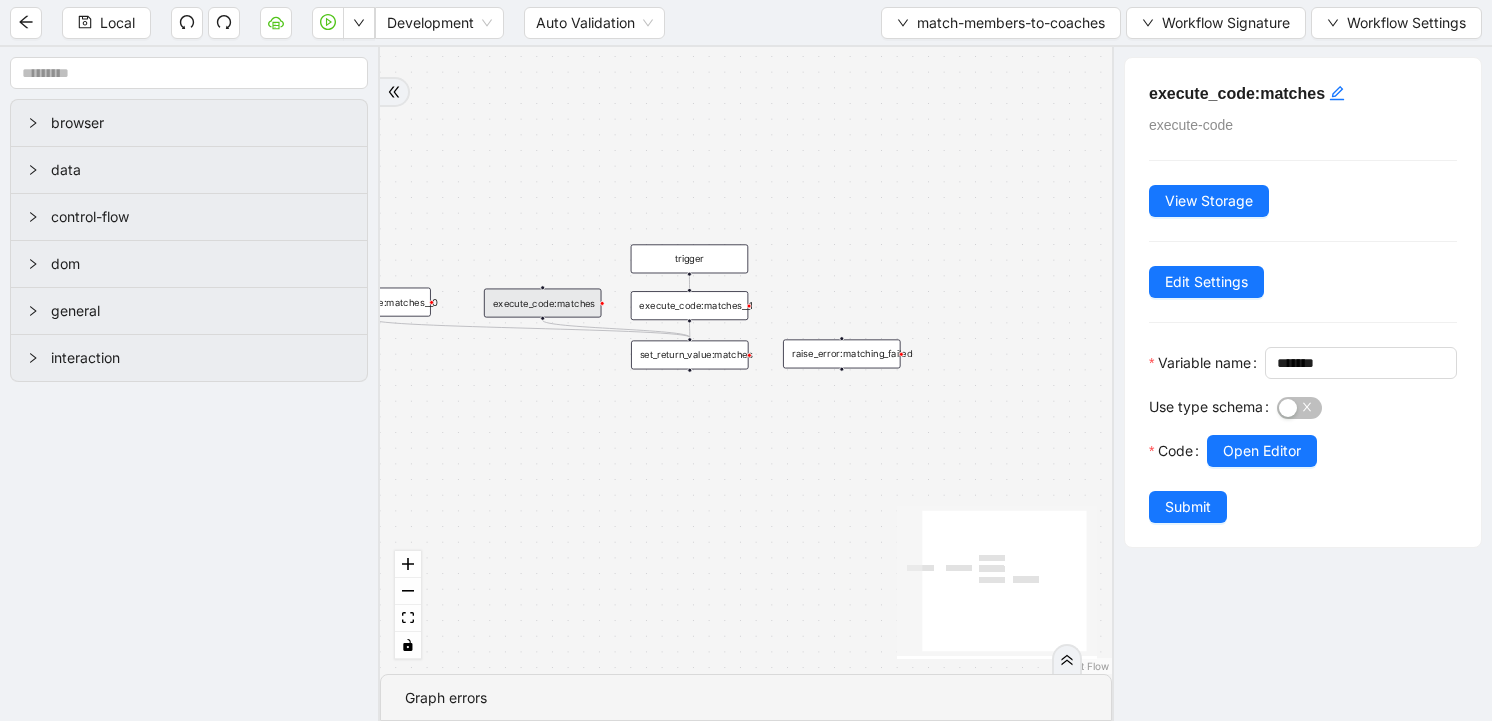 click on "trigger execute_code:matches set_return_value:matches raise_error:matching_failed execute_code:matches__0 execute_code:matches__1" at bounding box center (746, 360) 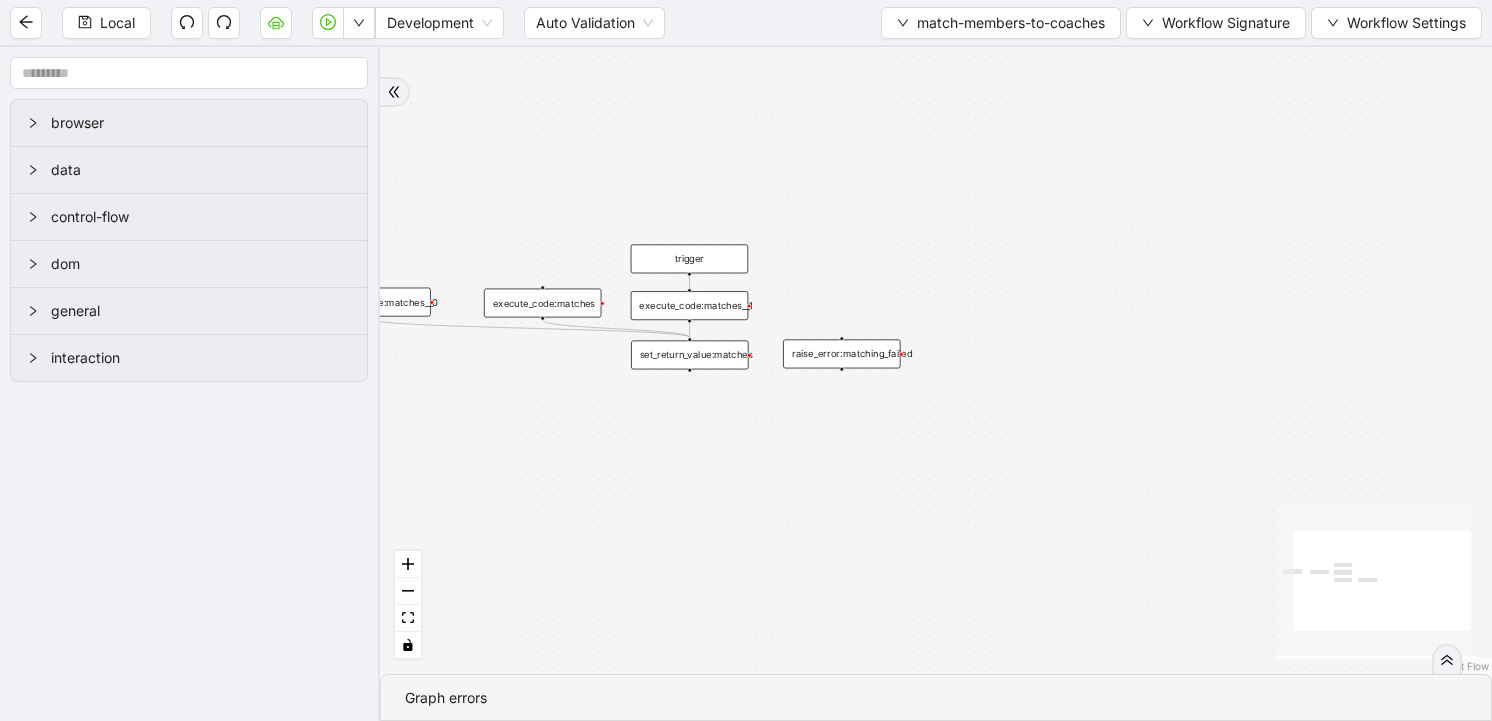 click on "execute_code:matches__1" at bounding box center [690, 305] 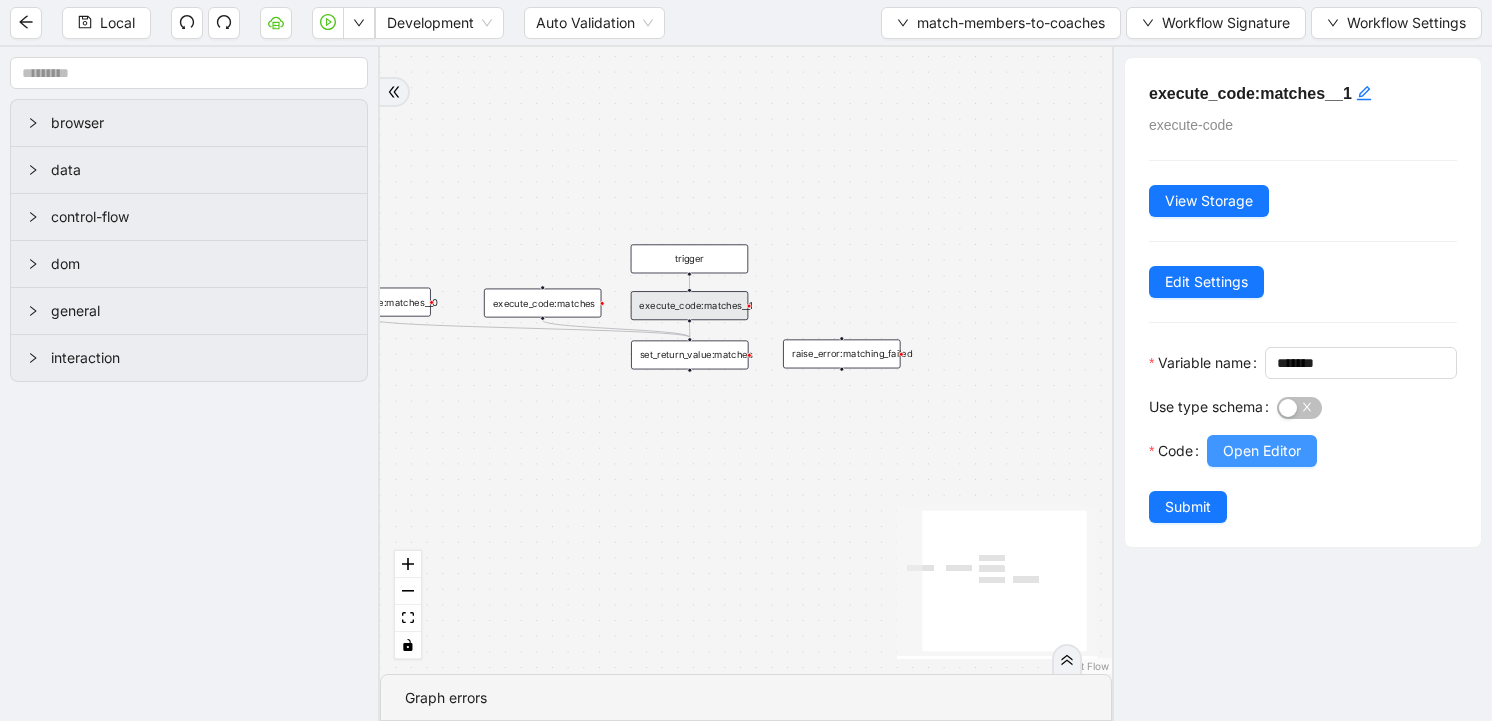 click on "Open Editor" at bounding box center (1262, 451) 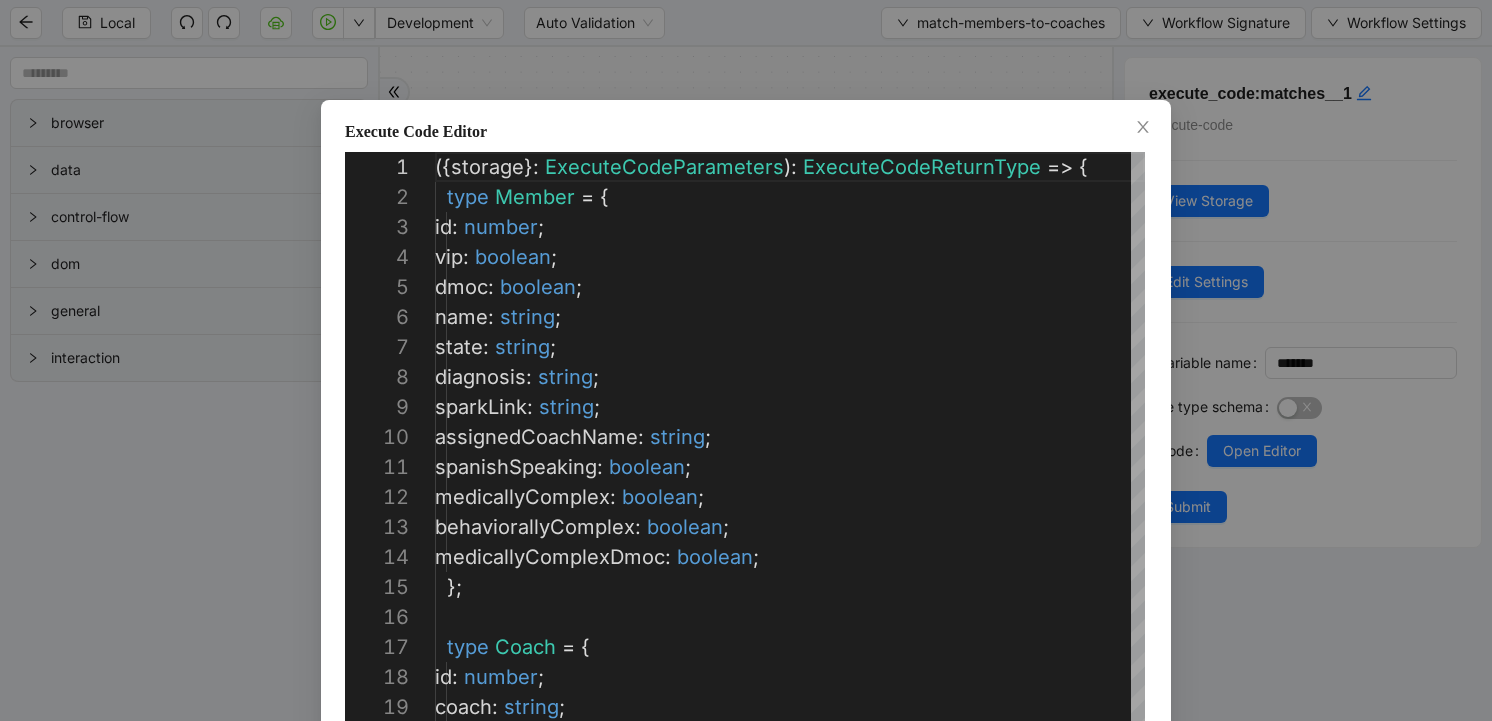 scroll, scrollTop: 300, scrollLeft: 0, axis: vertical 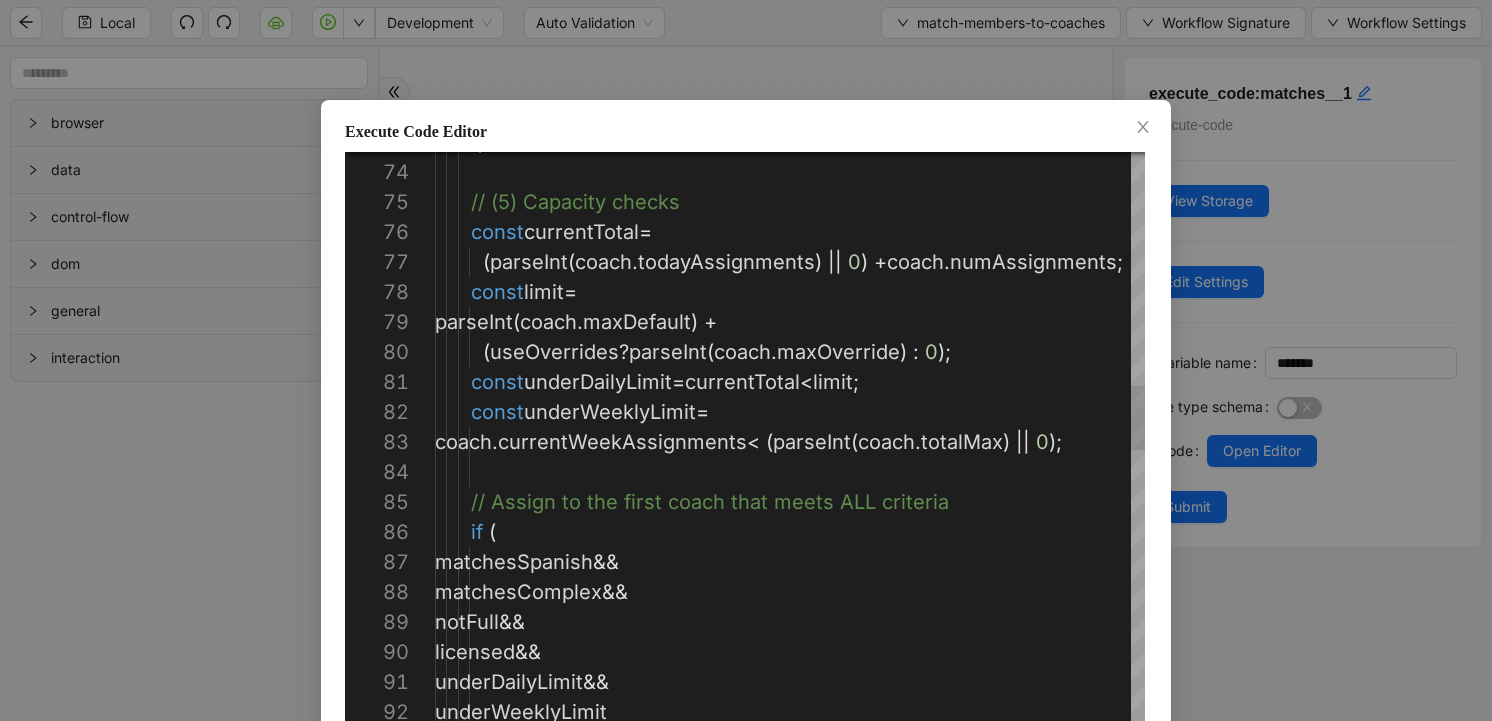 click on ");        // (5) Capacity checks        const  currentTotal  =          ( parseInt ( coach . todayAssignments )   ||   0 )   +  coach . numAssignments ;        const  limit  =         parseInt ( coach . maxDefault )   +          ( useOverrides  ?  parseInt ( coach . maxOverride )   :   0 );        const  underDailyLimit  =  currentTotal  <  limit ;        const  underWeeklyLimit  =         coach . currentWeekAssignments  <   ( parseInt ( coach . totalMax )   ||   0 );        // Assign to the first coach that meets ALL criter ia        if   (         matchesSpanish  &&         matchesComplex  &&         notFull  &&         licensed  &&         underDailyLimit  &&         underWeeklyLimit        )   {" at bounding box center [849, 772] 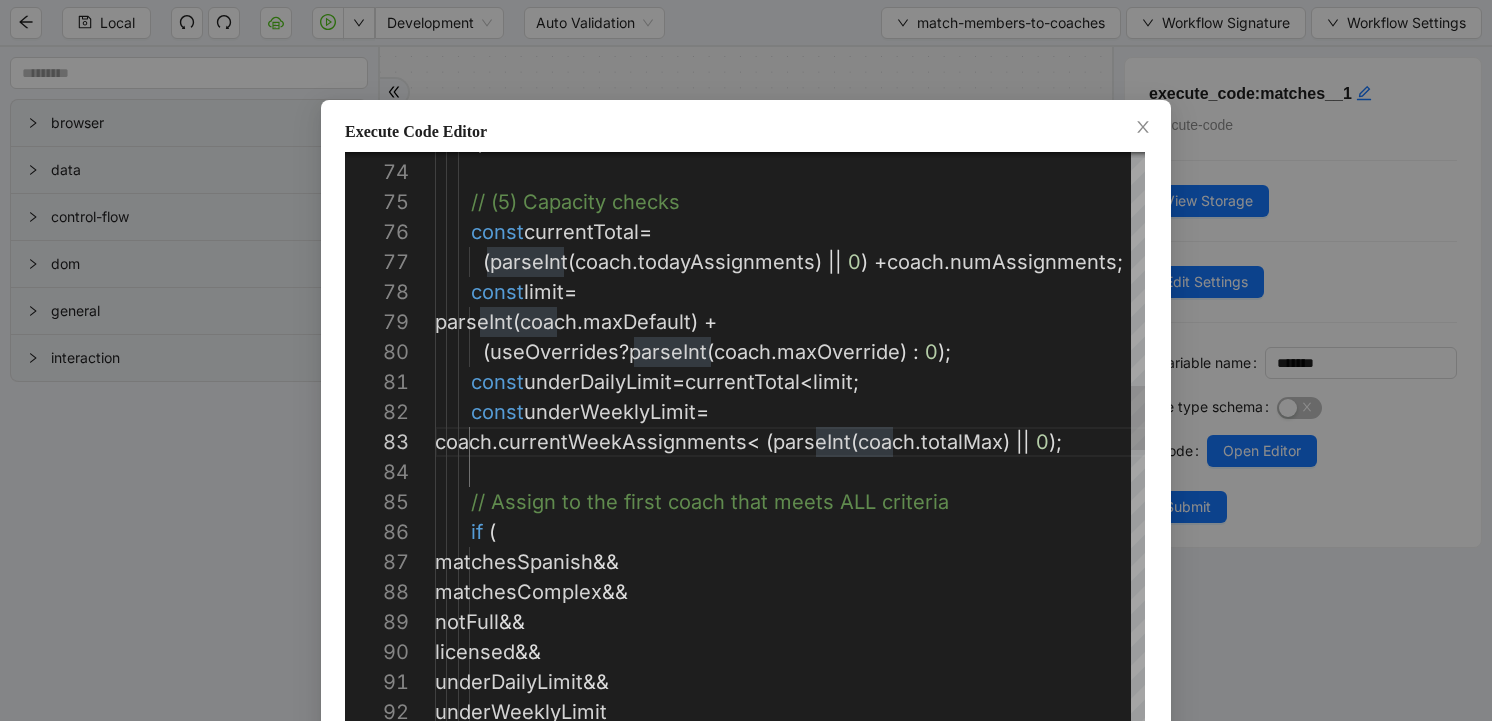 type on "**********" 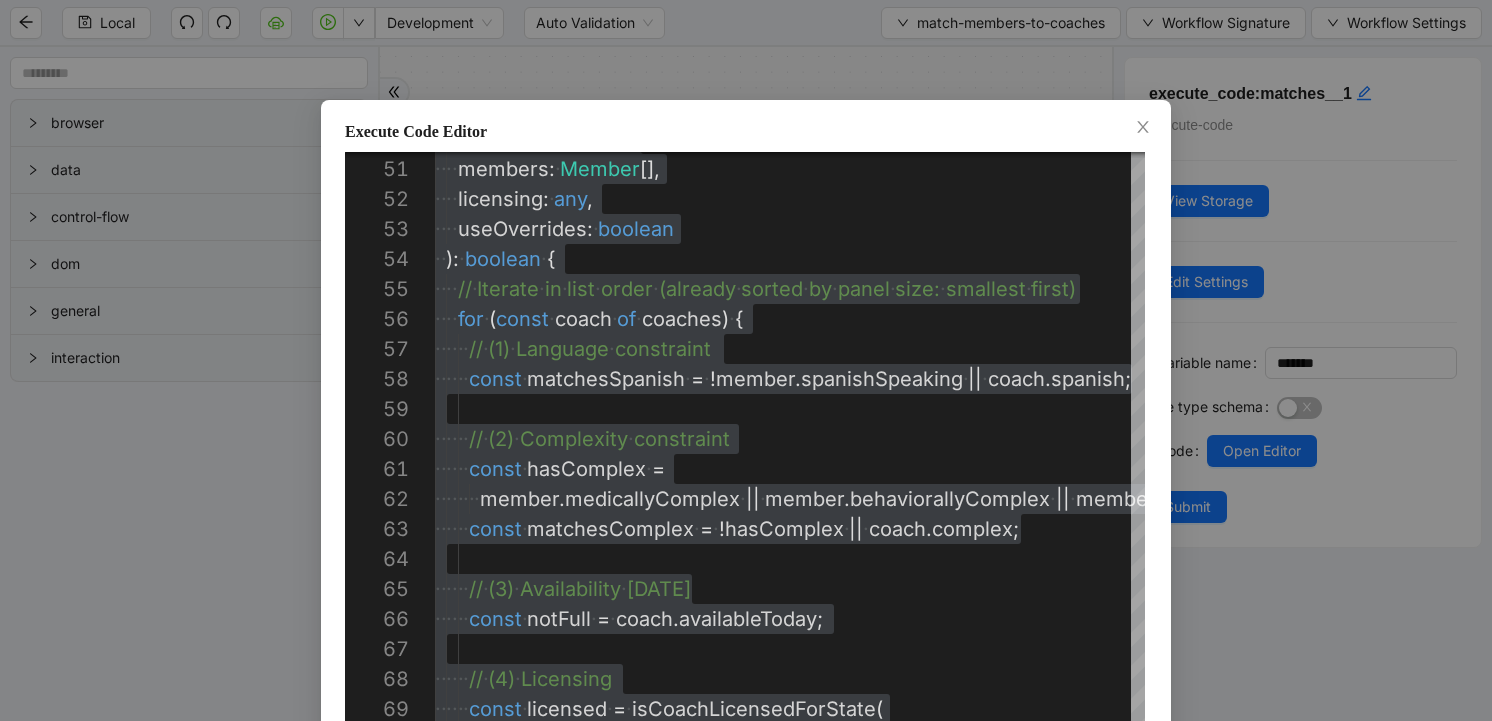 click on "Execute Code Editor 50 51 52 53 54 55 56 57 58 59 60 61 62 63 64 65 66 67 68 69 70 ·‌ ·‌ ·‌ ·‌ coaches : ·‌ Coach [], ·‌ ·‌ ·‌ ·‌ members : ·‌ Member [], ·‌ ·‌ ·‌ ·‌ licensing : ·‌ any , ·‌ ·‌ ·‌ ·‌ useOverrides : ·‌ boolean ·‌ ·‌ ): ·‌ boolean ·‌ { ·‌ ·‌ ·‌ ·‌ // ·‌ Iterate ·‌ in ·‌ list ·‌ order ·‌ (already ·‌ sorted ·‌ by ·‌ panel ·‌ size: ·‌ smallest ·‌ first) ·‌ ·‌ ·‌ ·‌ for ·‌ ( const ·‌ coach ·‌ of ·‌ coaches ) ·‌ { ·‌ ·‌ ·‌ ·‌ ·‌ ·‌ // ·‌ (1) ·‌ Language ·‌ constraint ·‌ ·‌ ·‌ ·‌ ·‌ ·‌ const ·‌ matchesSpanish ·‌ = ·‌ ! member . spanishSpeaking ·‌ || ·‌ coach . spanish ; ·‌ ·‌ ·‌ ·‌ ·‌ ·‌ // ·‌ (2) ·‌ Complexity ·‌ constraint ·‌ ·‌ ·‌ ·‌ ·‌ ·‌ const ·‌ hasComplex ·‌ = ·‌ ·‌ ·‌ ·‌ ·‌ ·‌ ·‌ ·‌ member . medicallyComplex ·‌ || ." at bounding box center (746, 360) 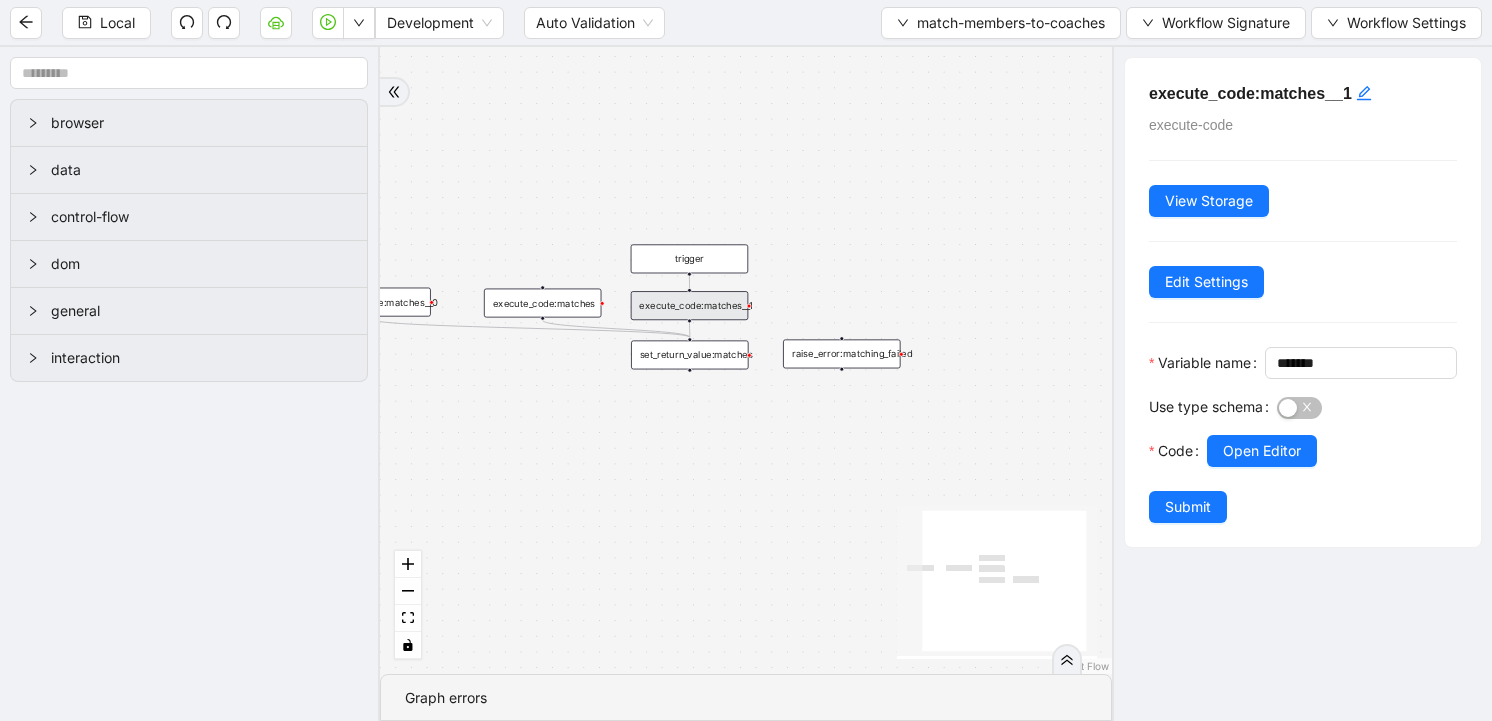 type 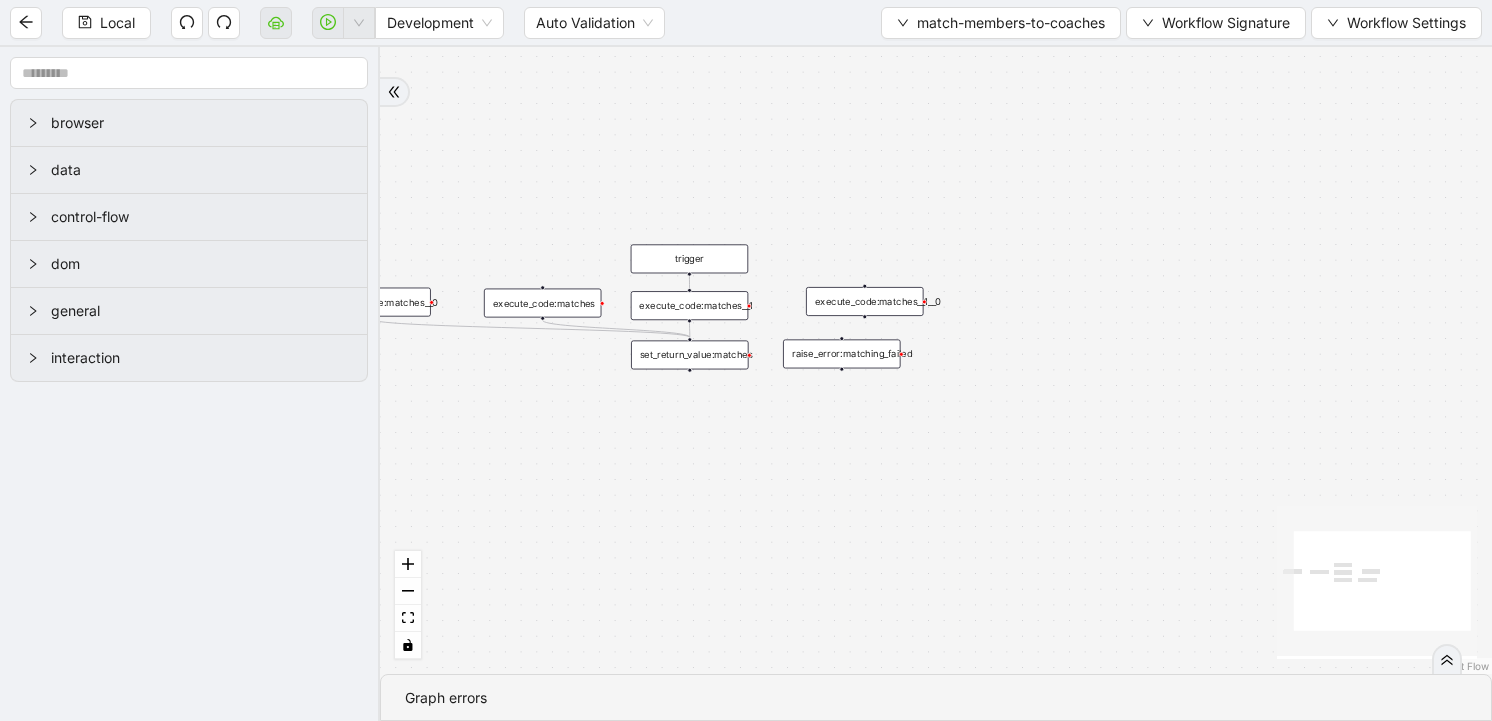 drag, startPoint x: 847, startPoint y: 296, endPoint x: 826, endPoint y: 297, distance: 21.023796 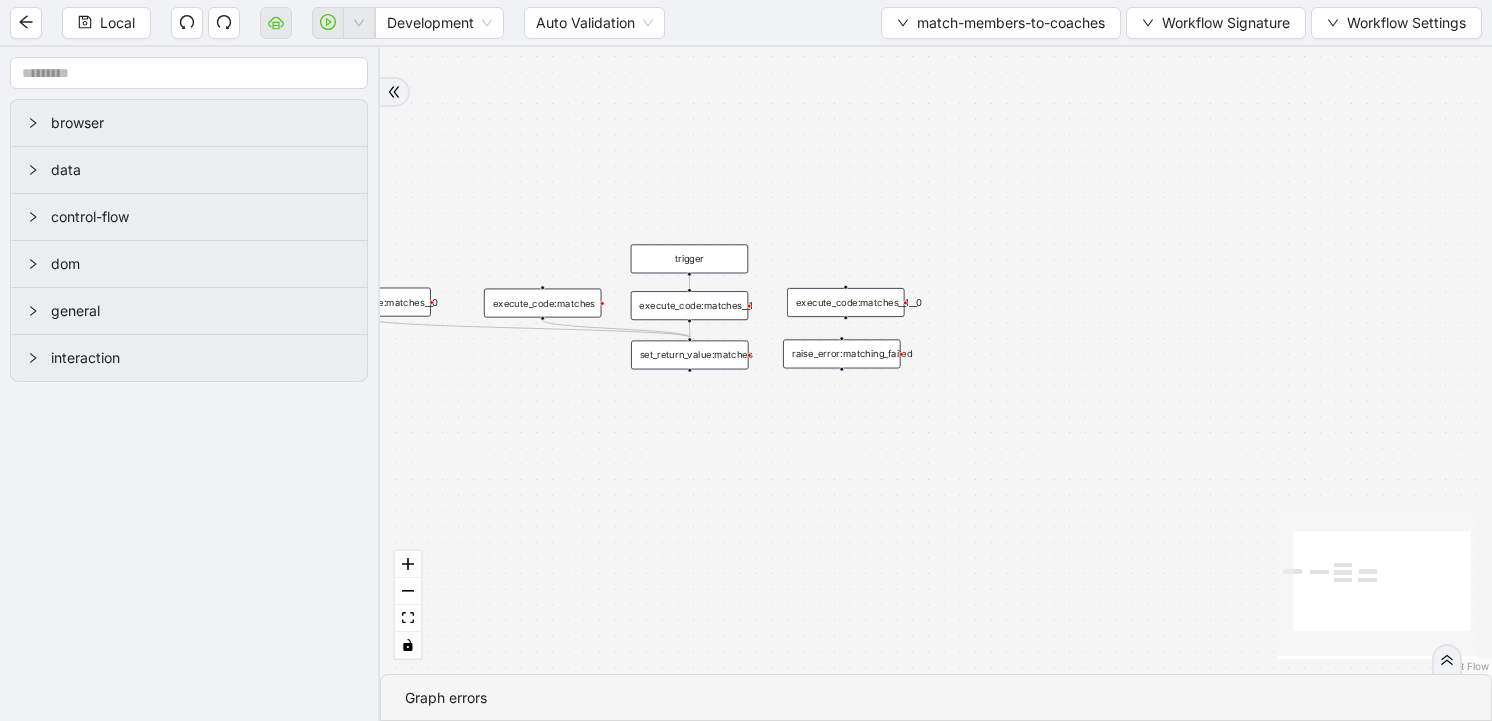 click on "execute_code:matches__1__0" at bounding box center (846, 302) 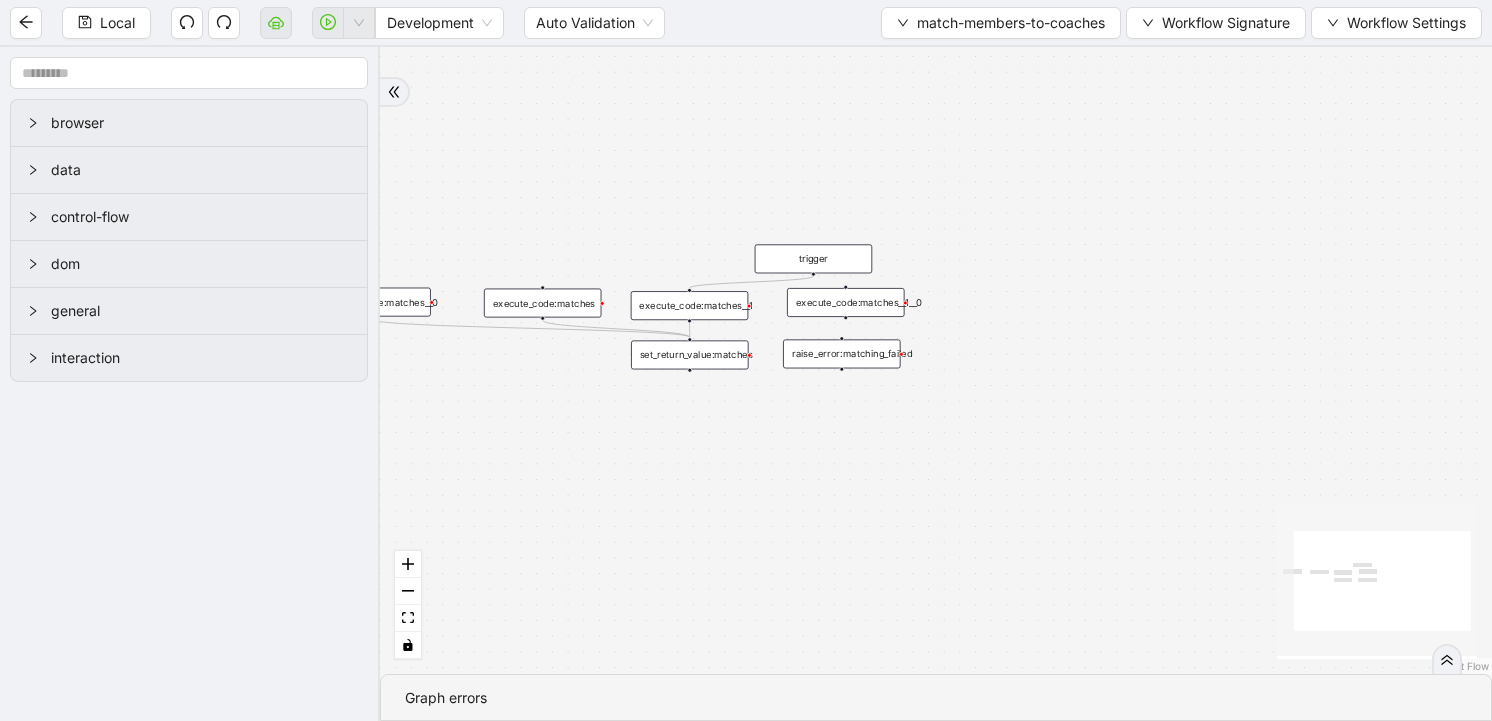 drag, startPoint x: 716, startPoint y: 258, endPoint x: 840, endPoint y: 258, distance: 124 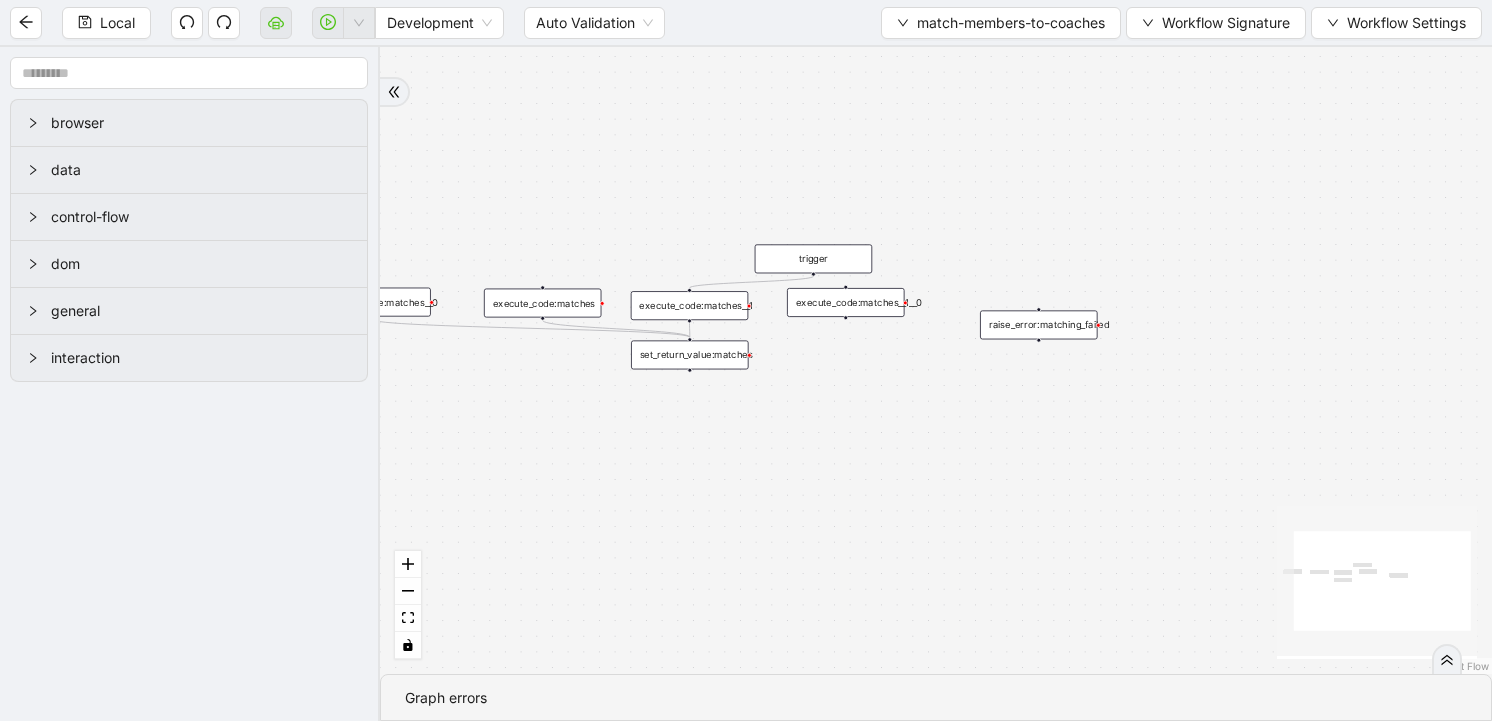 drag, startPoint x: 747, startPoint y: 352, endPoint x: 837, endPoint y: 352, distance: 90 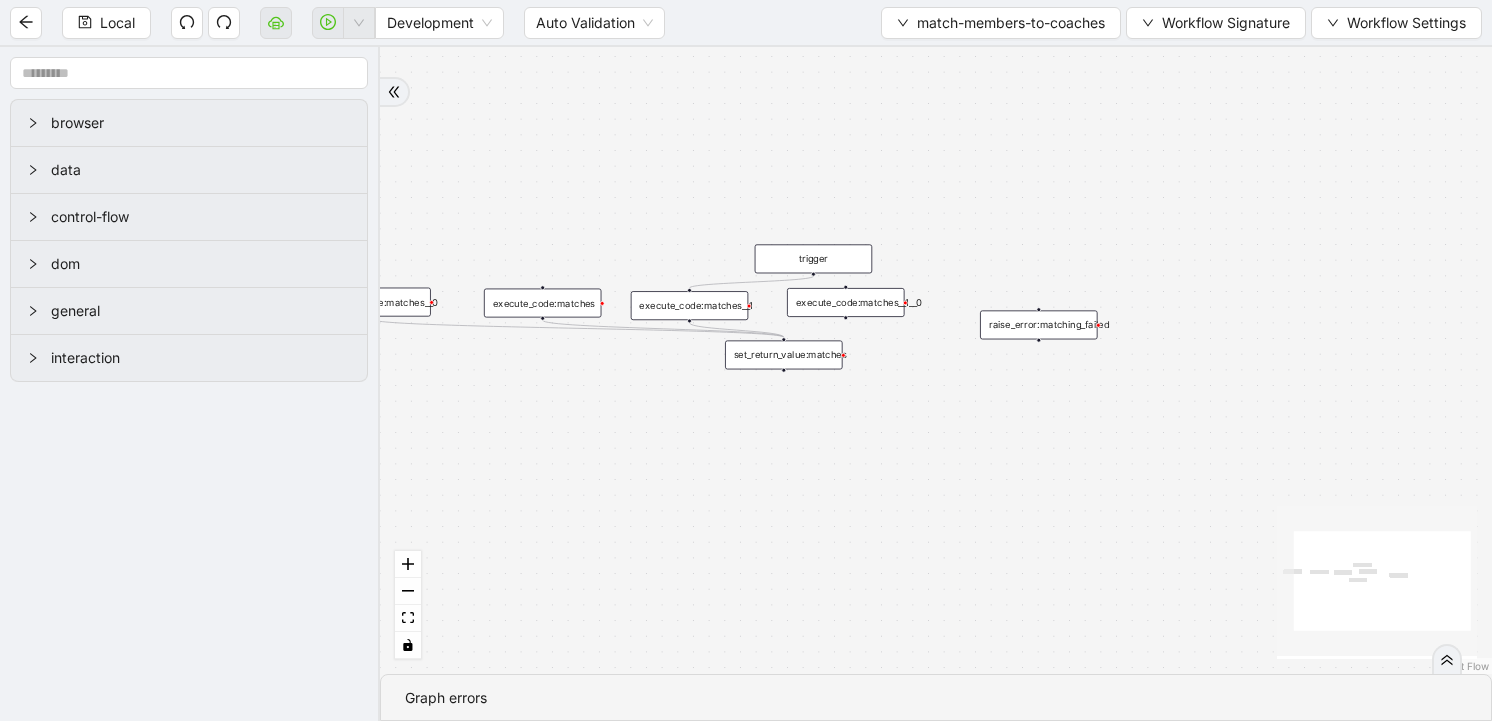 drag, startPoint x: 743, startPoint y: 353, endPoint x: 824, endPoint y: 353, distance: 81 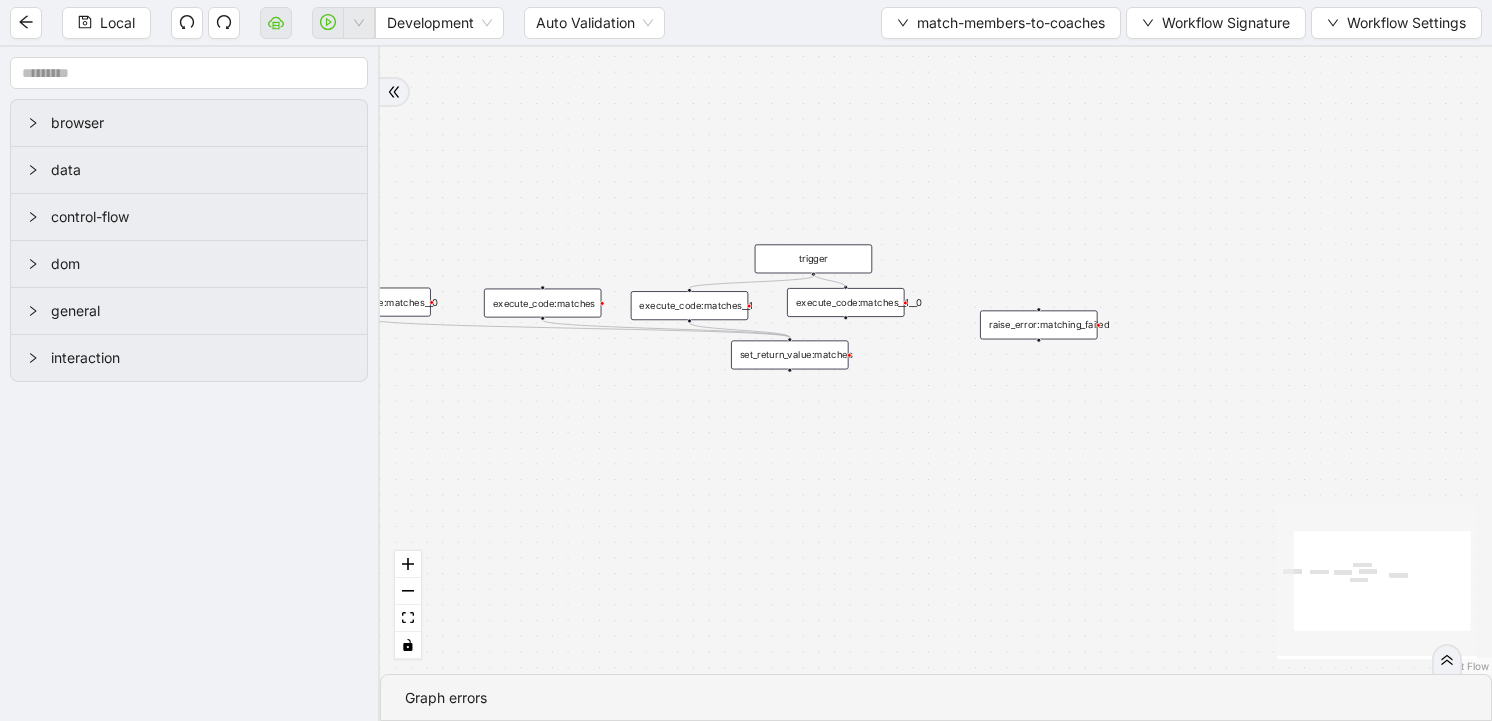 drag, startPoint x: 813, startPoint y: 273, endPoint x: 845, endPoint y: 296, distance: 39.40812 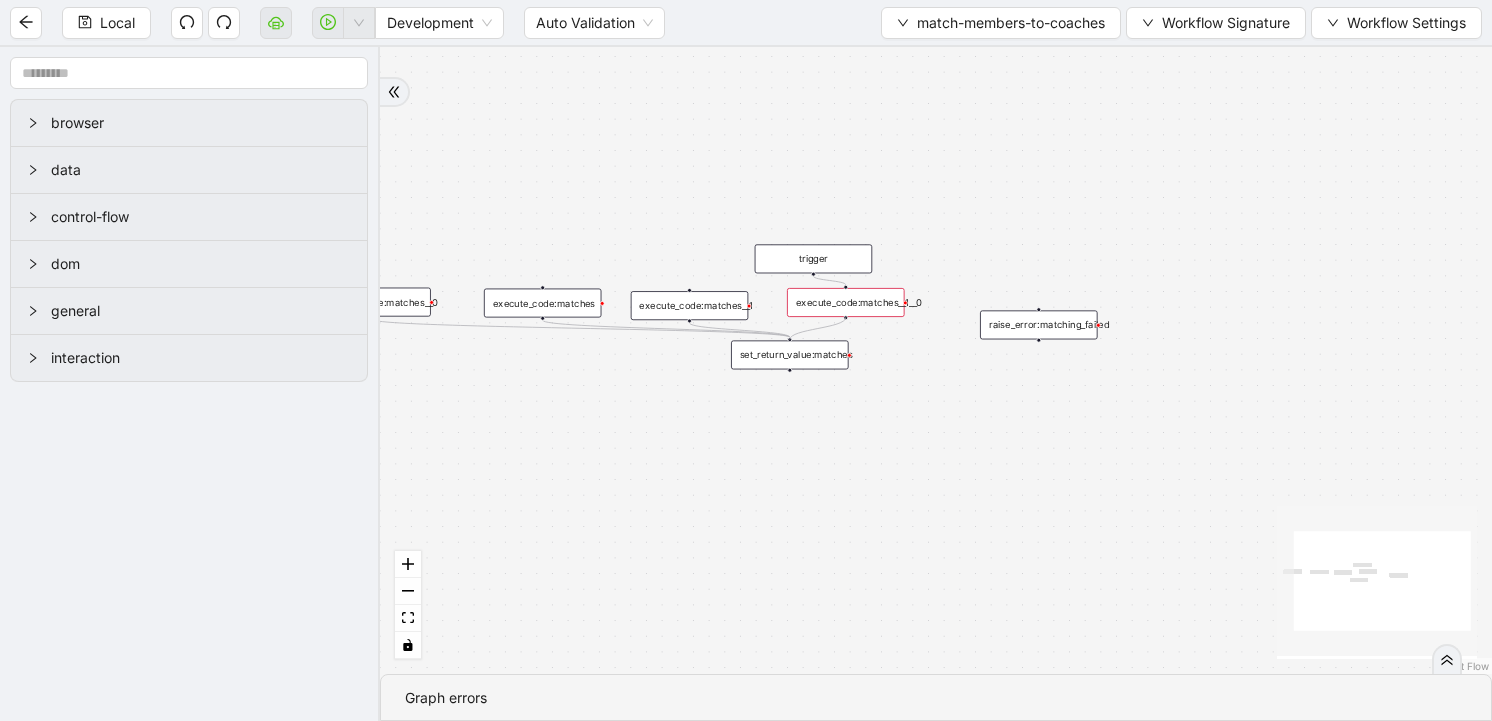 drag, startPoint x: 845, startPoint y: 316, endPoint x: 795, endPoint y: 340, distance: 55.461697 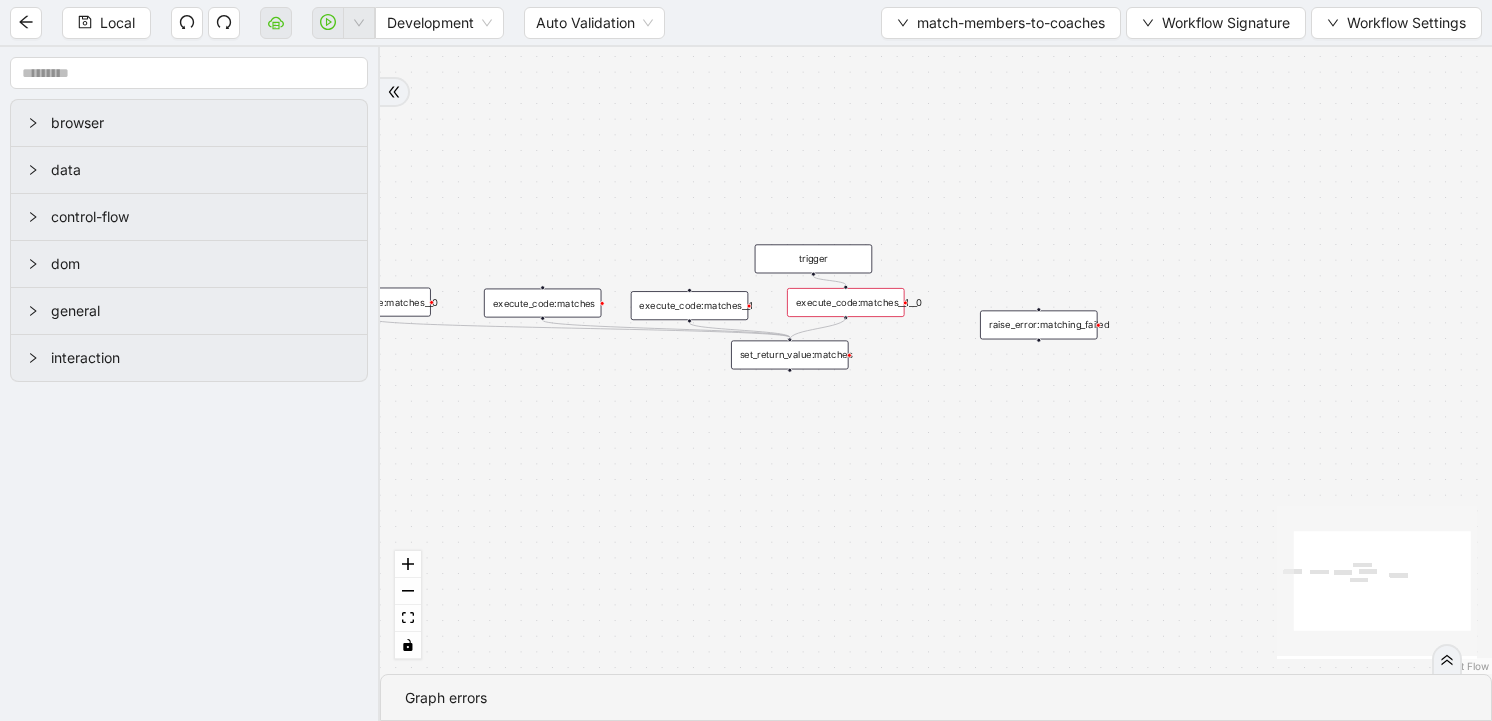 click on "trigger execute_code:matches set_return_value:matches raise_error:matching_failed execute_code:matches__0 execute_code:matches__1 execute_code:matches__1__0" at bounding box center [1066, 489] 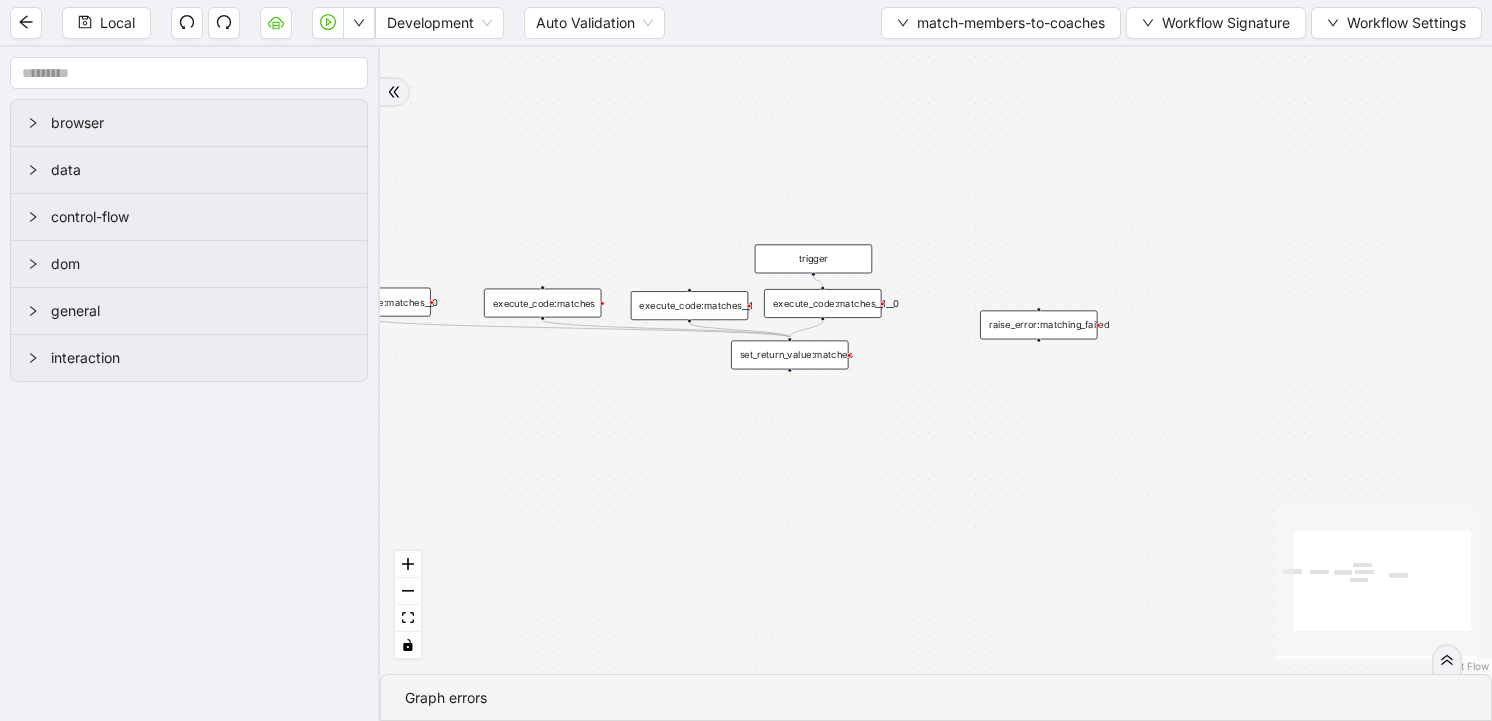 drag, startPoint x: 867, startPoint y: 300, endPoint x: 844, endPoint y: 301, distance: 23.021729 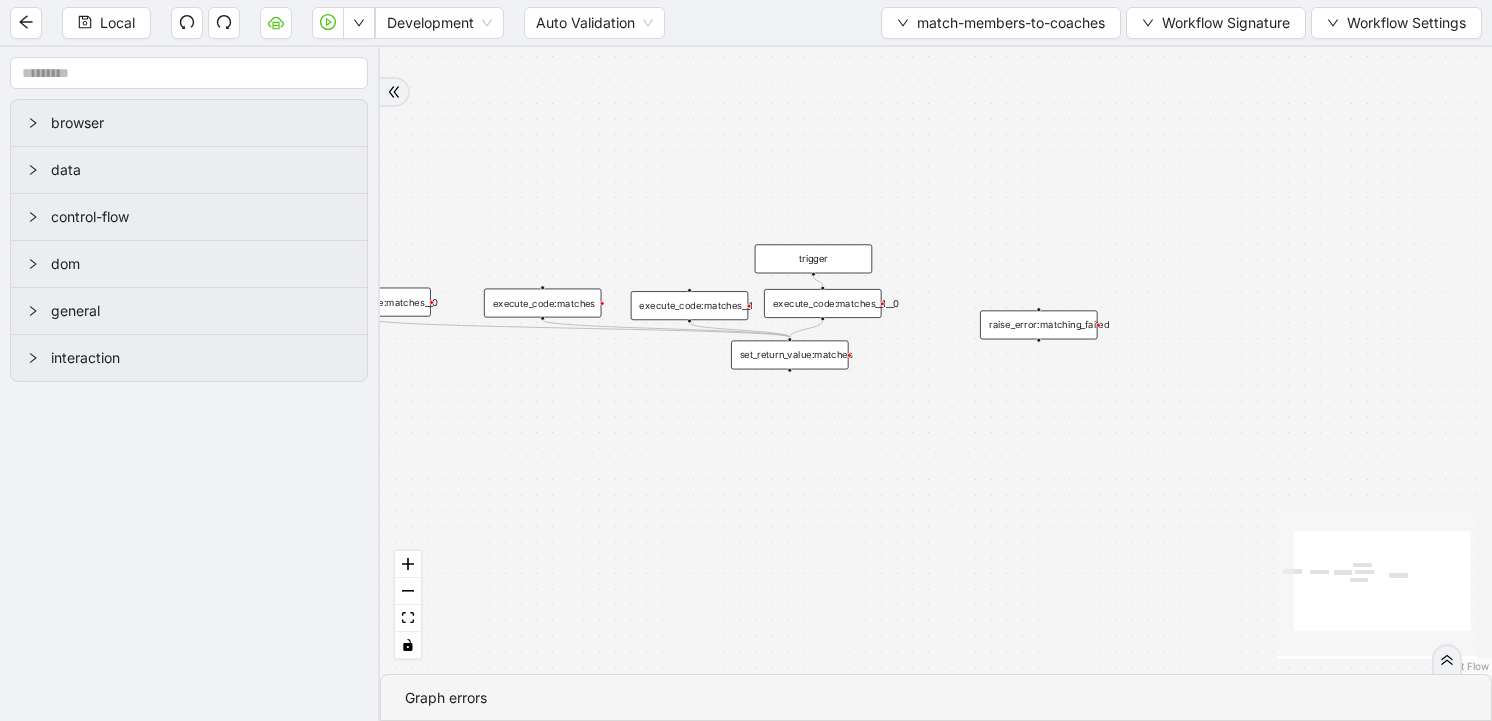 click on "execute_code:matches__1__0" at bounding box center (823, 303) 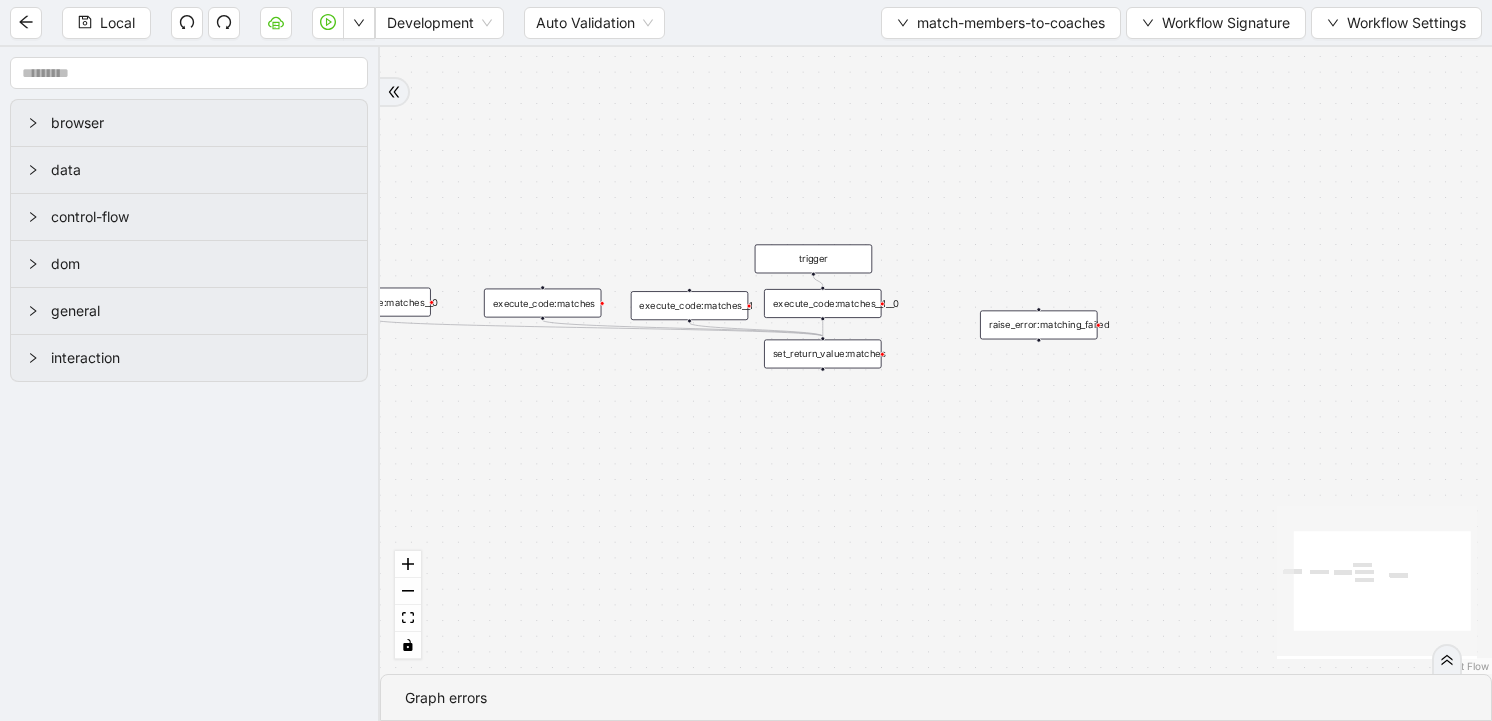 drag, startPoint x: 810, startPoint y: 354, endPoint x: 843, endPoint y: 353, distance: 33.01515 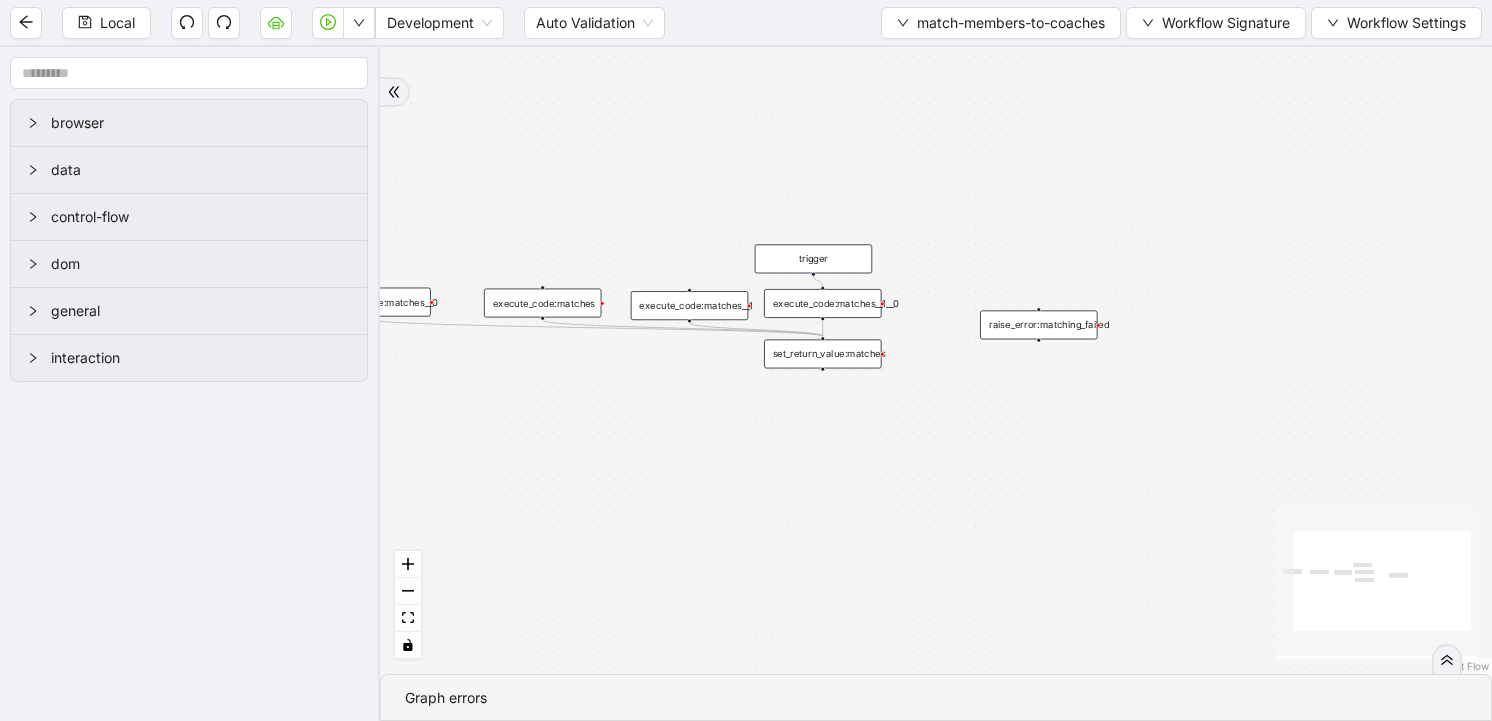 click on "set_return_value:matches" at bounding box center (823, 353) 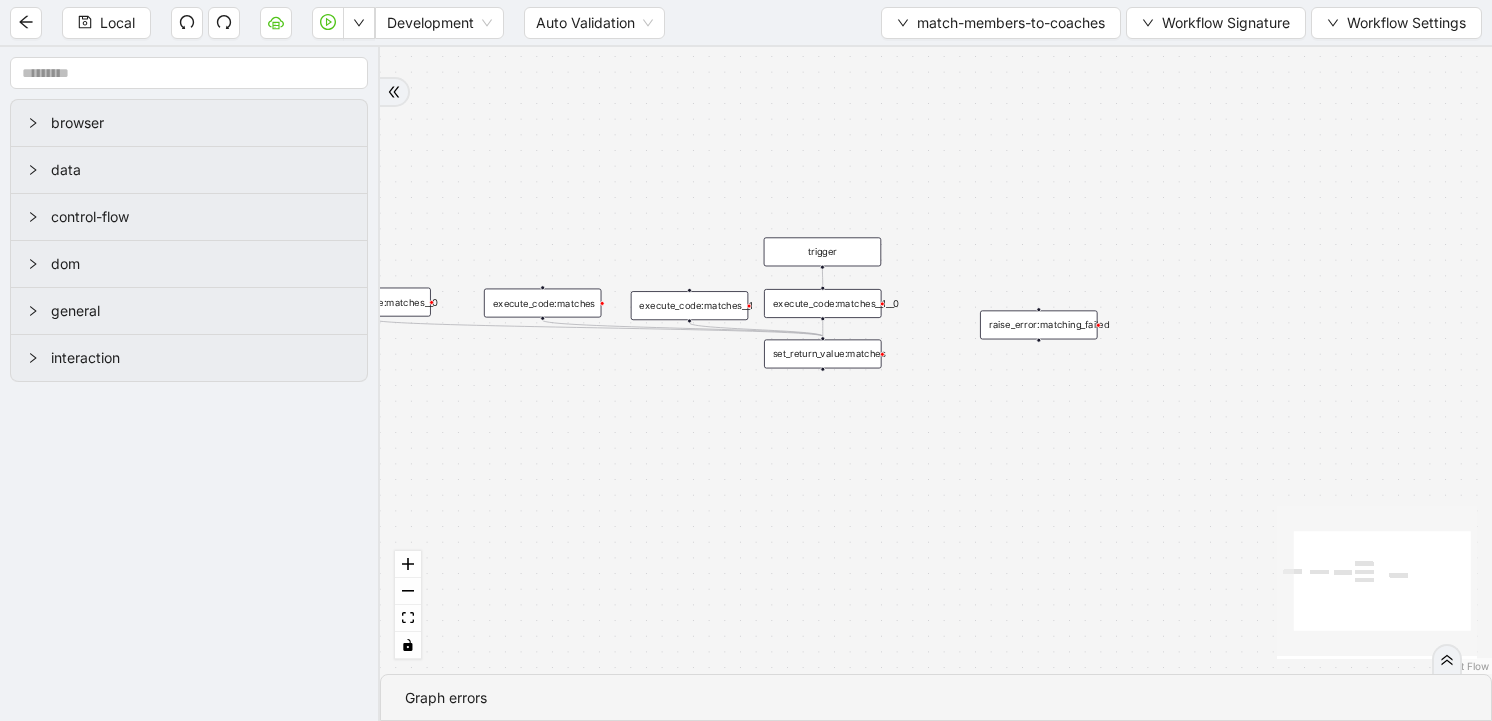 click on "trigger" at bounding box center (823, 251) 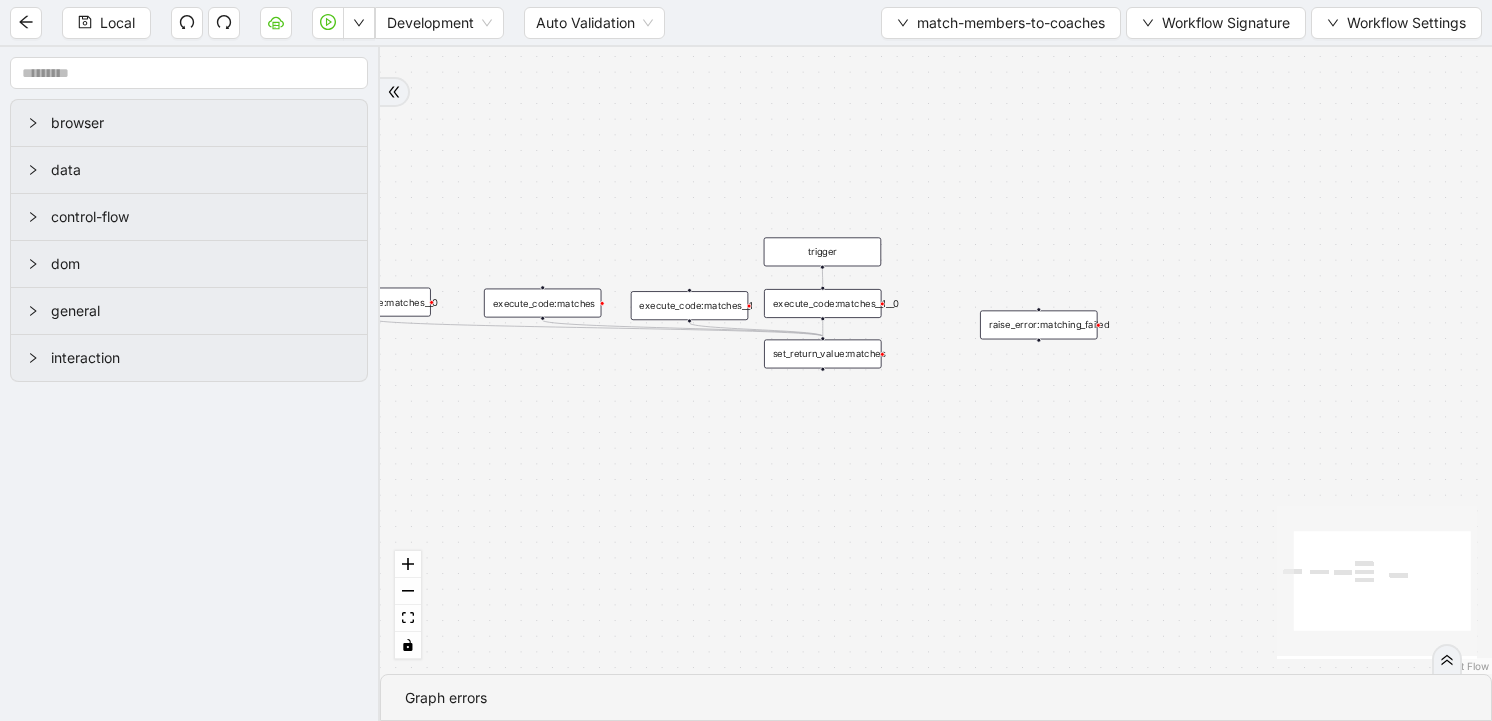 click on "execute_code:matches__1__0" at bounding box center [823, 303] 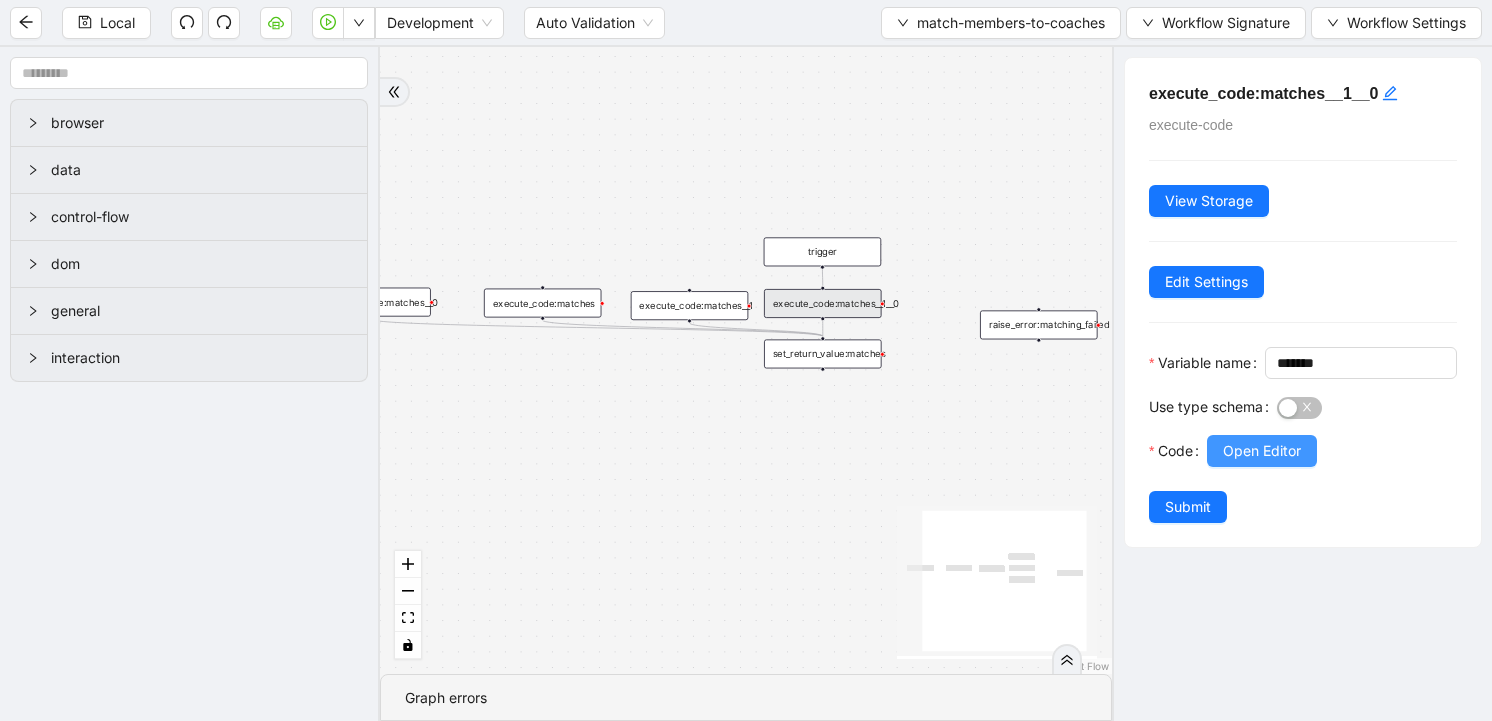 click on "Open Editor" at bounding box center [1262, 451] 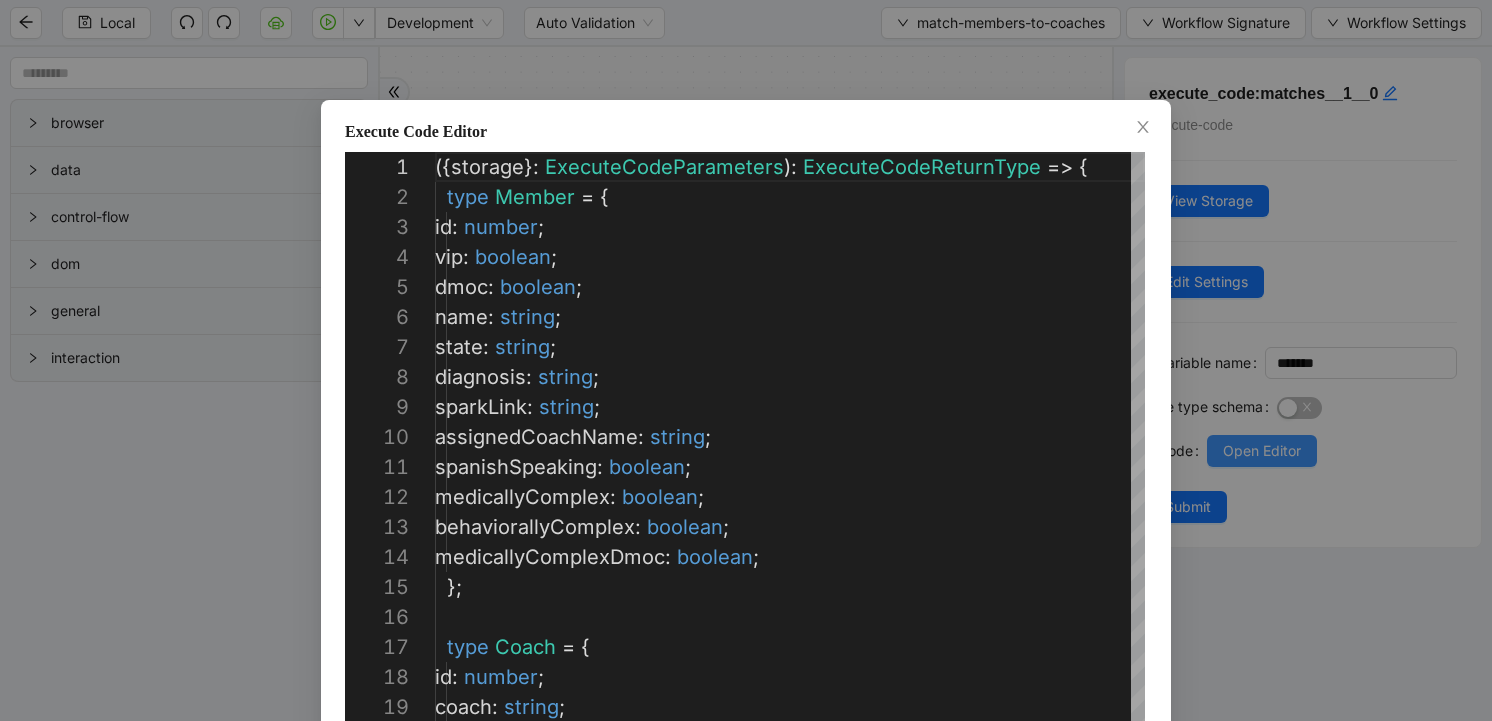 scroll, scrollTop: 300, scrollLeft: 0, axis: vertical 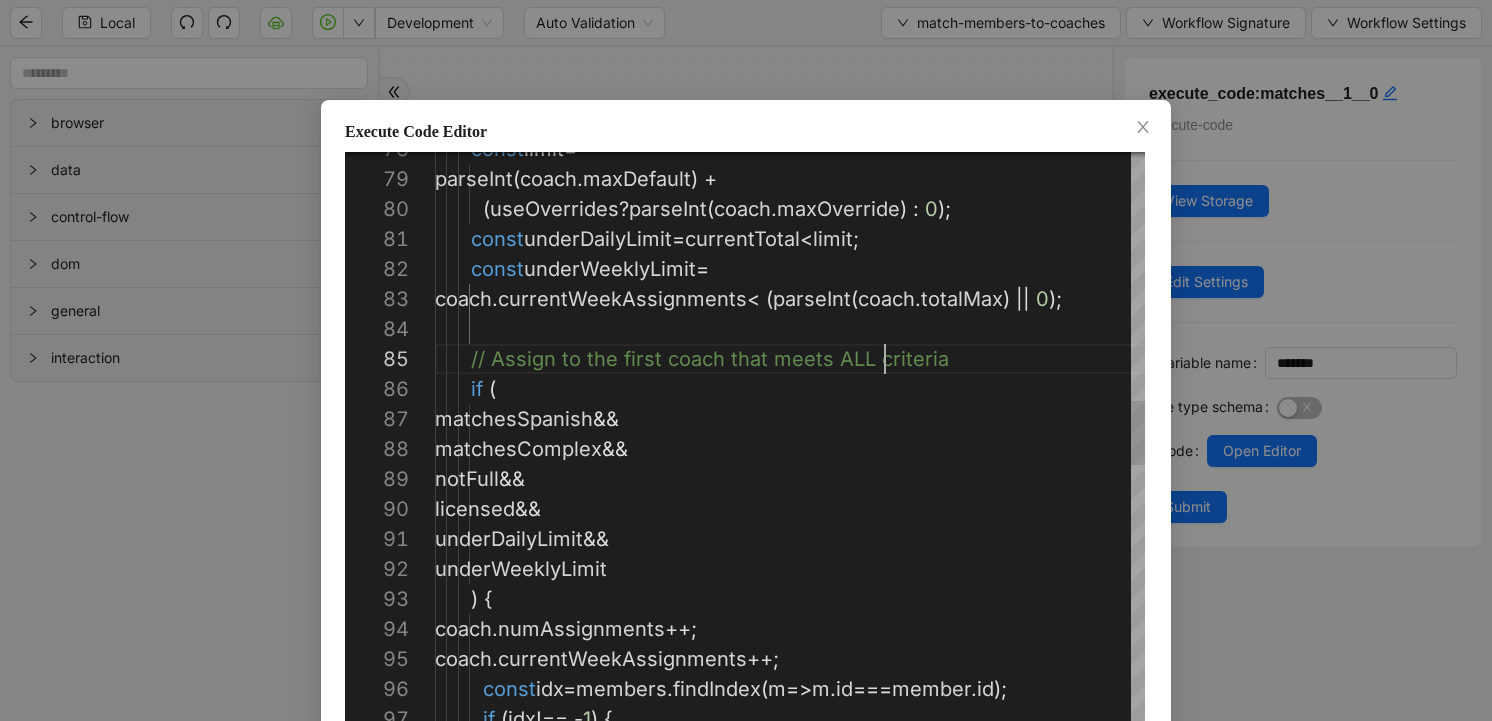 click on "const  limit  =         parseInt ( coach . maxDefault )   +          ( useOverrides  ?  parseInt ( coach . maxOverride )   :   0 );        const  underDailyLimit  =  currentTotal  <  limit ;        const  underWeeklyLimit  =         coach . currentWeekAssignments  <   ( parseInt ( coach . totalMax )   ||   0 );        // Assign to the first coach that meets ALL criter ia        if   (         matchesSpanish  &&         matchesComplex  &&         notFull  &&         licensed  &&         underDailyLimit  &&         underWeeklyLimit        )   {         coach . numAssignments ++;         coach . currentWeekAssignments ++;          const  idx  =  members . findIndex ( m  =>  m . id  ===  member . id );          if   ( idx  !==   - 1 )   {           members [ idx ]. assignedCoachName  =  coach . coach ;" at bounding box center (804, 629) 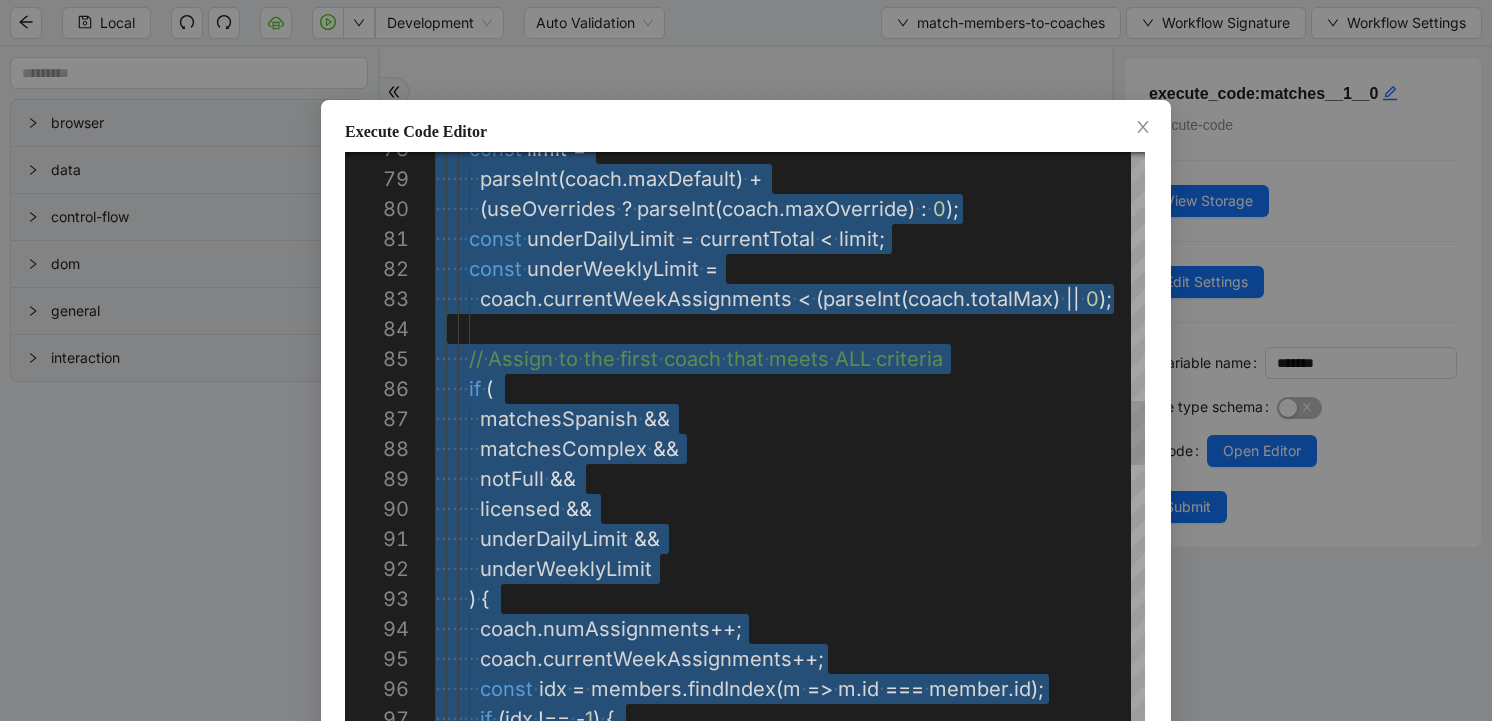 type on "**********" 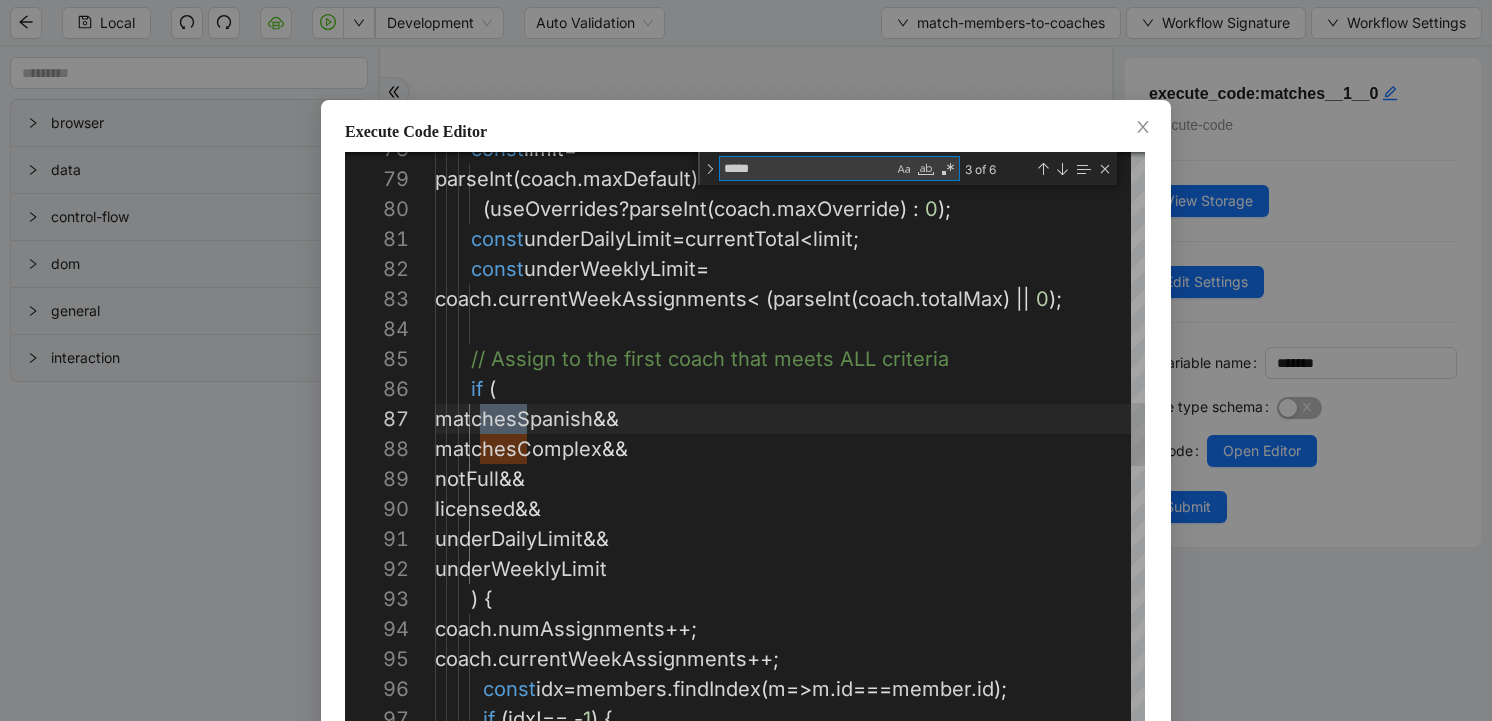 scroll, scrollTop: 150, scrollLeft: 104, axis: both 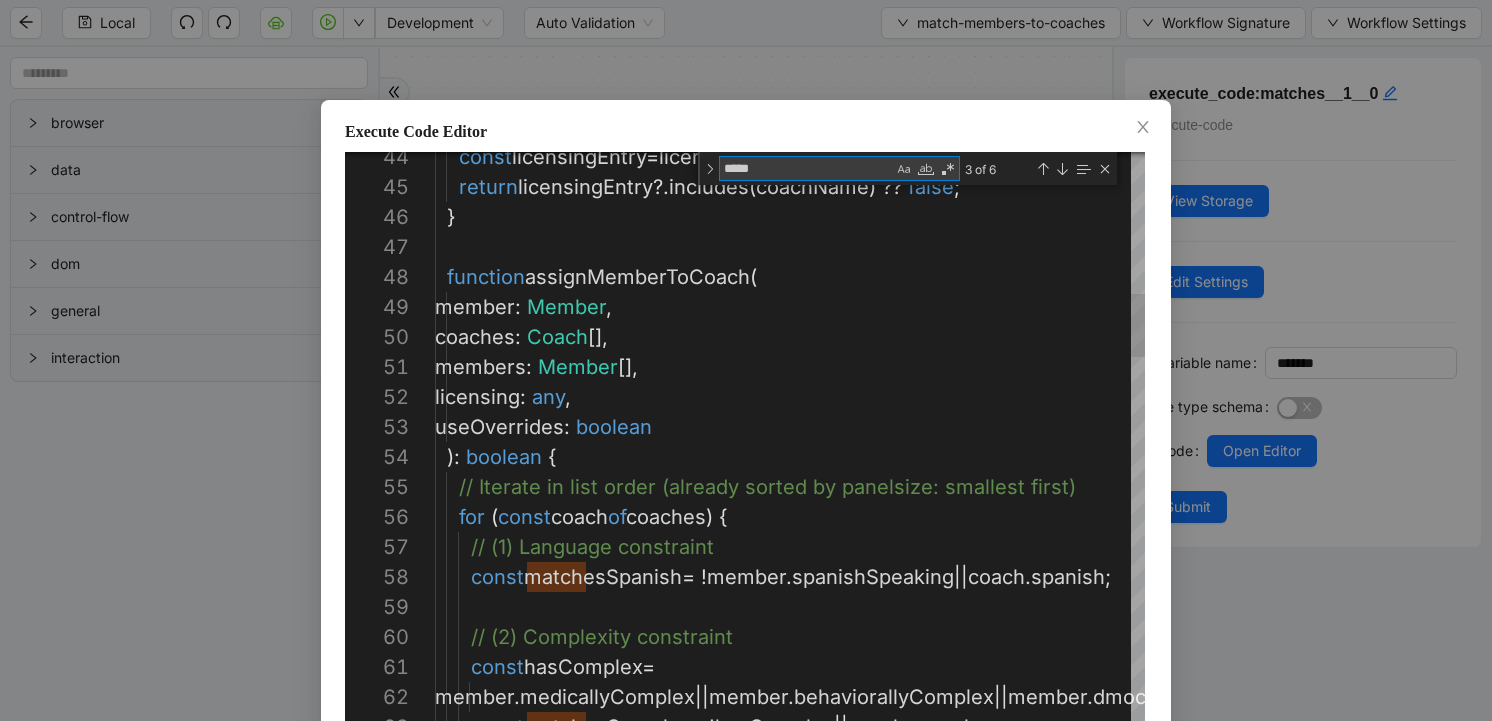 type on "*****" 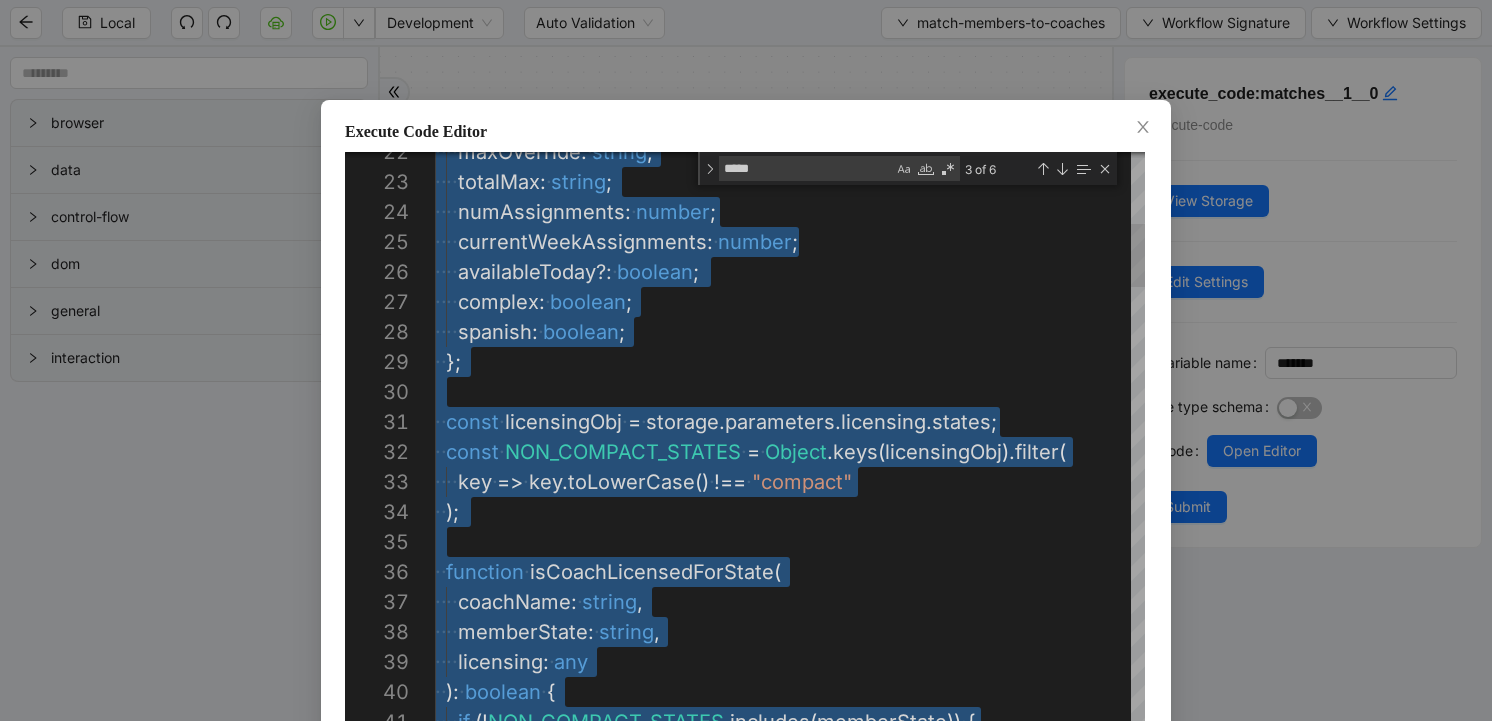 click on "·‌ ·‌ ·‌ ·‌ ·‌ ·‌ return ·‌ true ; ·‌ ·‌ ·‌ ·‌ if ·‌ (! NON_COMPACT_STATES . includes ( memberState )) ·‌ { ·‌ ·‌ ): ·‌ boolean ·‌ { ·‌ ·‌ ·‌ ·‌ licensing : ·‌ any ·‌ ·‌ ·‌ ·‌ memberState : ·‌ string , ·‌ ·‌ function ·‌ isCoachLicensedForState ( ·‌ ·‌ ·‌ ·‌ coachName : ·‌ string , ·‌ ·‌ ·‌ ·‌ key ·‌ => ·‌ key . toLowerCase () ·‌ !== ·‌ "compact" ·‌ ·‌ ); ·‌ ·‌ const ·‌ licensingObj ·‌ = ·‌ storage . parameters . licensing . states ; ·‌ ·‌ const ·‌ NON_COMPACT_STATES ·‌ = ·‌ Object . keys ( licensingObj ). filter ( ·‌ ·‌ ·‌ ·‌ spanish : ·‌ boolean ; ·‌ ·‌ }; ·‌ ·‌ ·‌ ·‌ complex : ·‌ boolean ; ·‌ ·‌ ·‌ ·‌ currentWeekAssignments : ·‌ number ; ·‌ ·‌ ·‌ ·‌ availableToday?: ·‌ boolean ; ·‌ ·‌ ·‌ ·‌ totalMax : ·‌ string ; ·‌ ·‌ ·‌ ·‌ numAssignments : ·‌ number" at bounding box center (849, 2295) 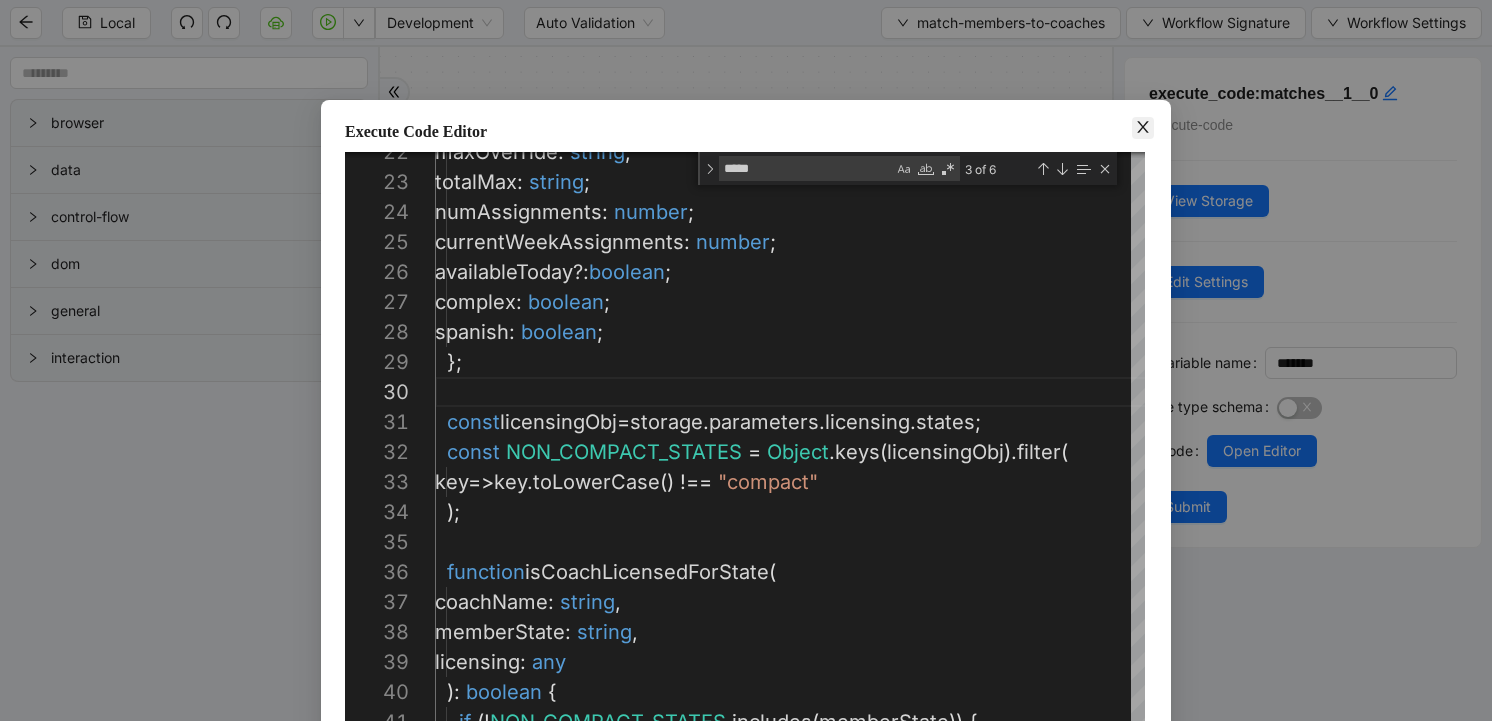 click 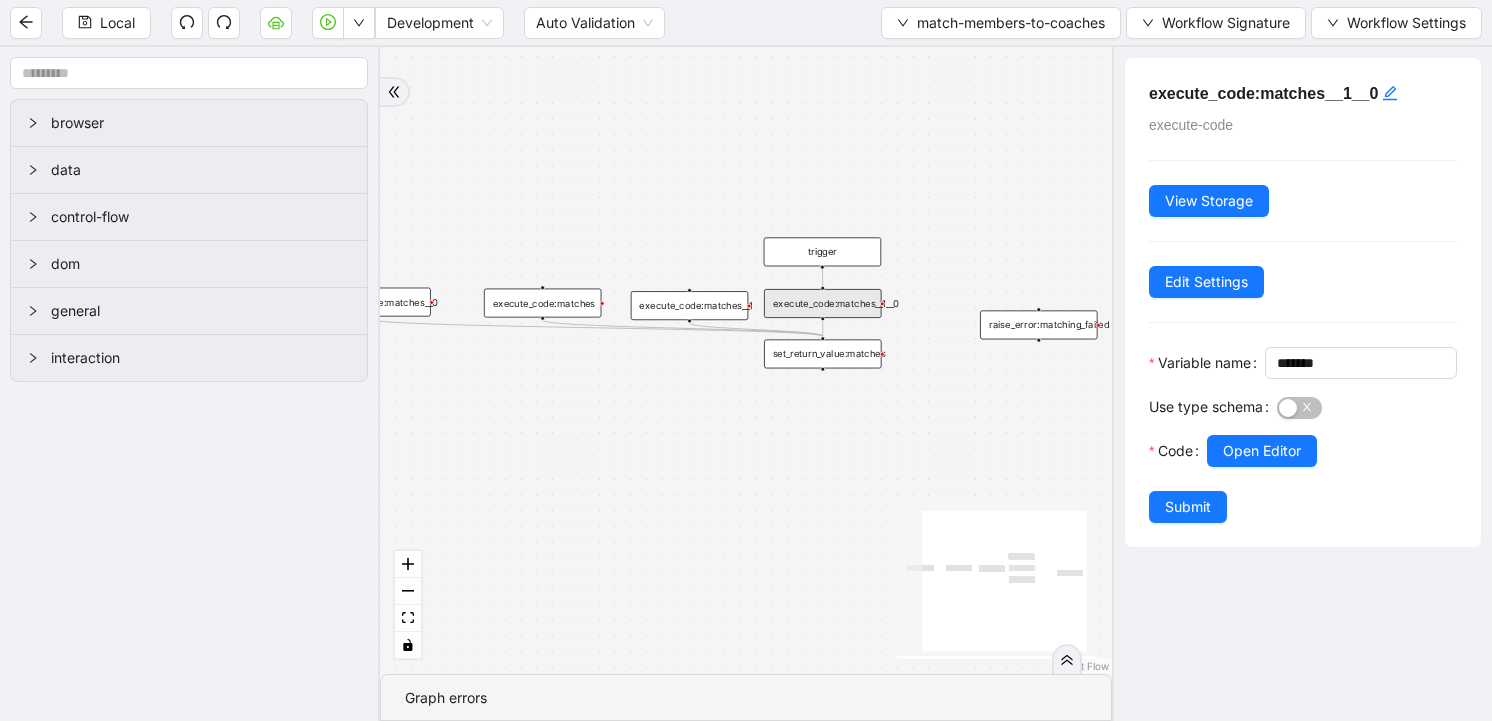 click on "execute_code:matches__1__0" at bounding box center [823, 303] 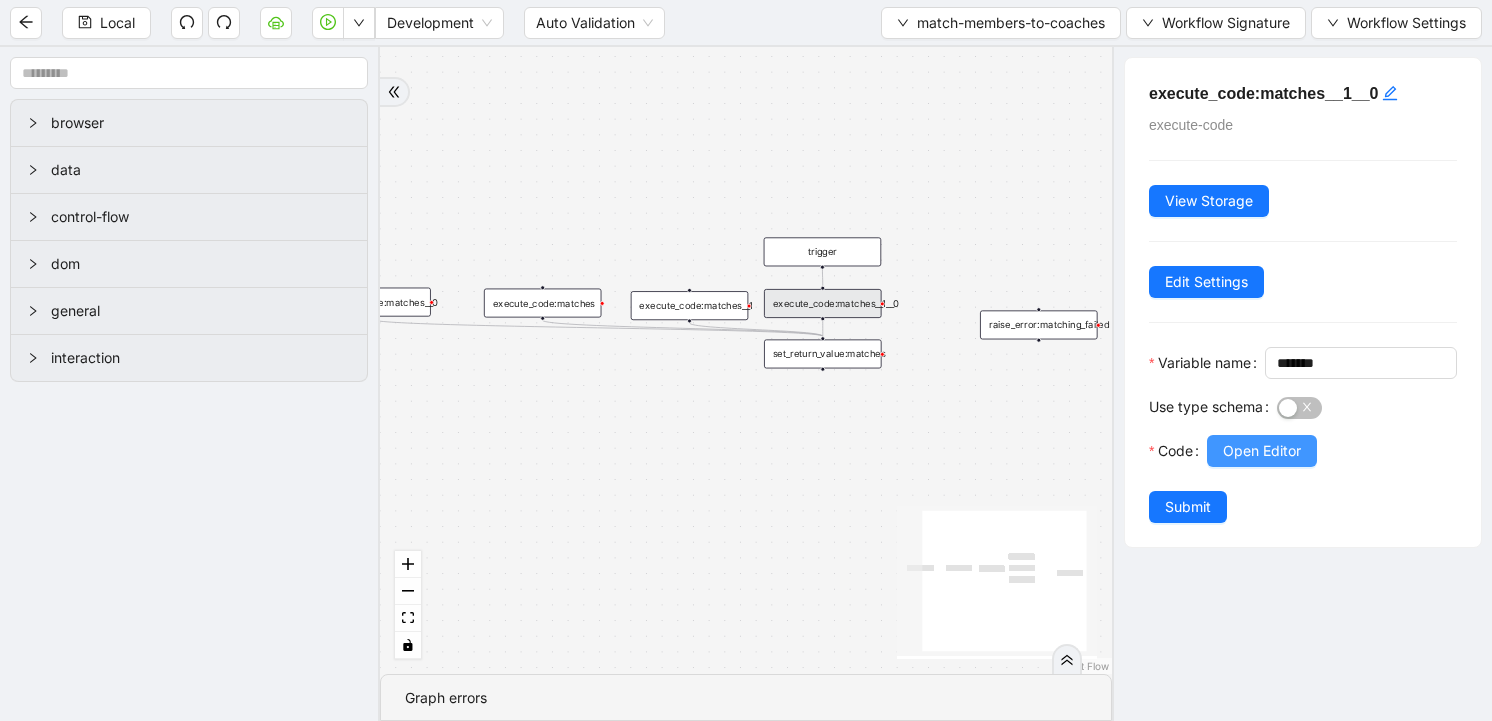 click on "Open Editor" at bounding box center [1262, 451] 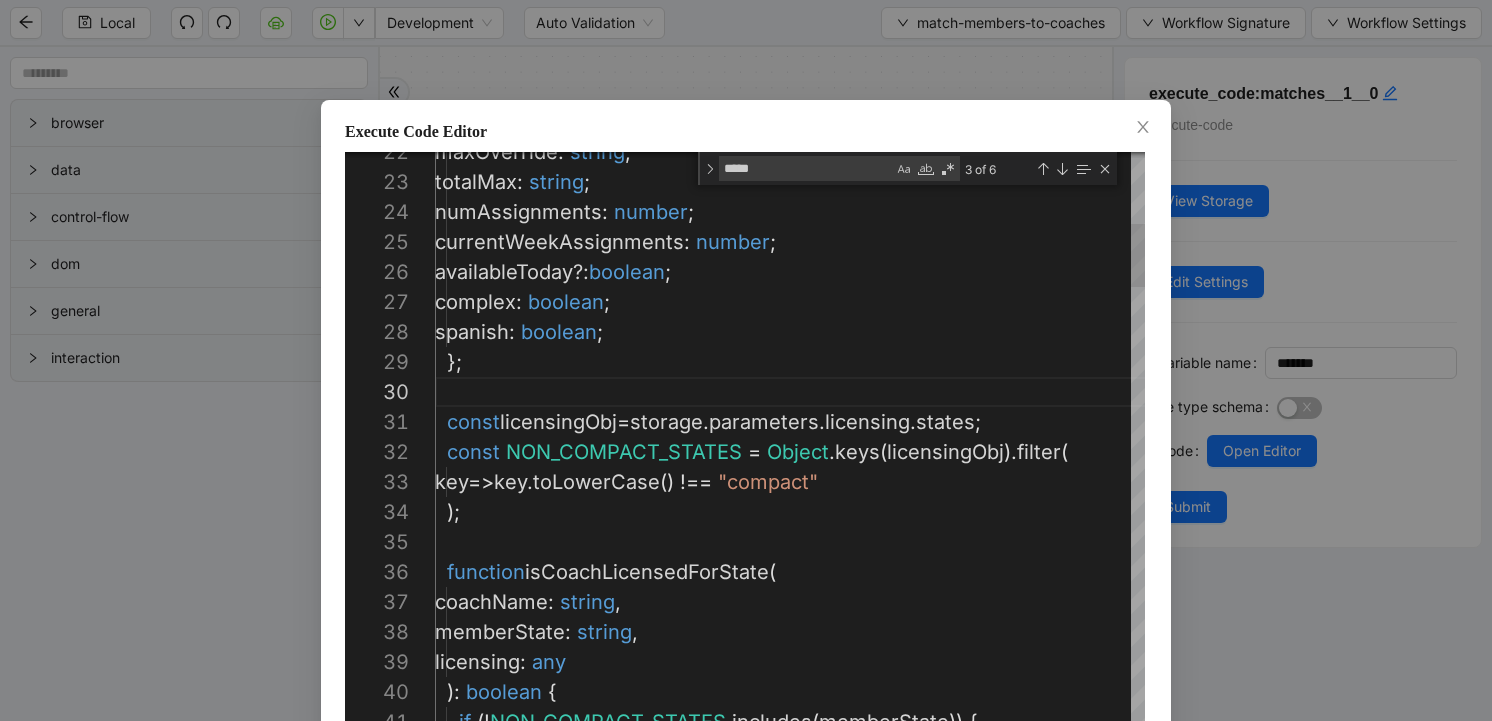 click on "return   true ;      if   (! NON_COMPACT_STATES . includes ( memberState ))   {    ):   boolean   {     licensing :   any     memberState :   string ,    function  isCoachLicensedForState (     coachName :   string ,     key  =>  key . toLowerCase ()   !==   "compact"    );    const  licensingObj  =  storage . parameters . licensing . states ;    const   NON_COMPACT_STATES   =   Object . keys ( licensingObj ). filter (     spanish :   boolean ;    };     complex :   boolean ;     currentWeekAssignments :   number ;     availableToday?:  boolean ;     totalMax :   string ;     numAssignments :   number ;     maxOverride :   string ;" at bounding box center (849, 2295) 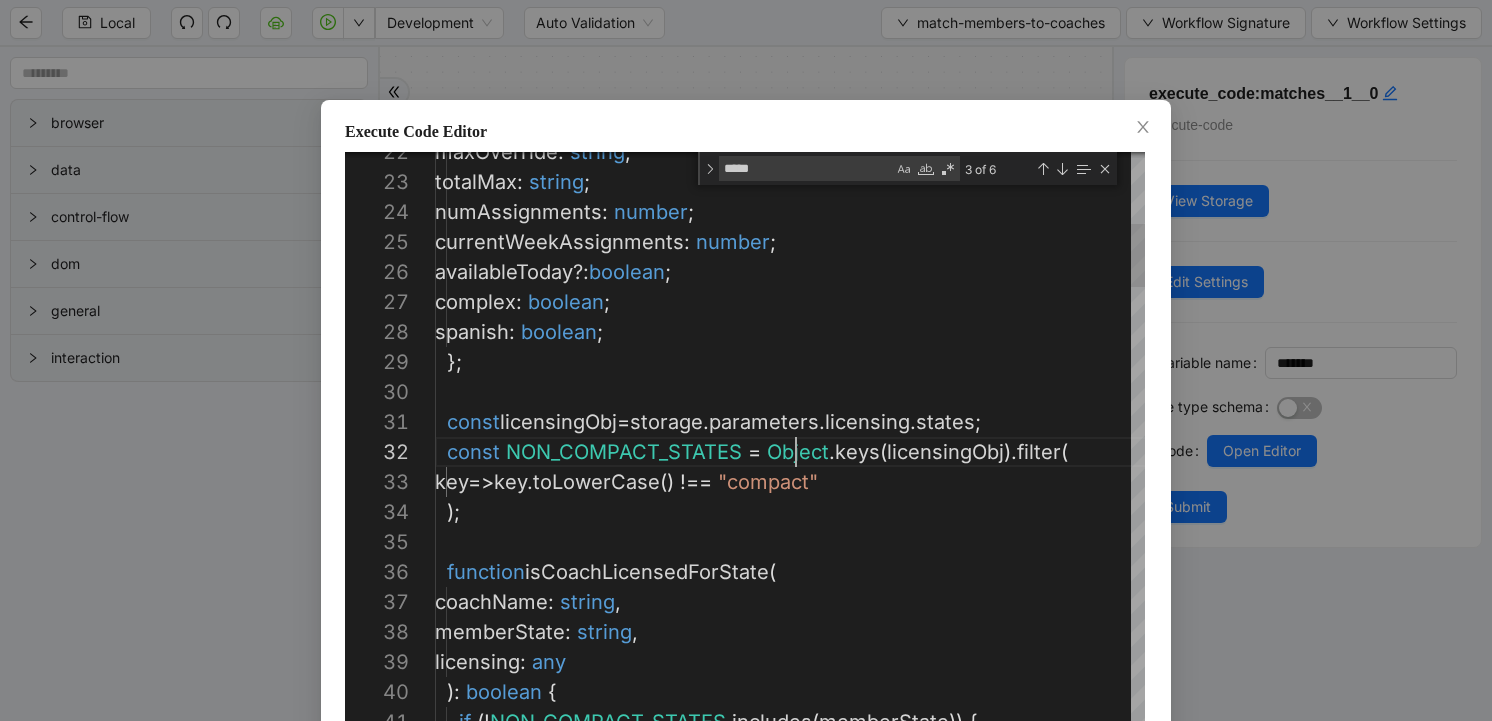type on "**********" 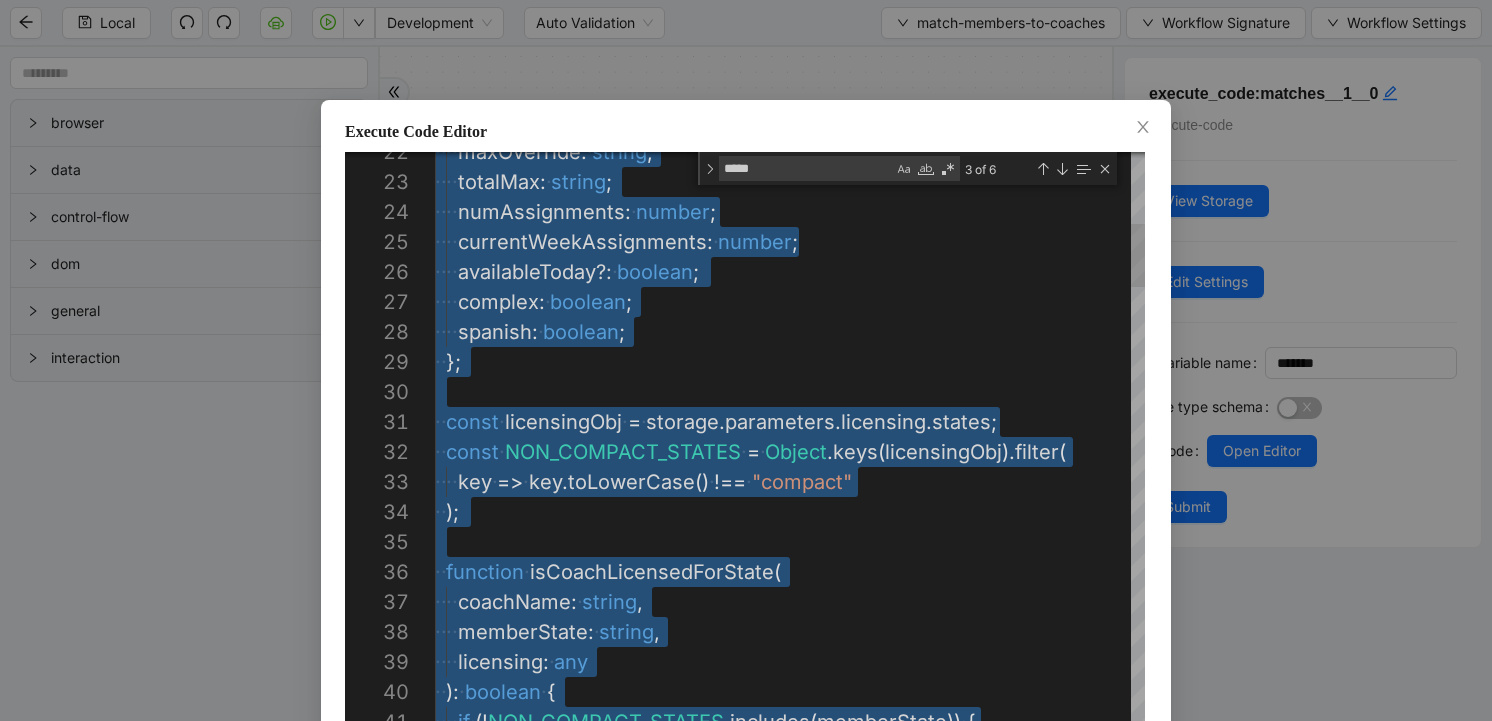 paste 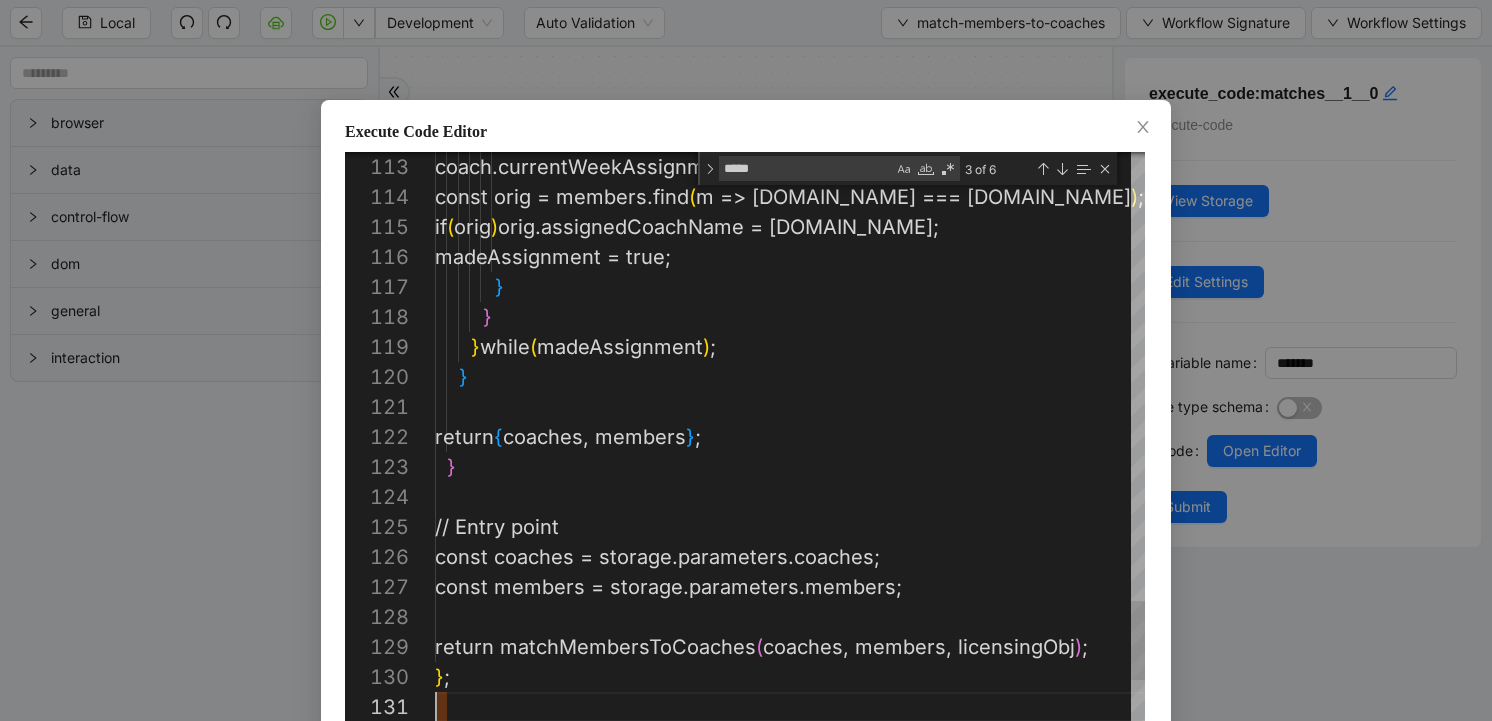 scroll, scrollTop: 0, scrollLeft: 0, axis: both 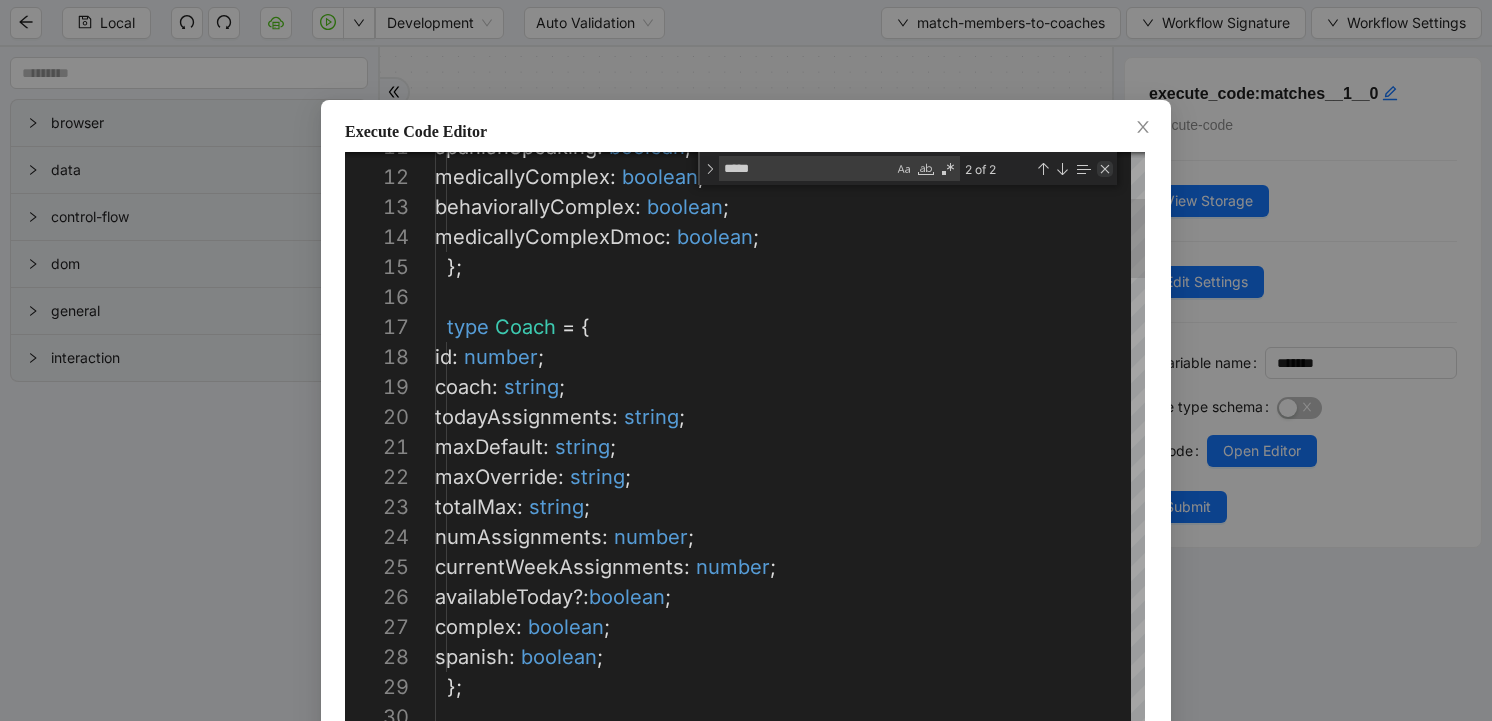 click at bounding box center (1105, 169) 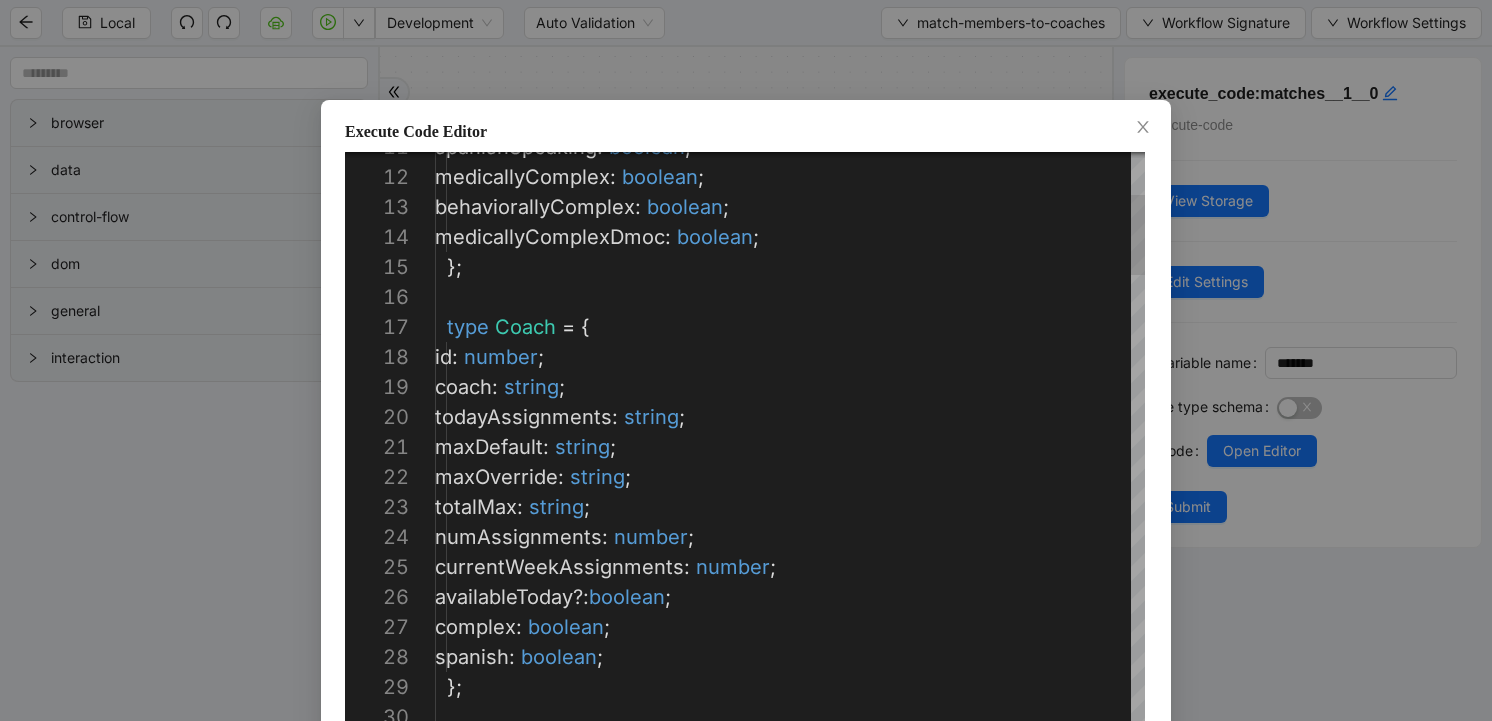 scroll, scrollTop: 0, scrollLeft: 0, axis: both 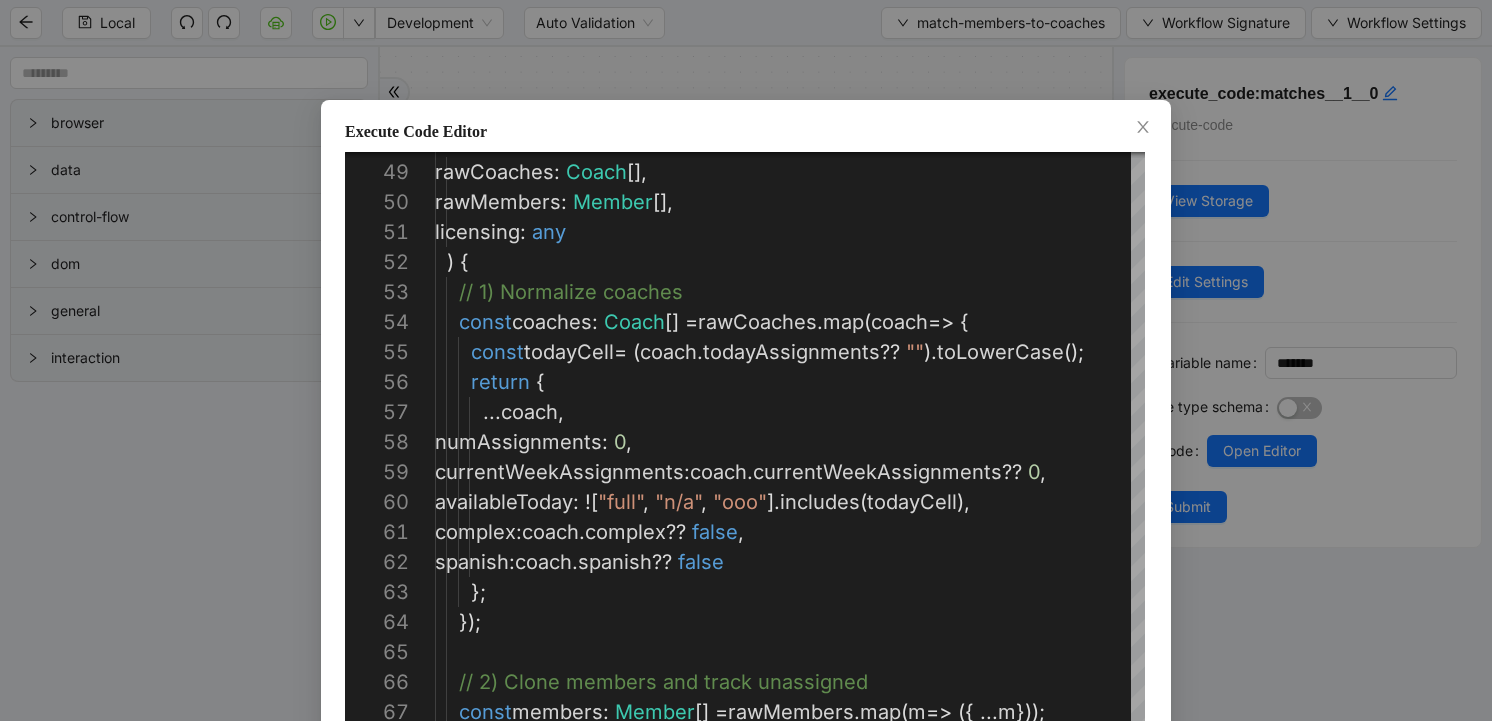 click on "Execute Code Editor 68 67 66 65 64 63 62 61 60 59 58 57 56 55 54 53 52 51 50 49 48      const  unassigned :   Member []   =  members . filter (      const  members :   Member []   =  rawMembers . map ( m  =>   ({   ... m  }));      // 2) Clone members and track unassigned      });        };         spanish :  coach . spanish  ??   false         complex :  coach . complex  ??   false ,         availableToday :   ![ "full" ,   "n/a" ,   "ooo" ]. includes ( todayCell ),         currentWeekAssignments :  coach . currentWeekAssignments  ??   0 ,         numAssignments :   0 ,          ... coach ,        return   {        const  todayCell  =   ( coach . todayAssignments  ??   "" ). toLowerCase ();      const  coaches :   Coach []   =  rawCoaches . map ( coach  =>   {      // 1) Normalize coaches    )   {     licensing :   any     rawMembers :   Member [], :   Coach (" at bounding box center (746, 360) 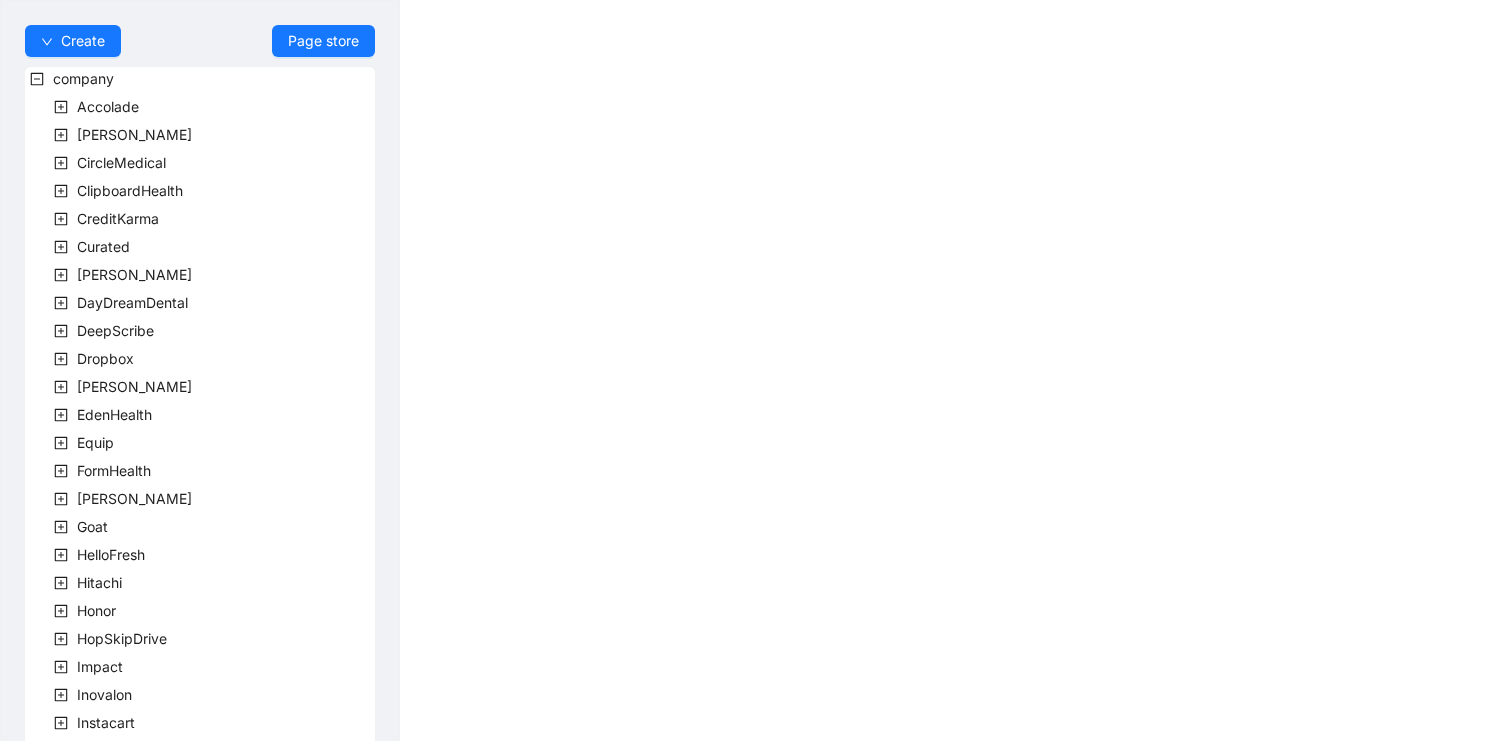scroll, scrollTop: 0, scrollLeft: 0, axis: both 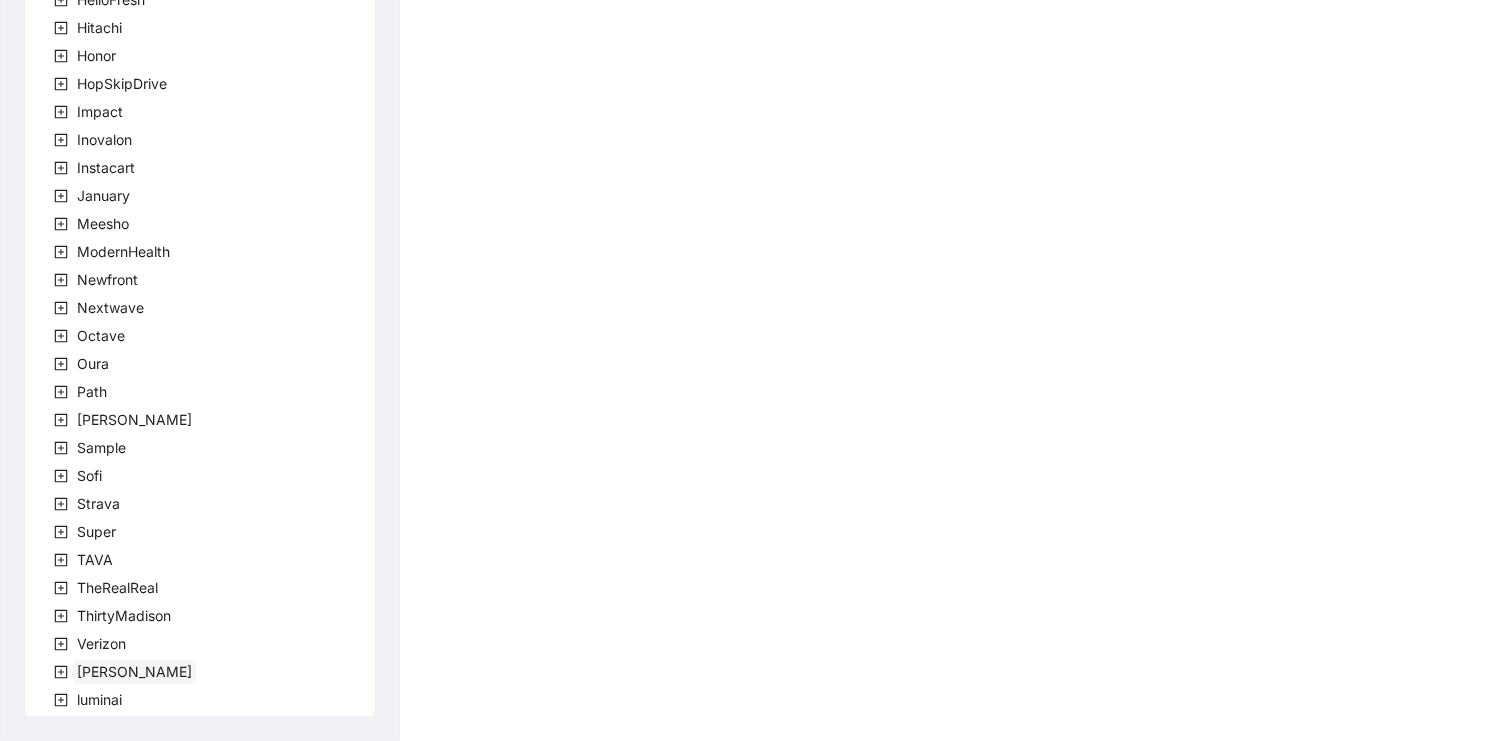 click on "Virta" at bounding box center (134, 671) 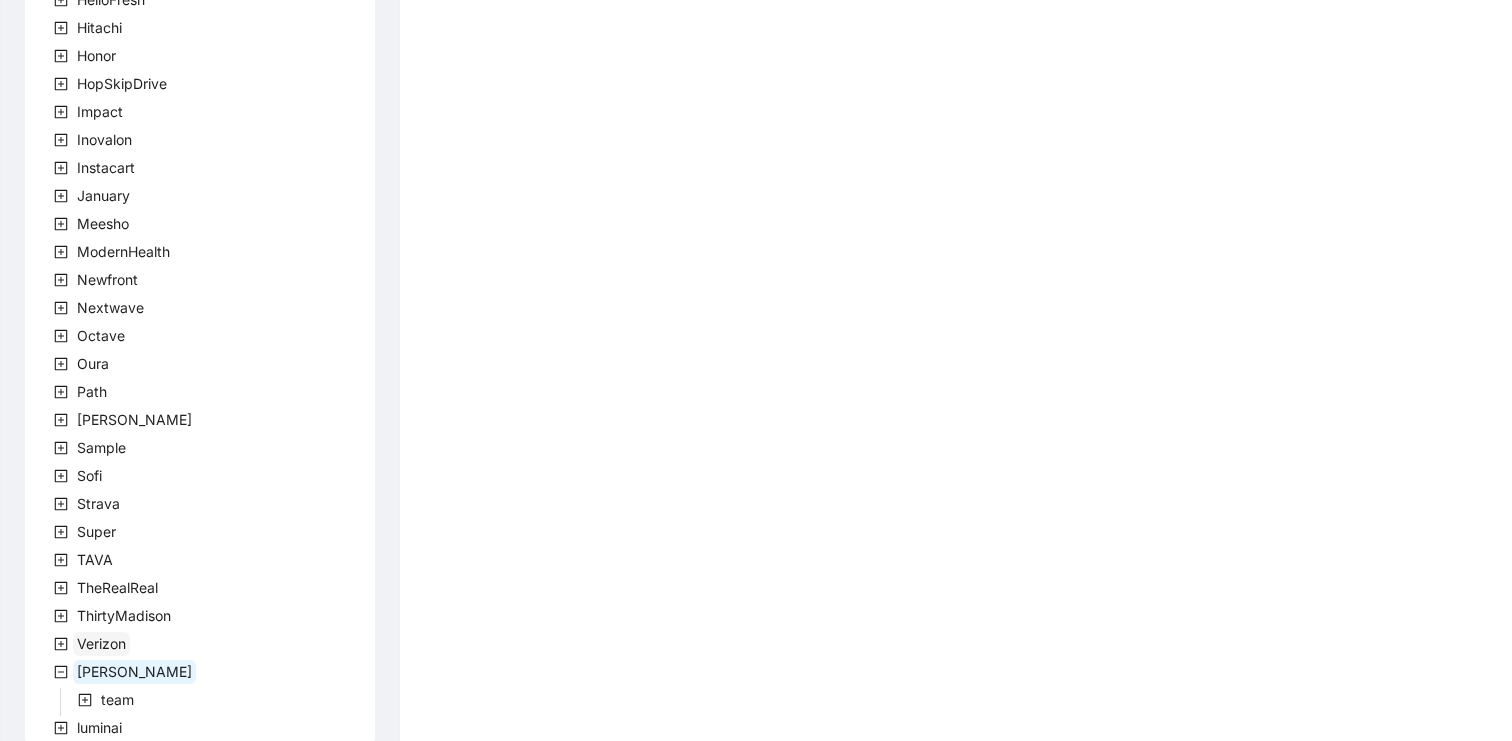 scroll, scrollTop: 583, scrollLeft: 0, axis: vertical 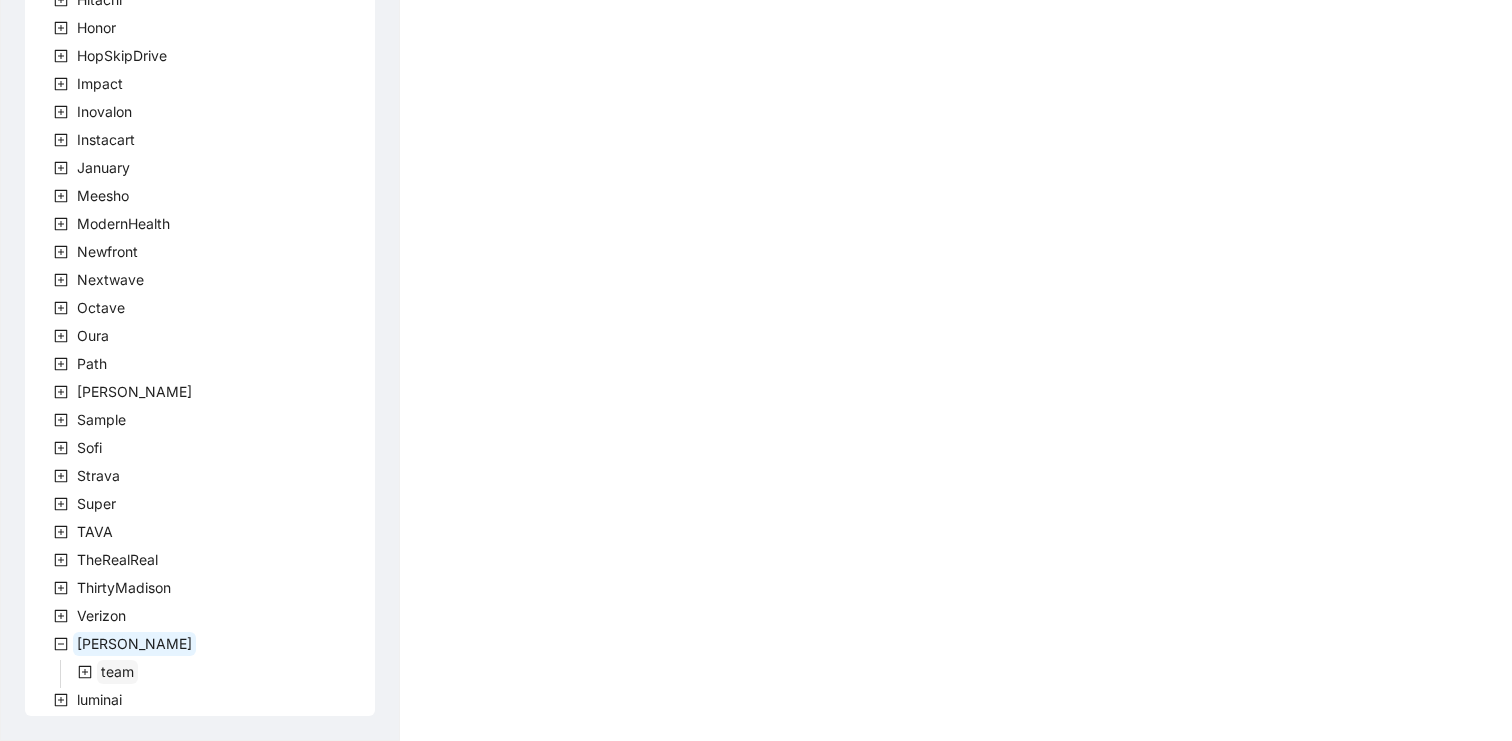 click on "team" at bounding box center [117, 671] 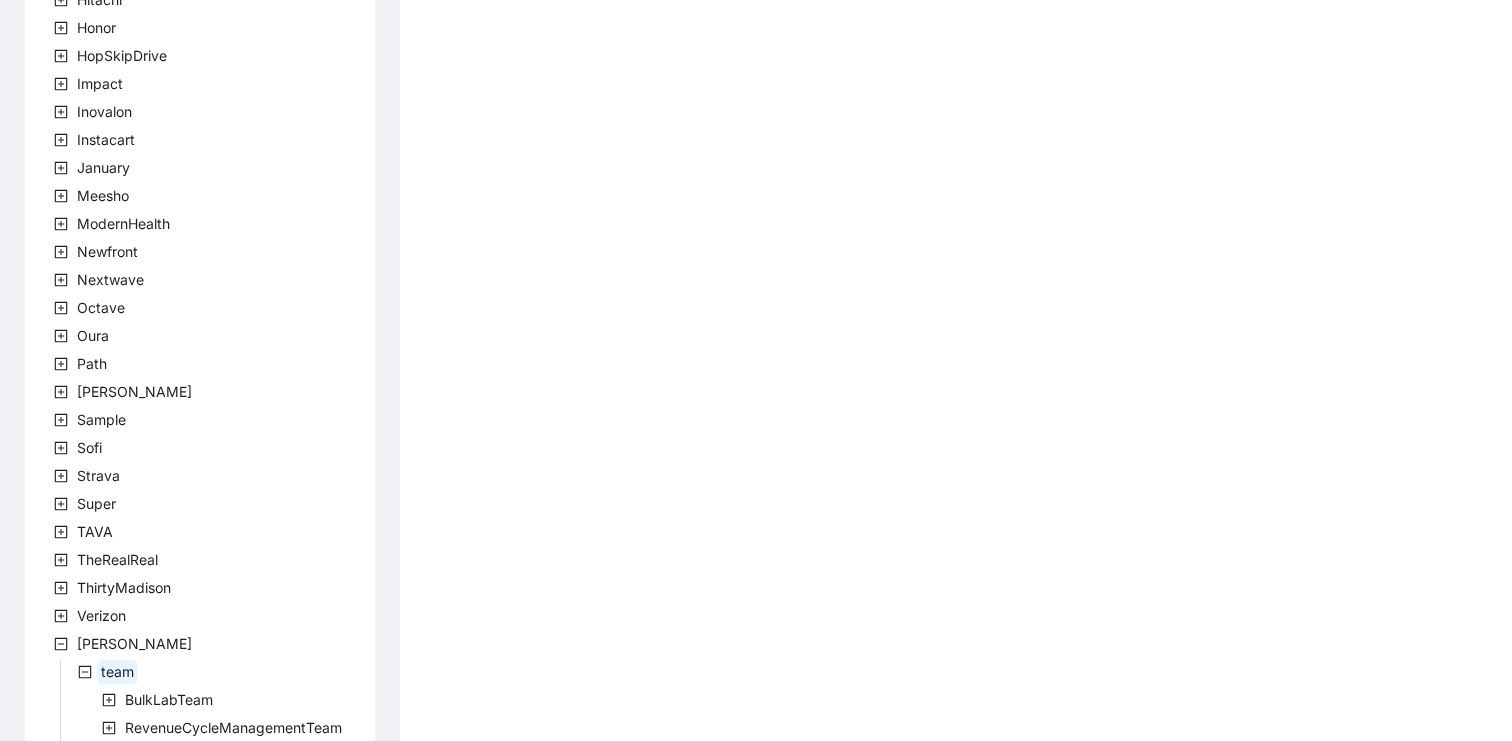 scroll, scrollTop: 695, scrollLeft: 0, axis: vertical 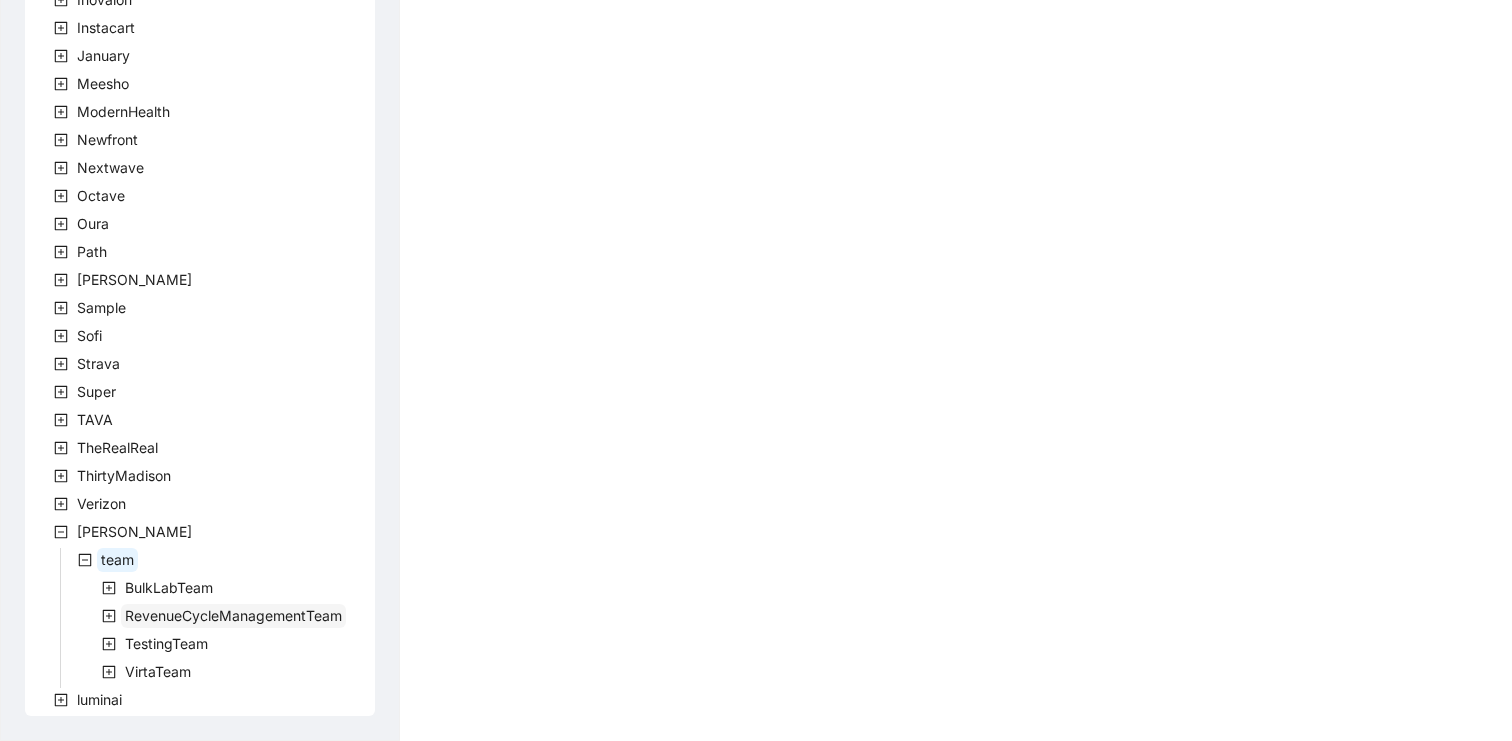 click on "RevenueCycleManagementTeam" at bounding box center (233, 615) 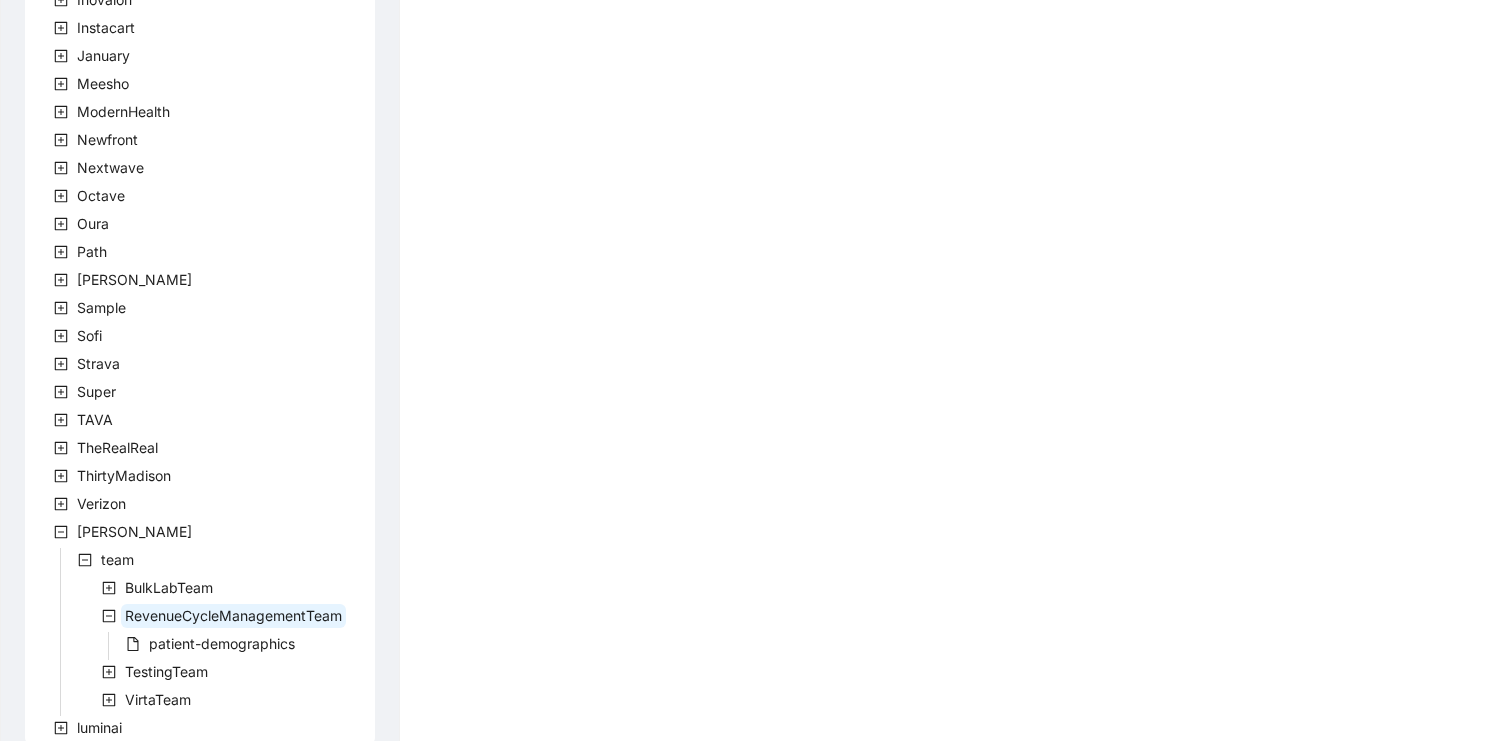 scroll, scrollTop: 723, scrollLeft: 0, axis: vertical 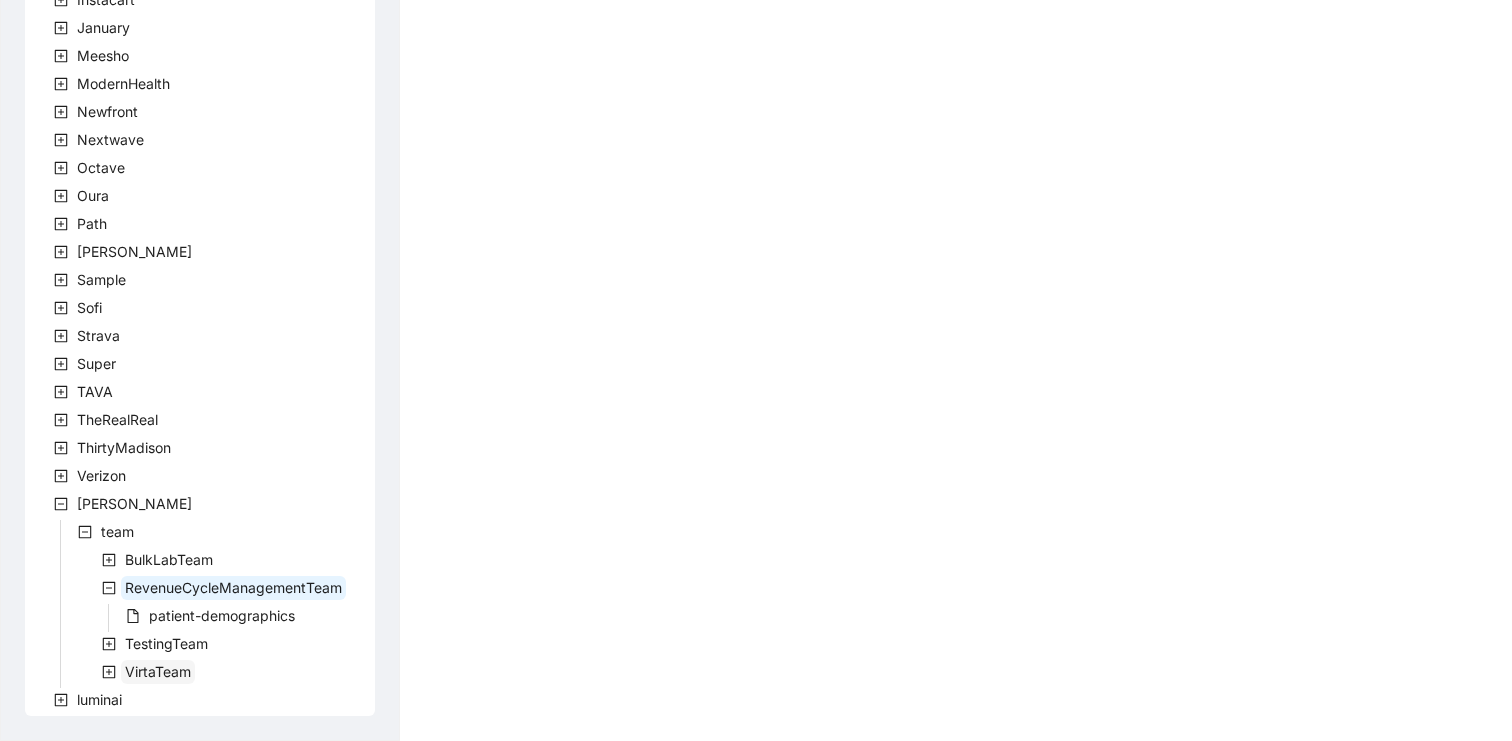 click on "VirtaTeam" at bounding box center (158, 671) 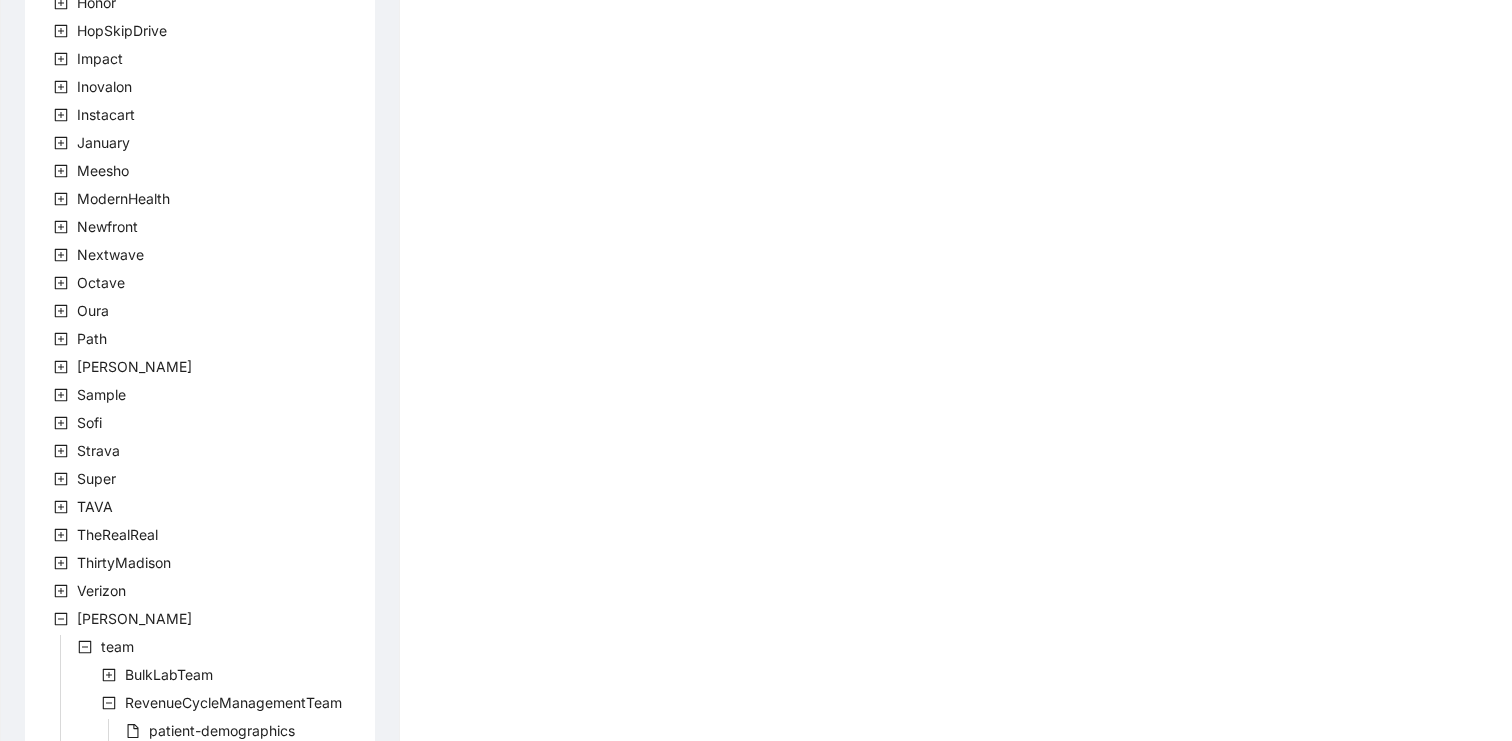 scroll, scrollTop: 1199, scrollLeft: 0, axis: vertical 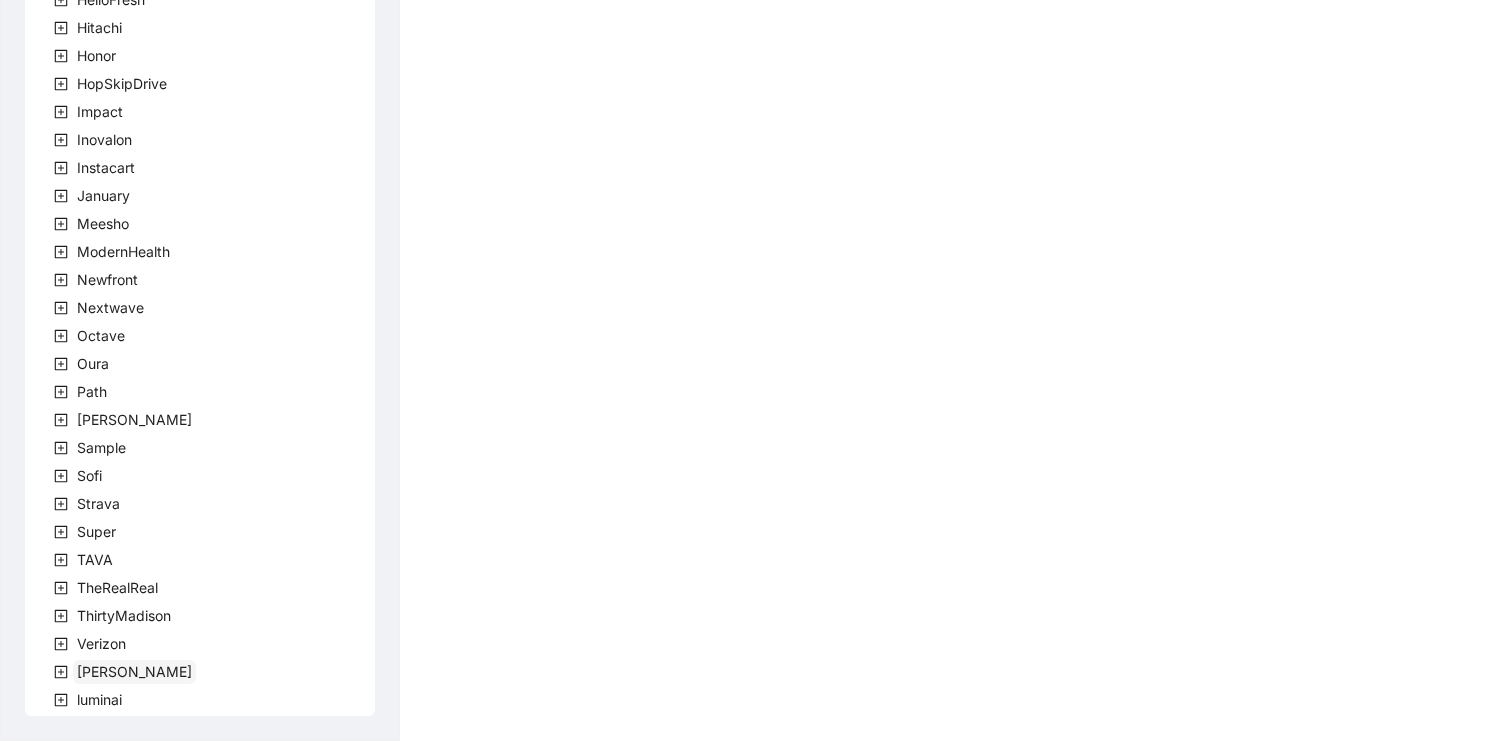 click on "[PERSON_NAME]" at bounding box center [134, 671] 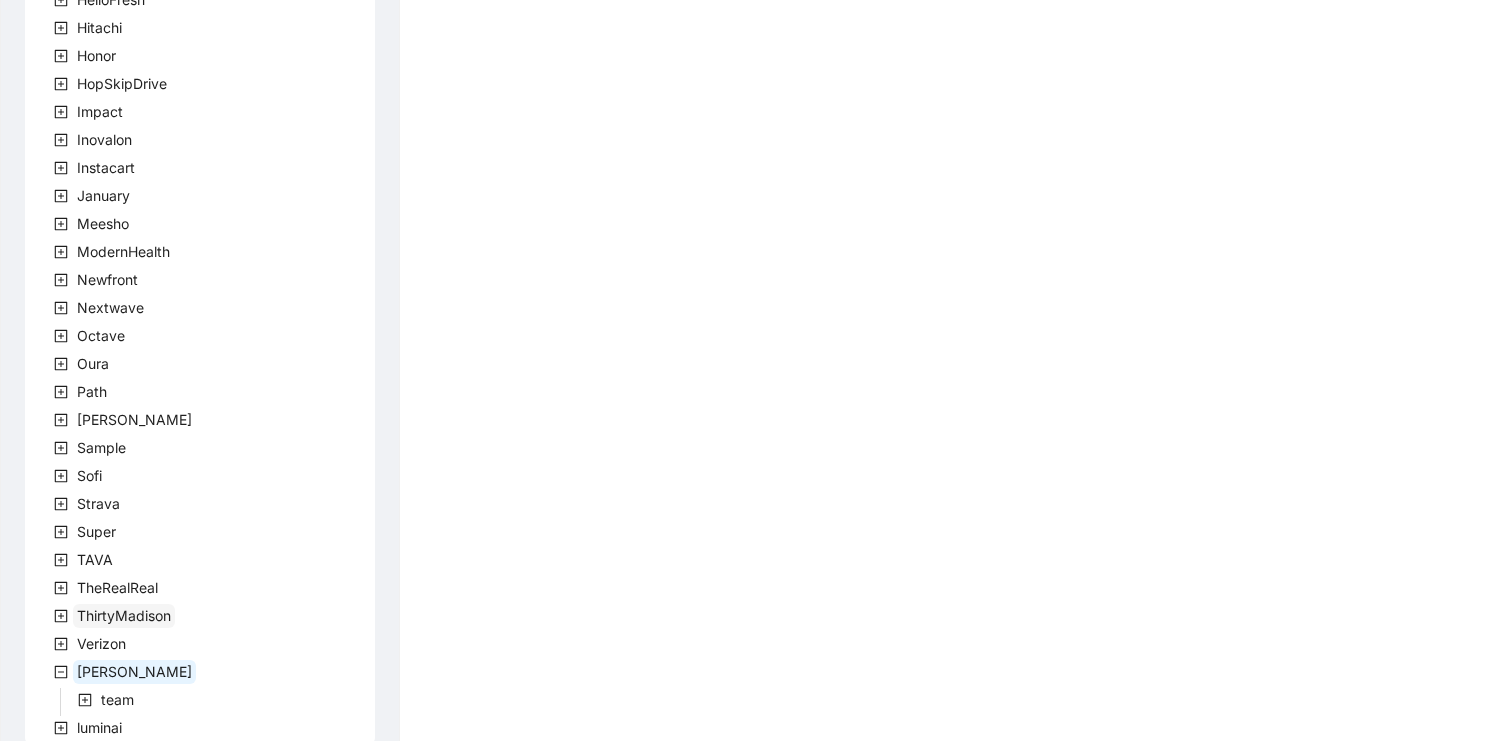 scroll, scrollTop: 583, scrollLeft: 0, axis: vertical 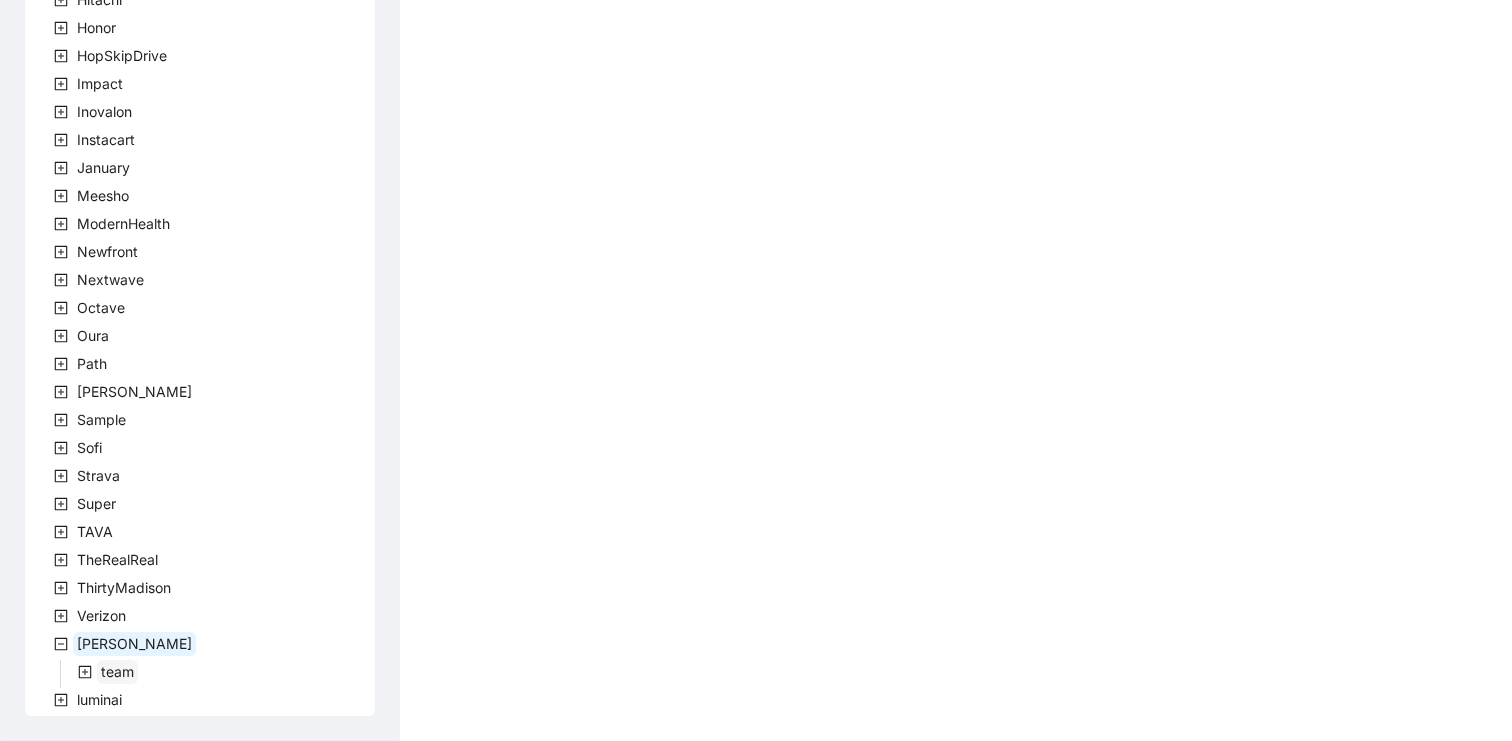 click on "team" at bounding box center [117, 671] 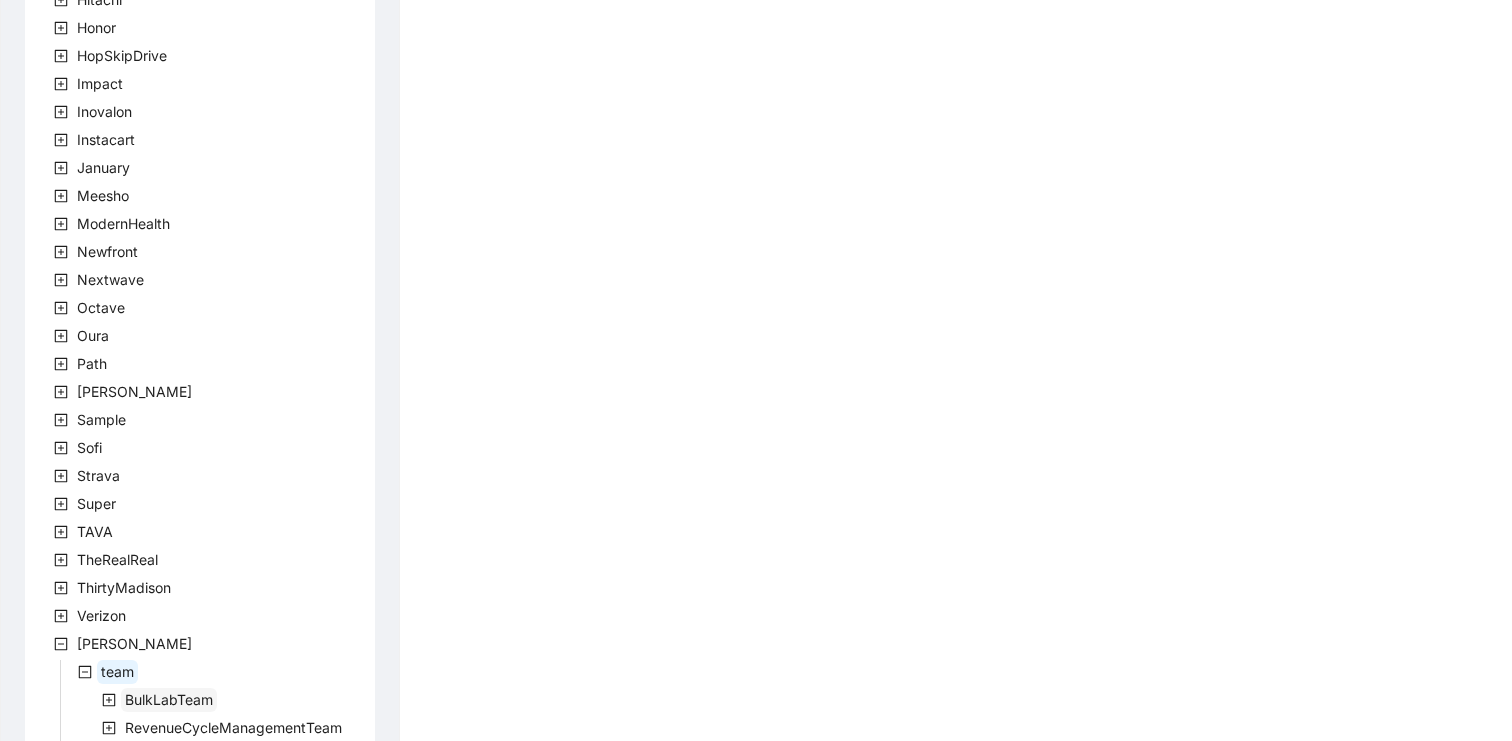 scroll, scrollTop: 695, scrollLeft: 0, axis: vertical 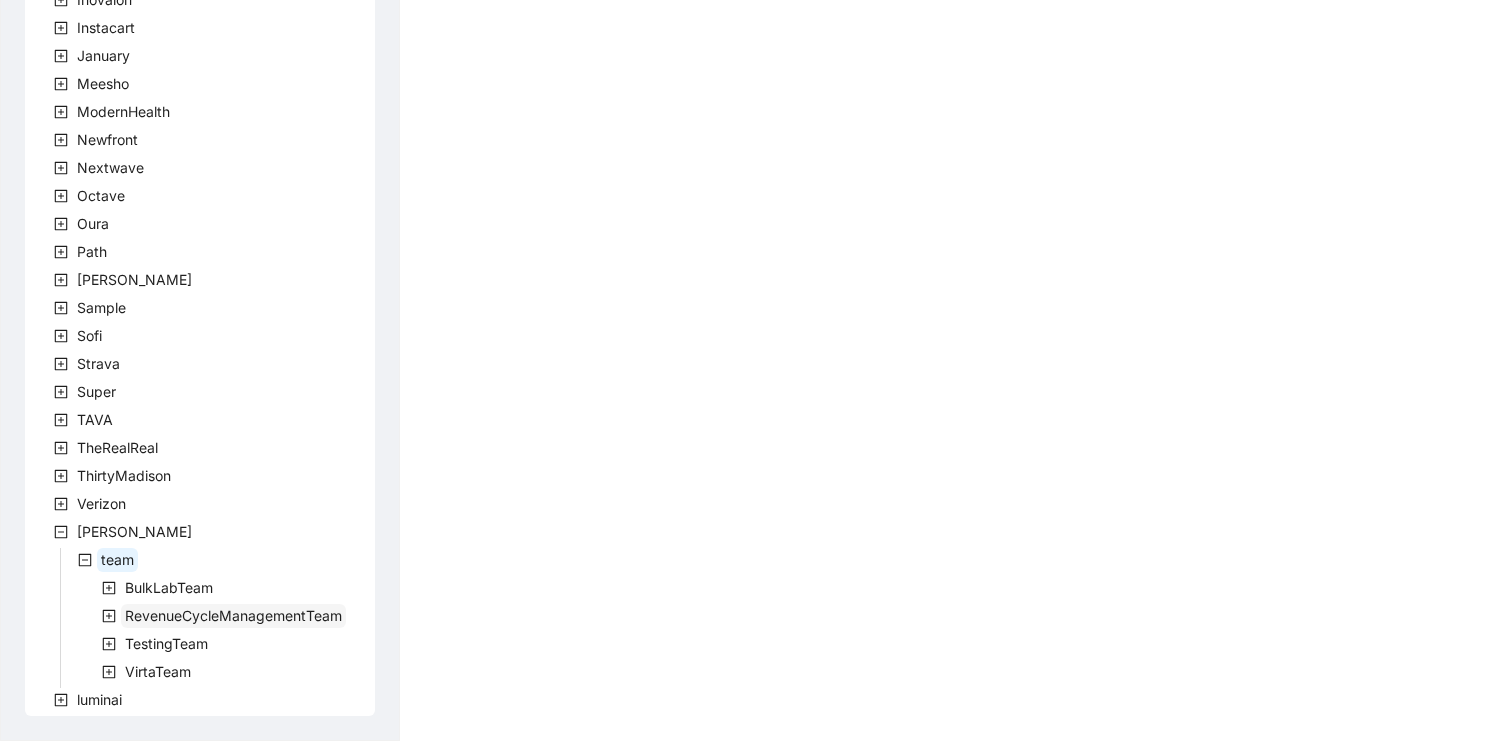 click on "RevenueCycleManagementTeam" at bounding box center [233, 616] 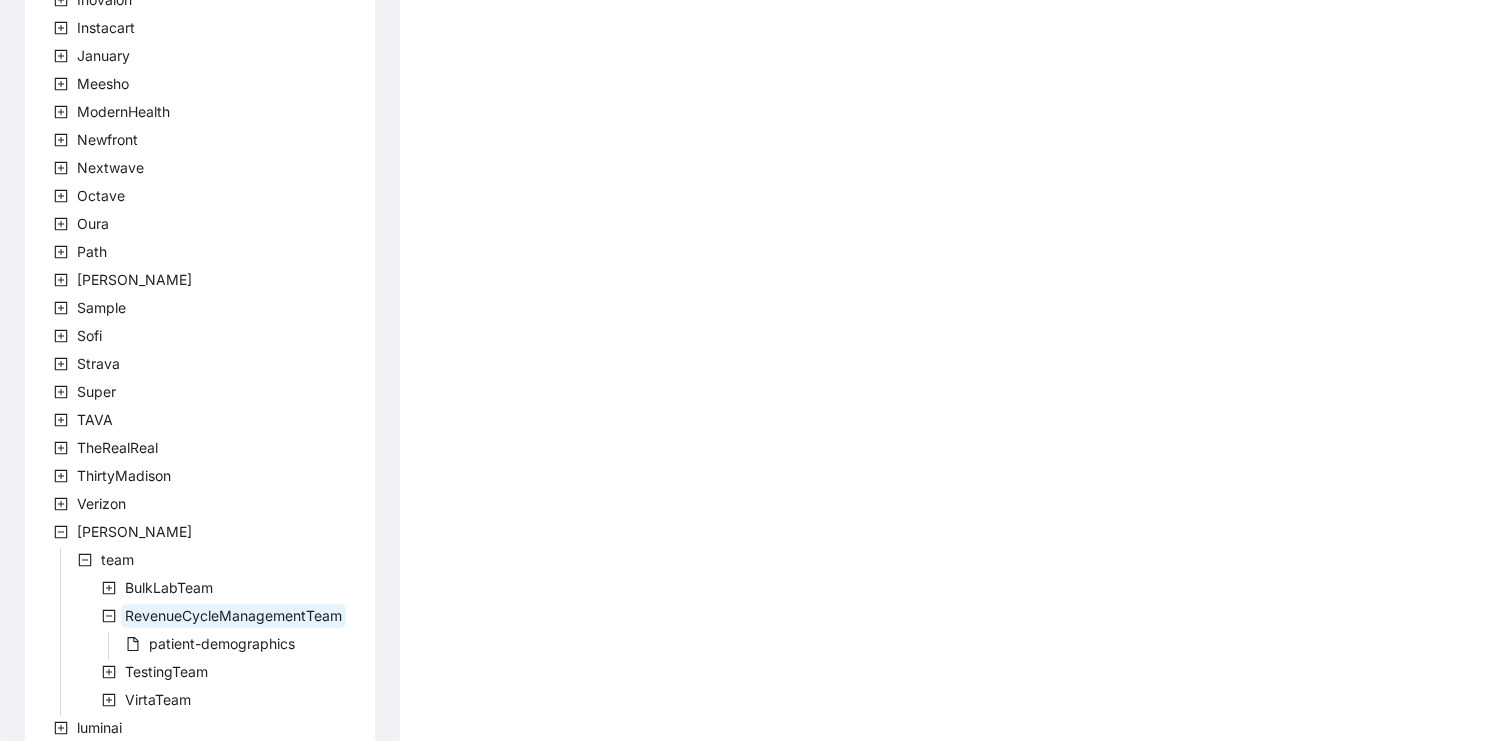 scroll, scrollTop: 723, scrollLeft: 0, axis: vertical 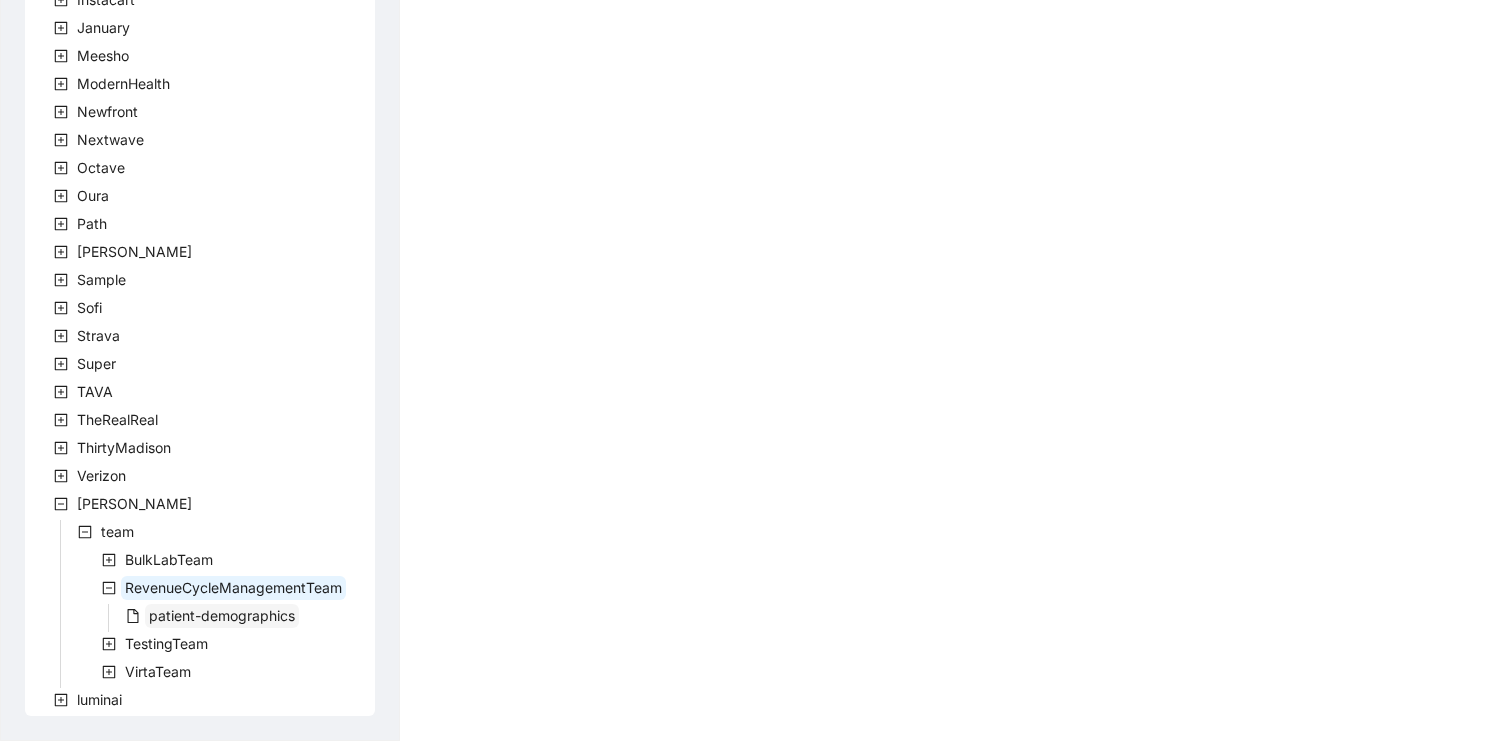 click on "patient-demographics" at bounding box center [222, 615] 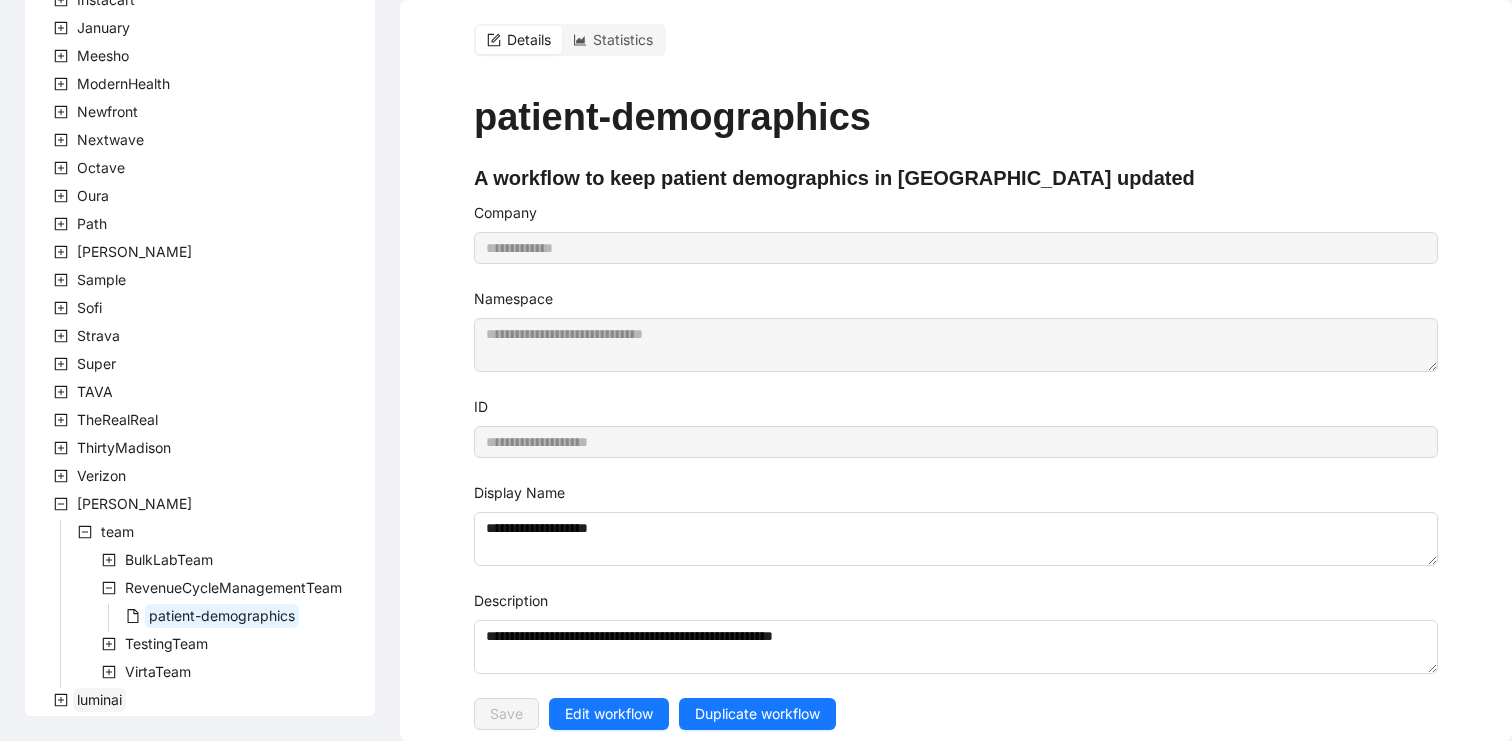 click on "luminai" at bounding box center (99, 700) 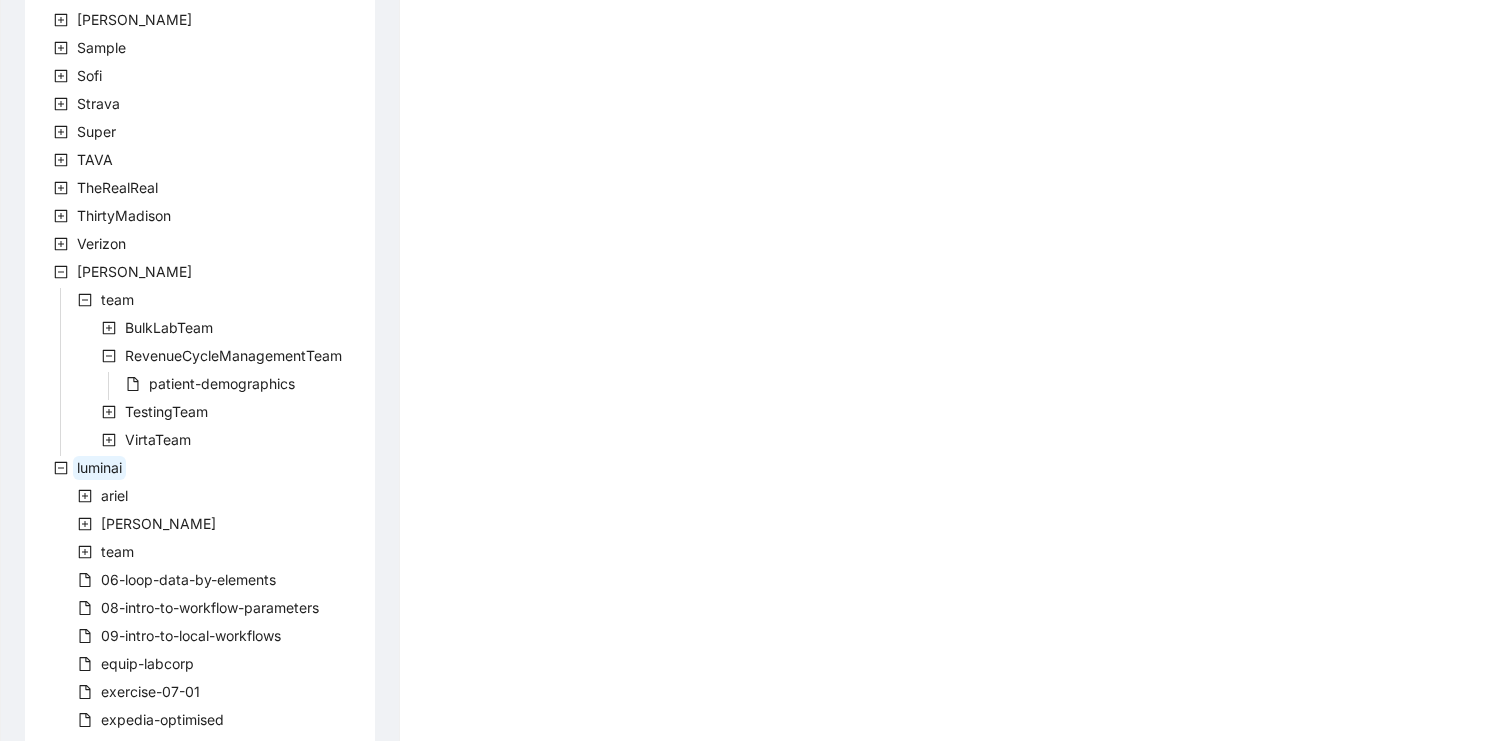 scroll, scrollTop: 1031, scrollLeft: 0, axis: vertical 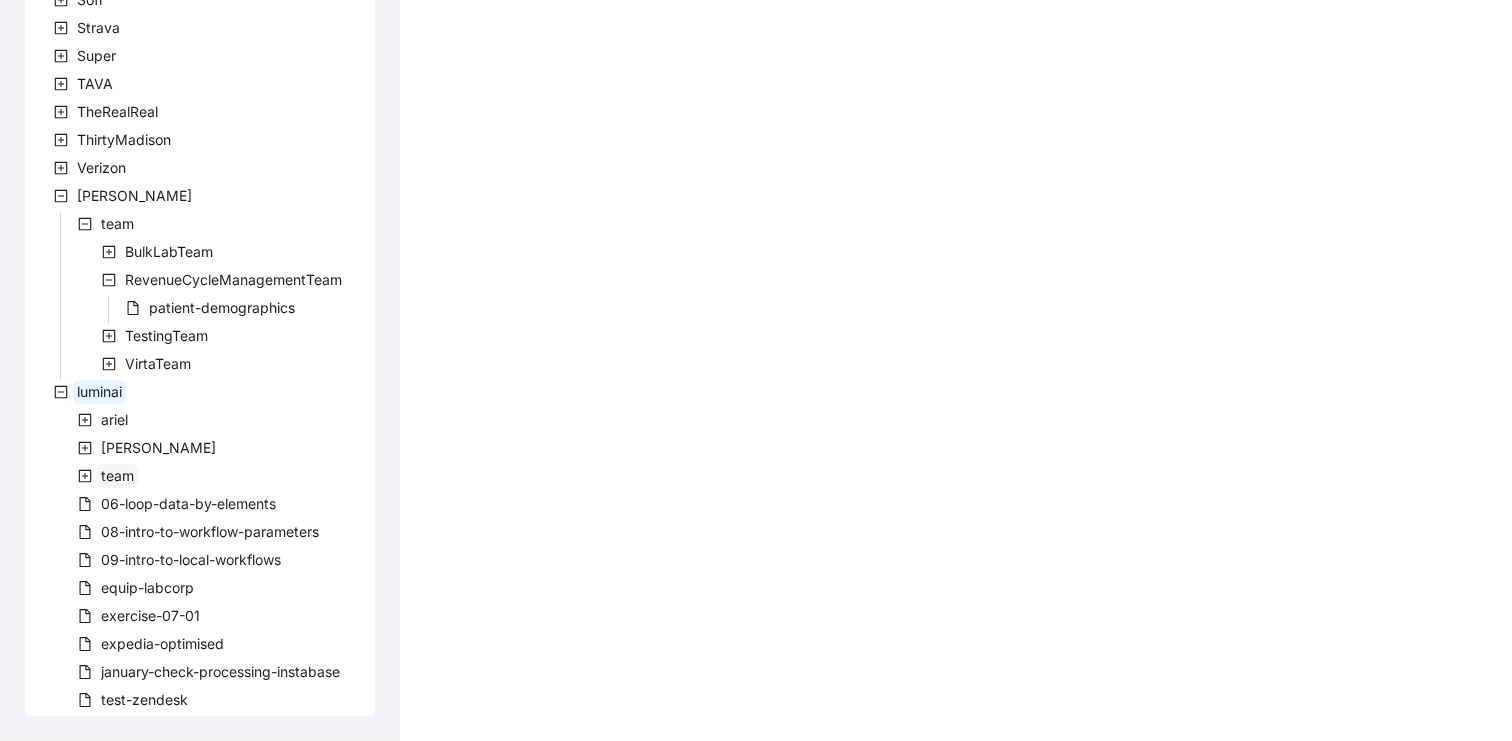 click on "team" at bounding box center [117, 475] 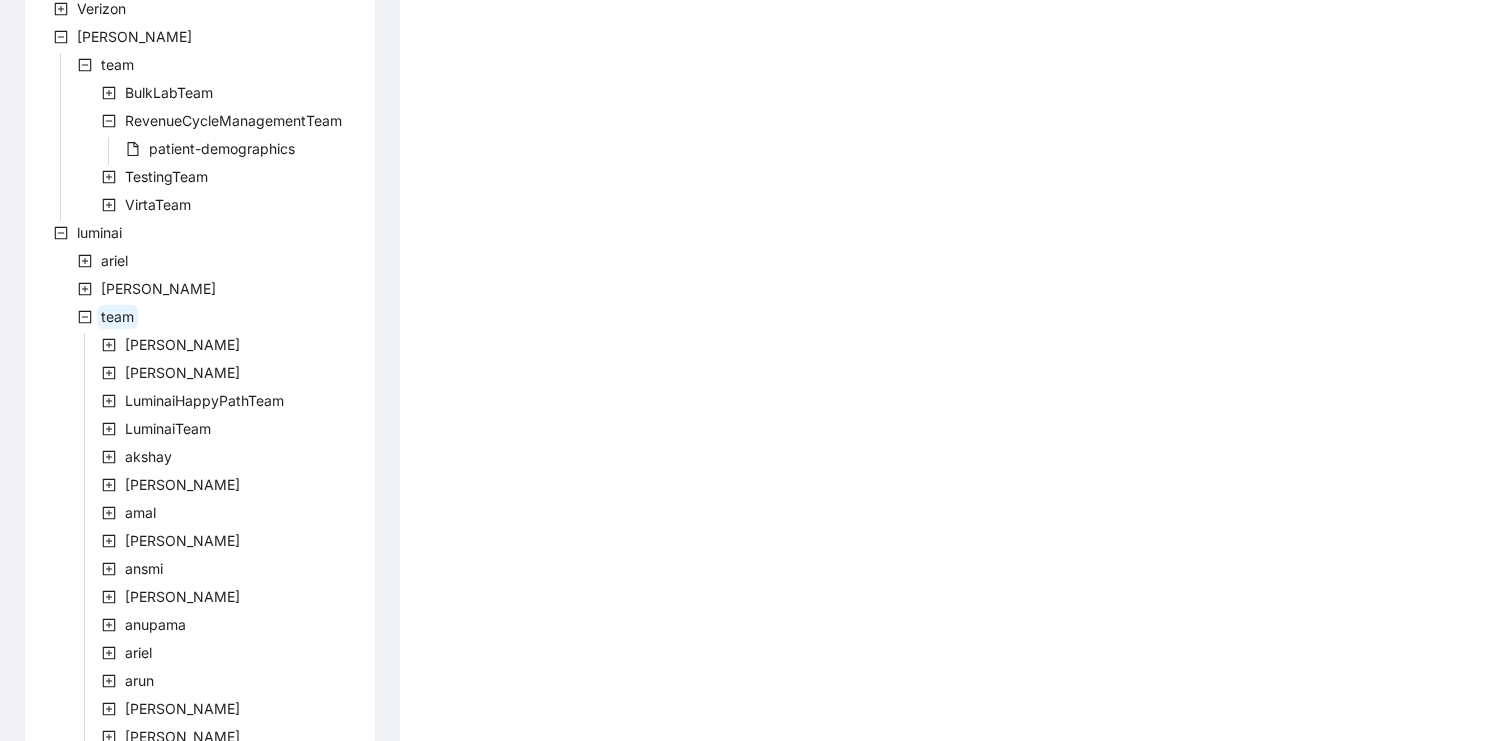 scroll, scrollTop: 1198, scrollLeft: 0, axis: vertical 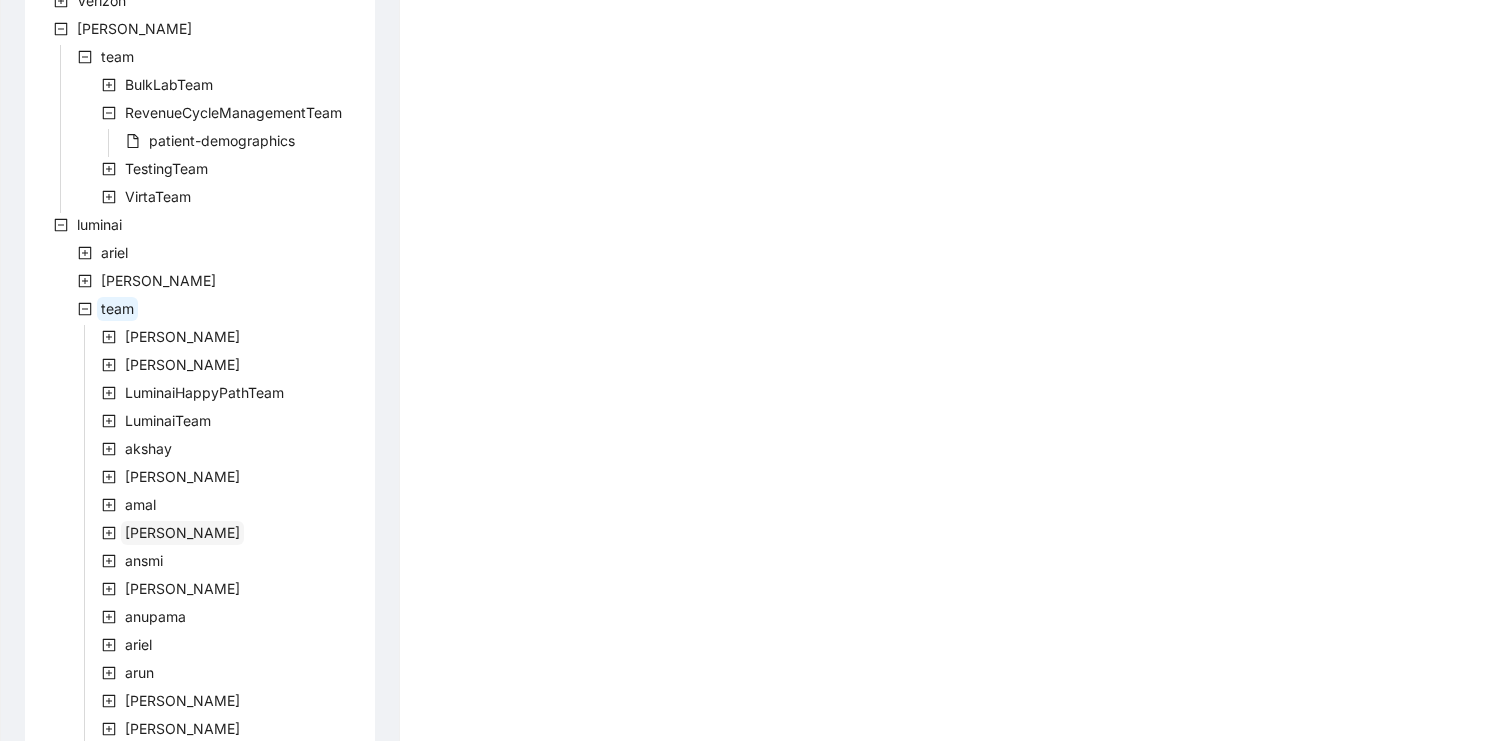 click on "[PERSON_NAME]" at bounding box center [182, 532] 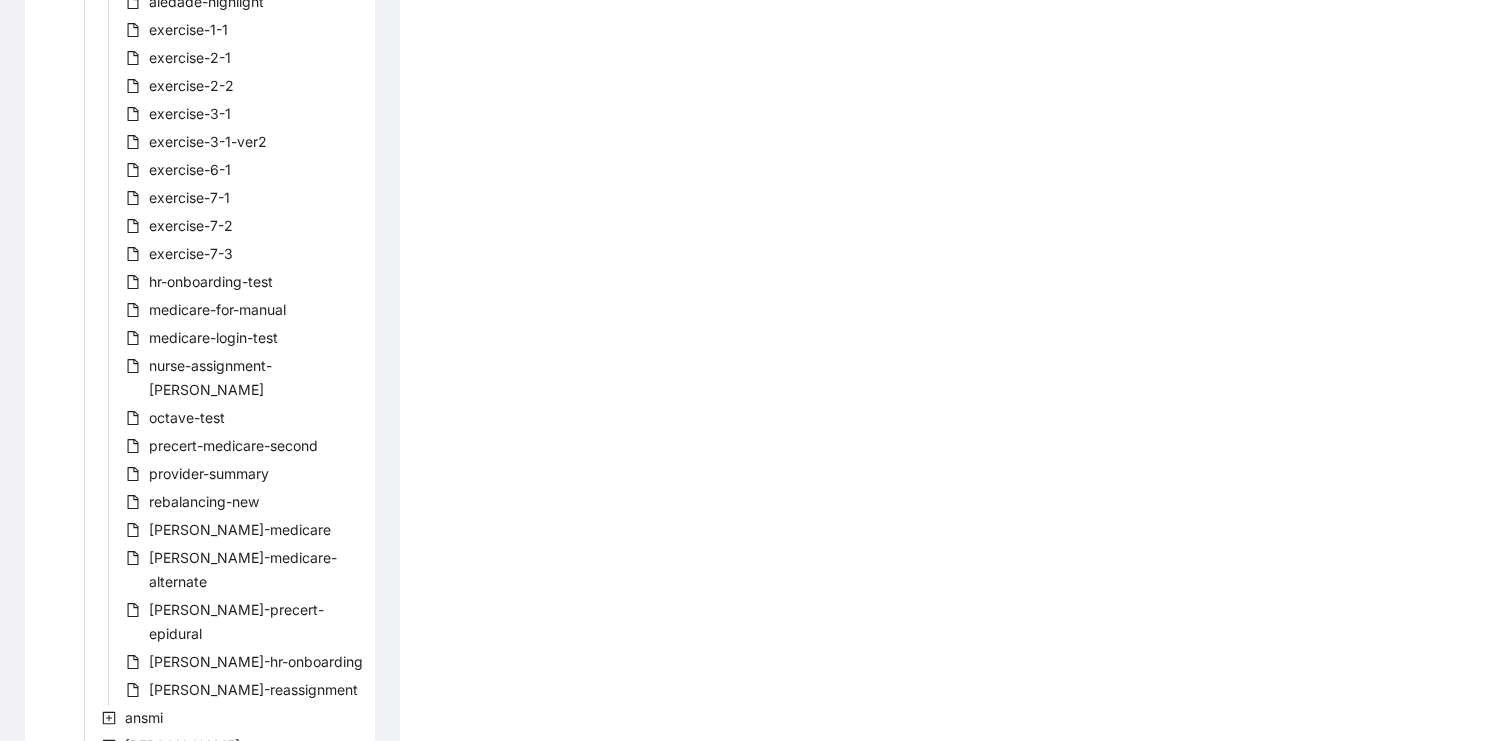 scroll, scrollTop: 2054, scrollLeft: 0, axis: vertical 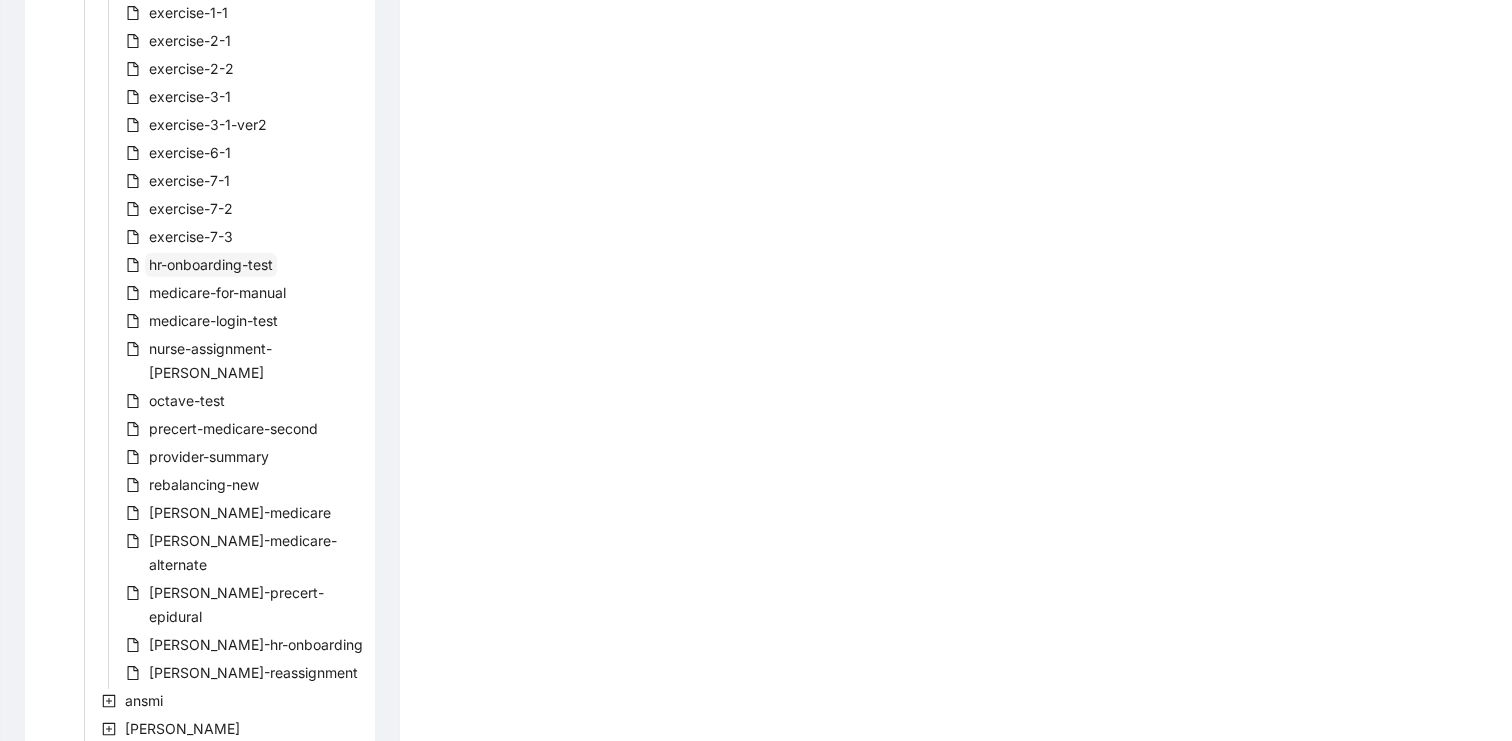 click on "hr-onboarding-test" at bounding box center [211, 264] 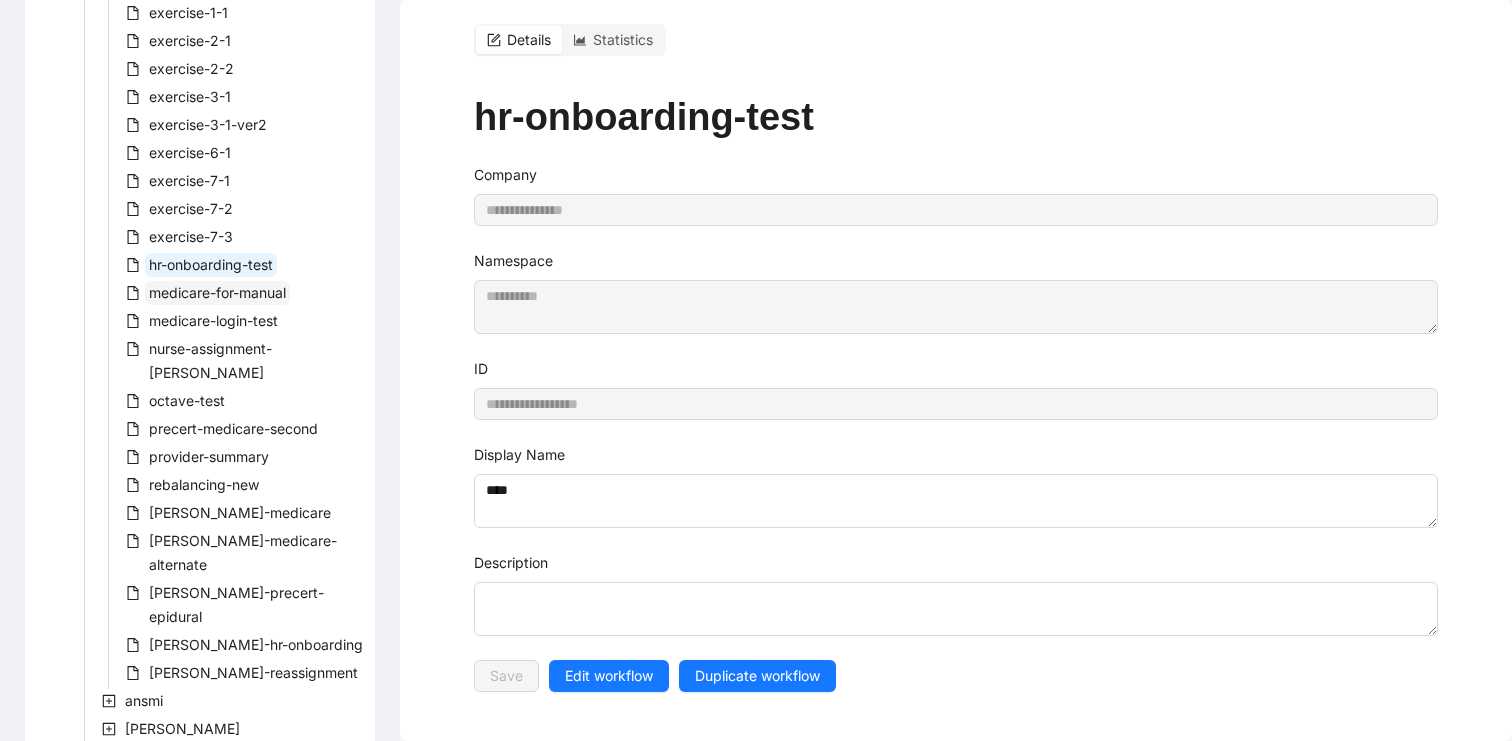 click on "medicare-for-manual" at bounding box center [217, 292] 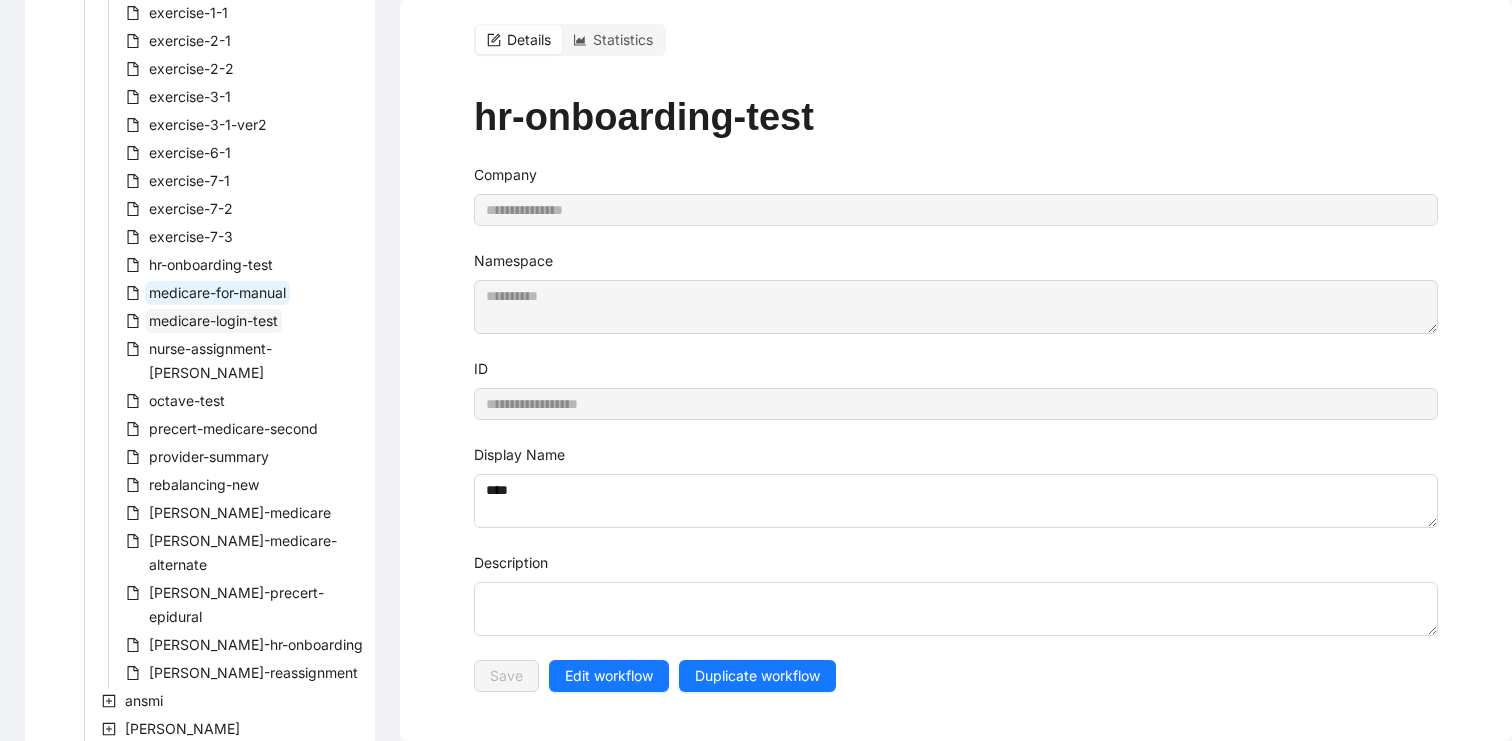 type on "**********" 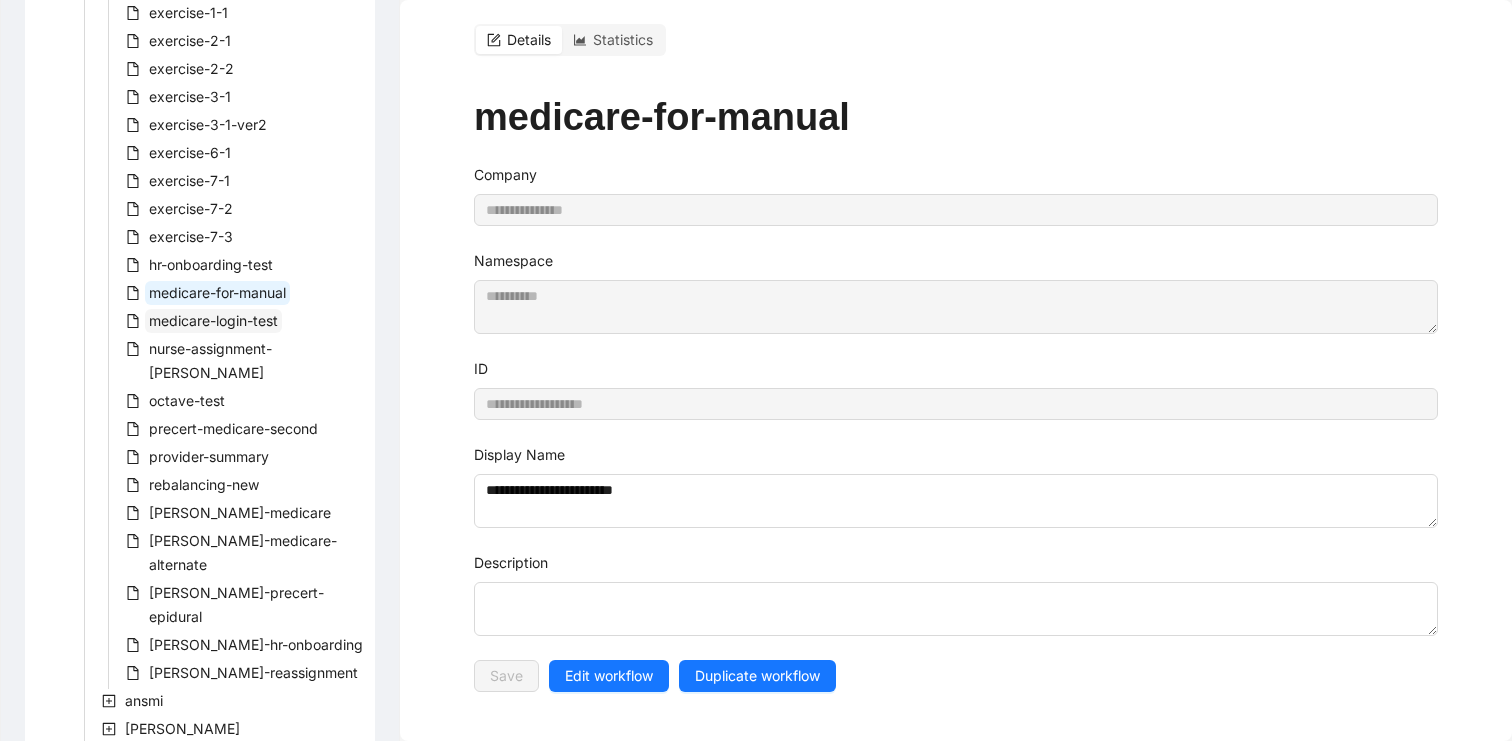 click on "medicare-login-test" at bounding box center (213, 320) 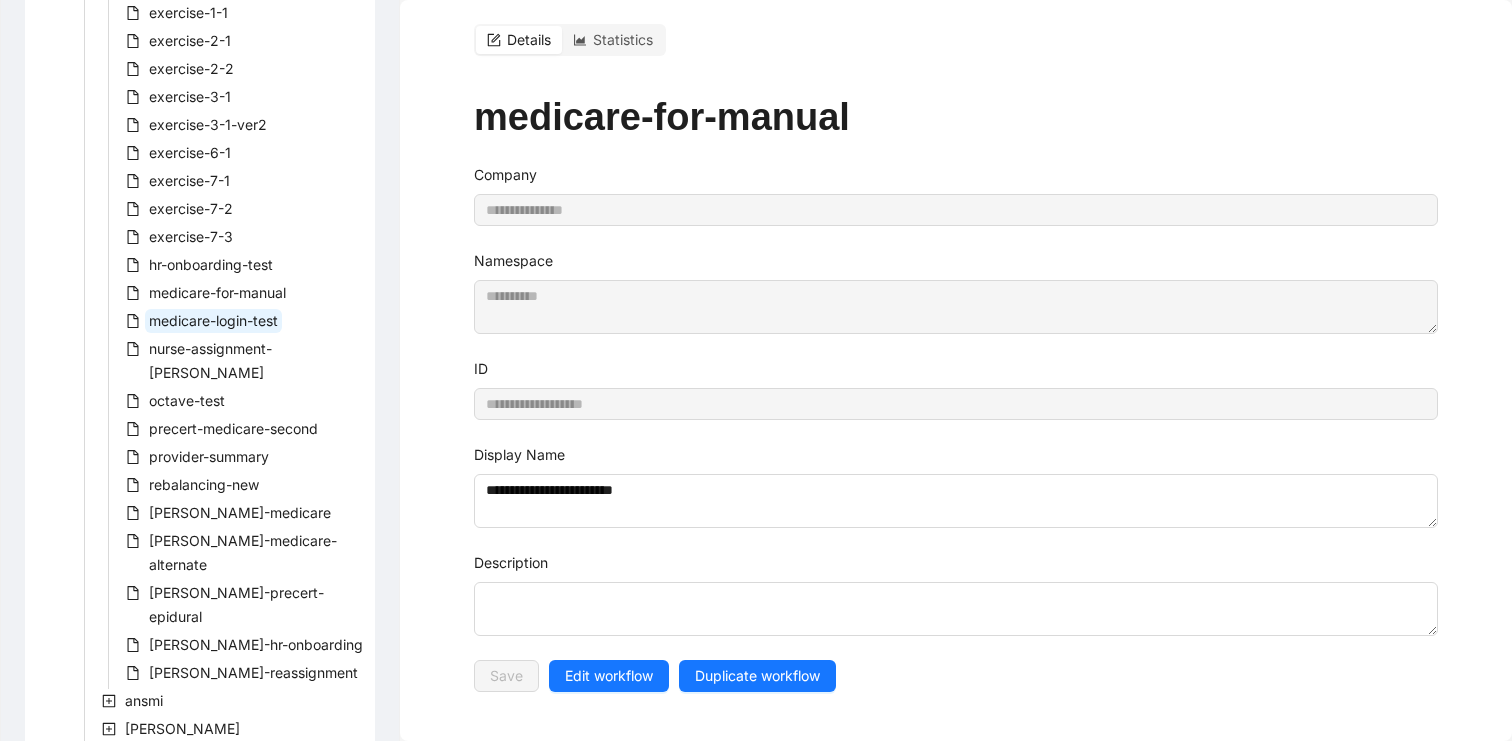 type on "**********" 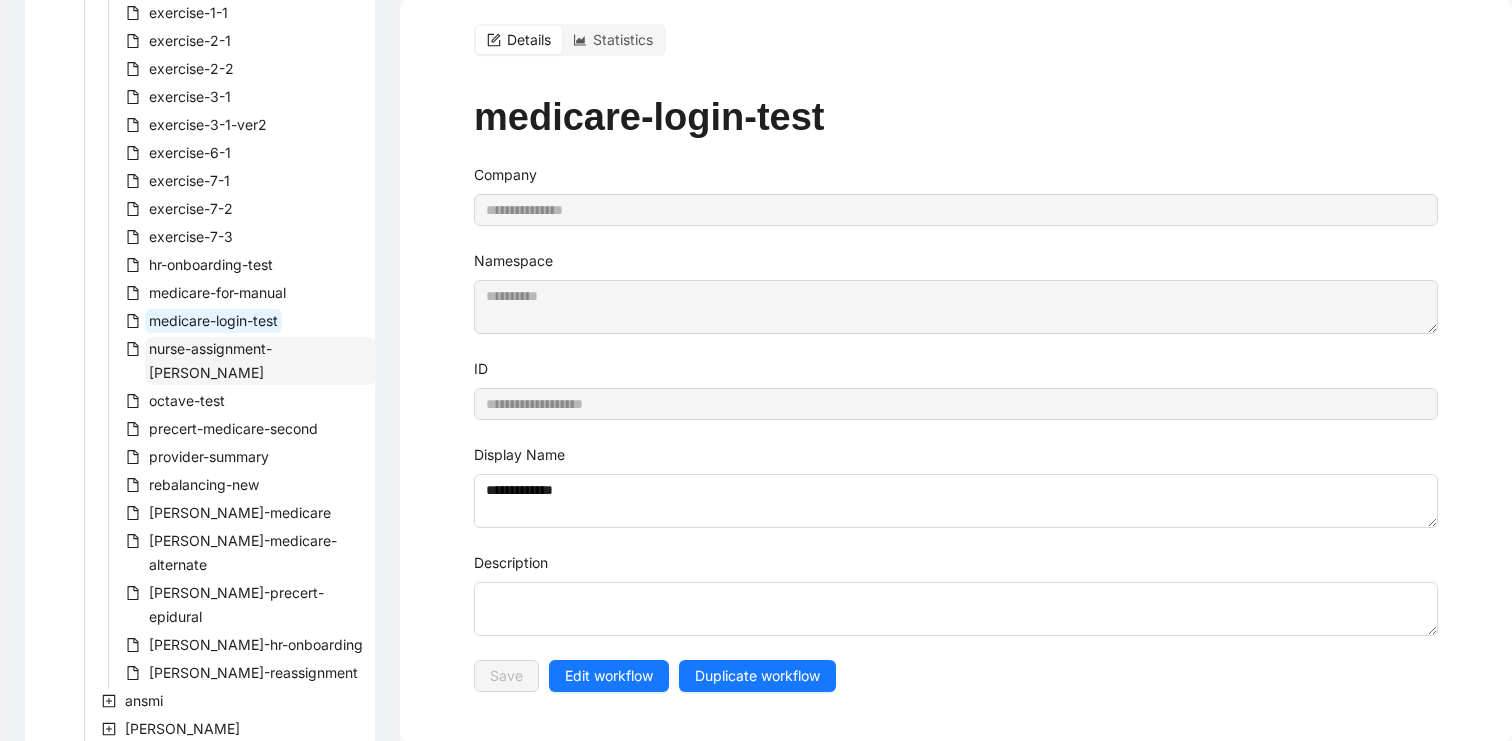 click on "nurse-assignment-annie" at bounding box center (210, 360) 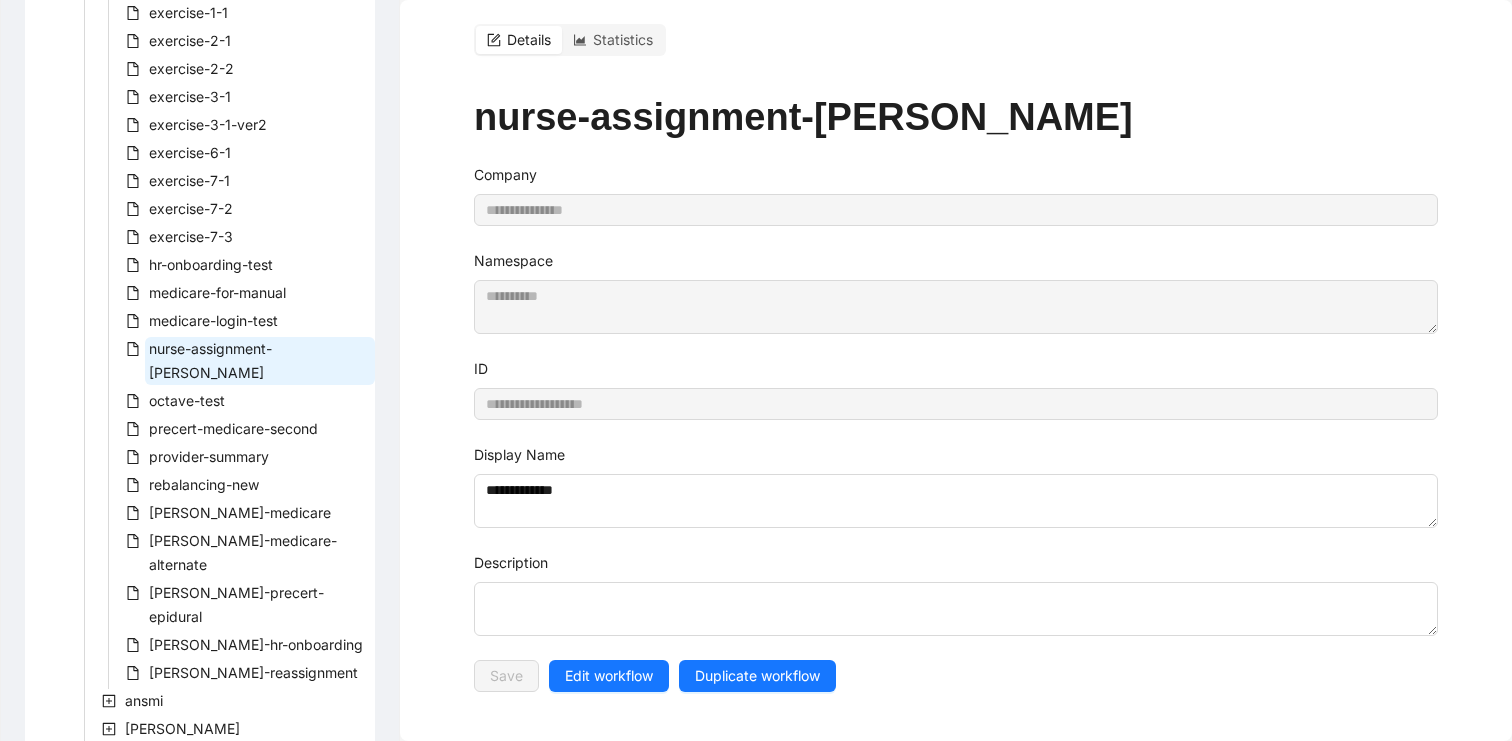 type on "**********" 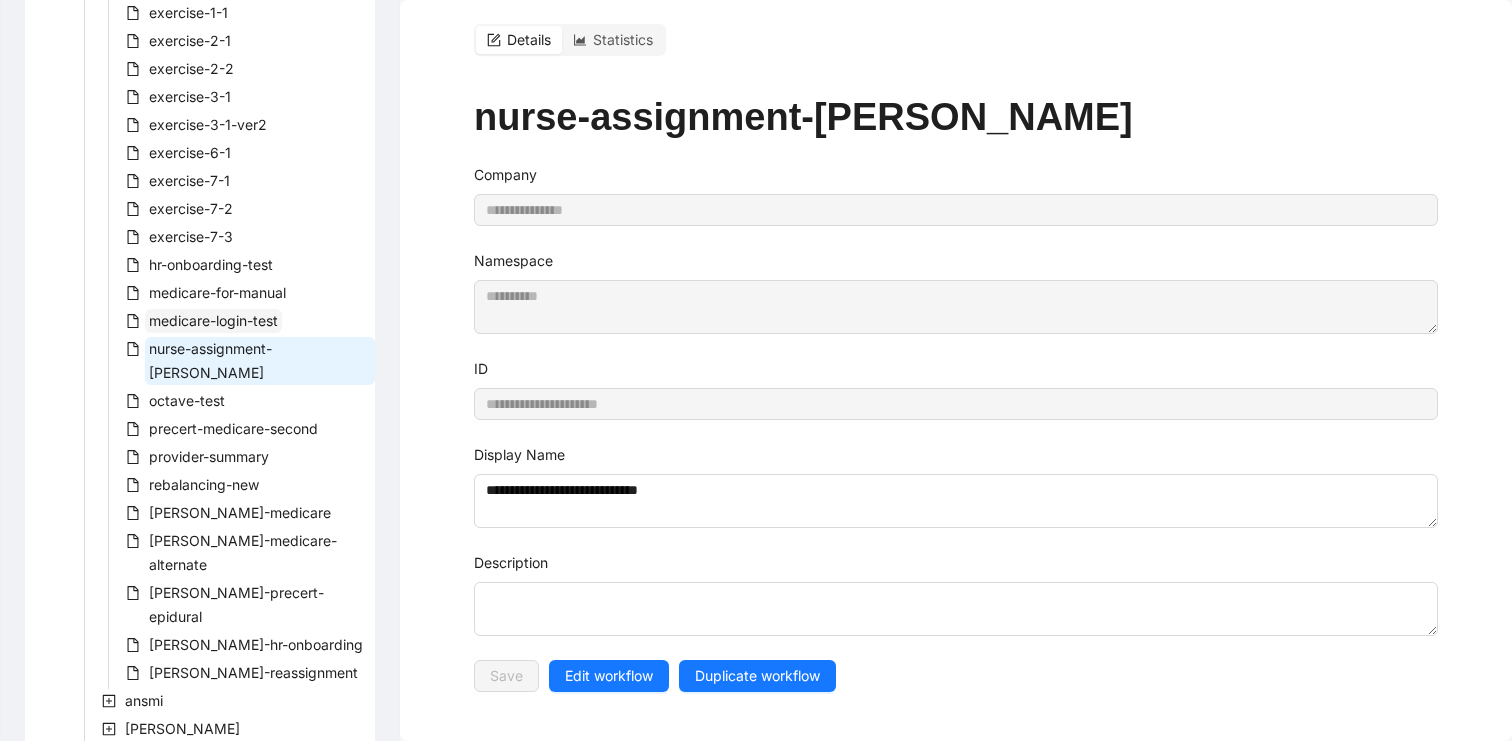 click on "medicare-login-test" at bounding box center (213, 320) 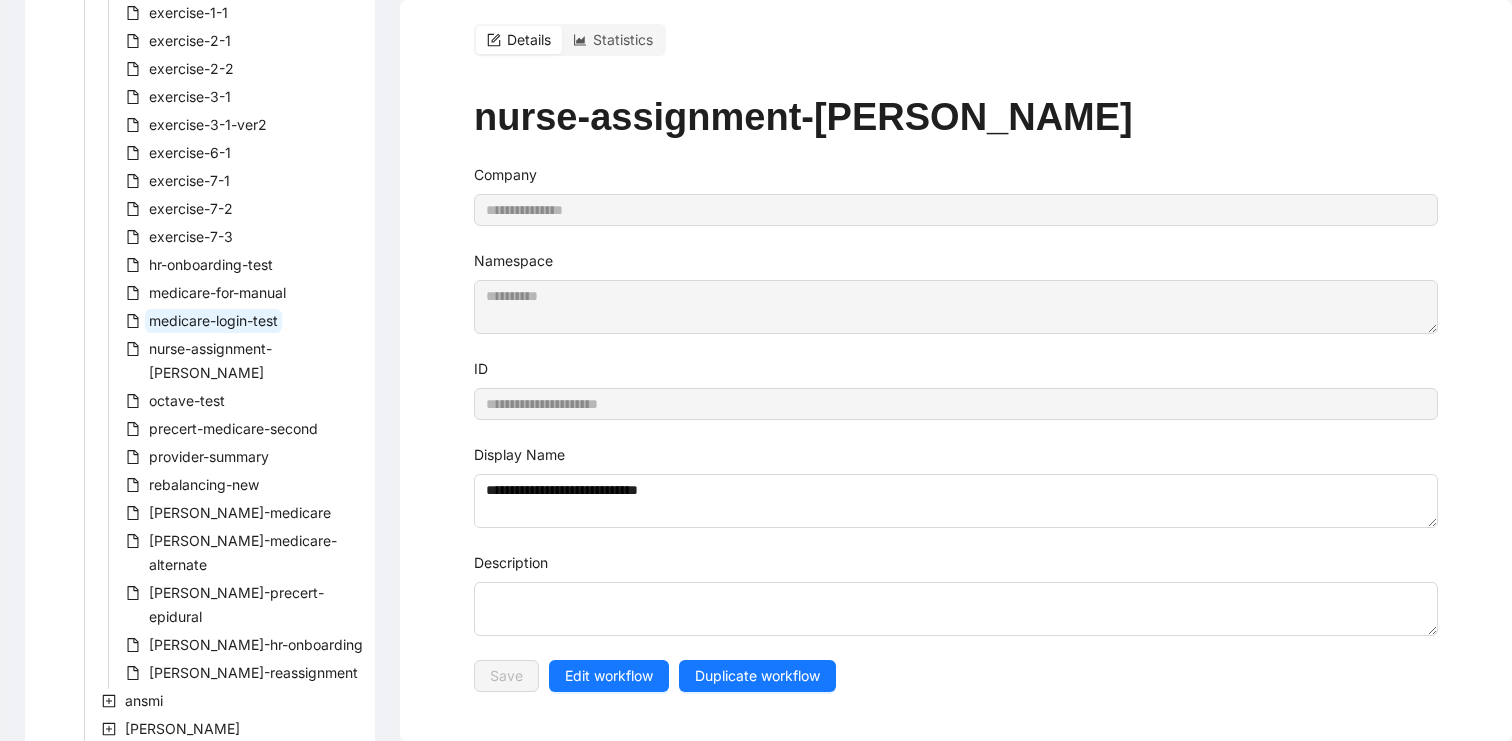 type on "**********" 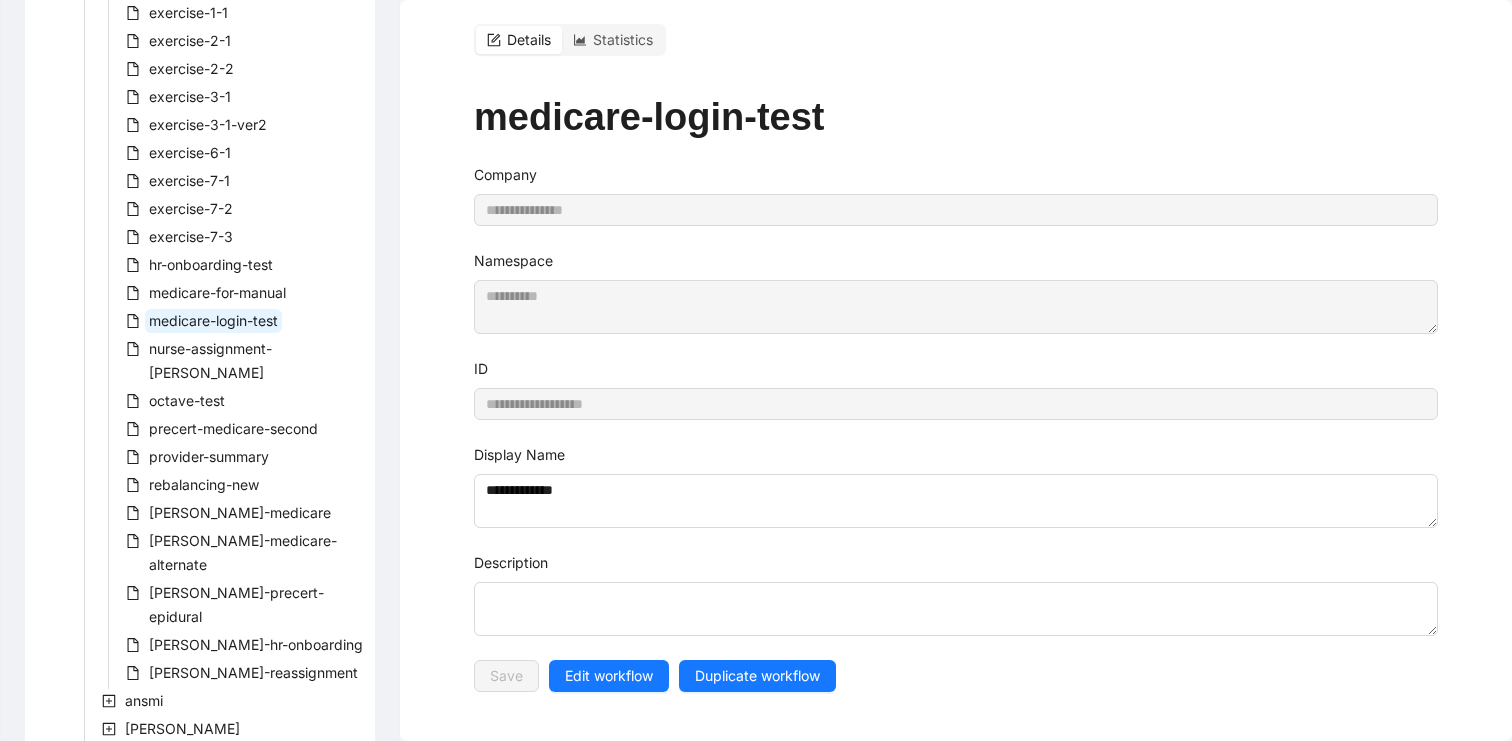 click on "medicare-login-test" at bounding box center [213, 320] 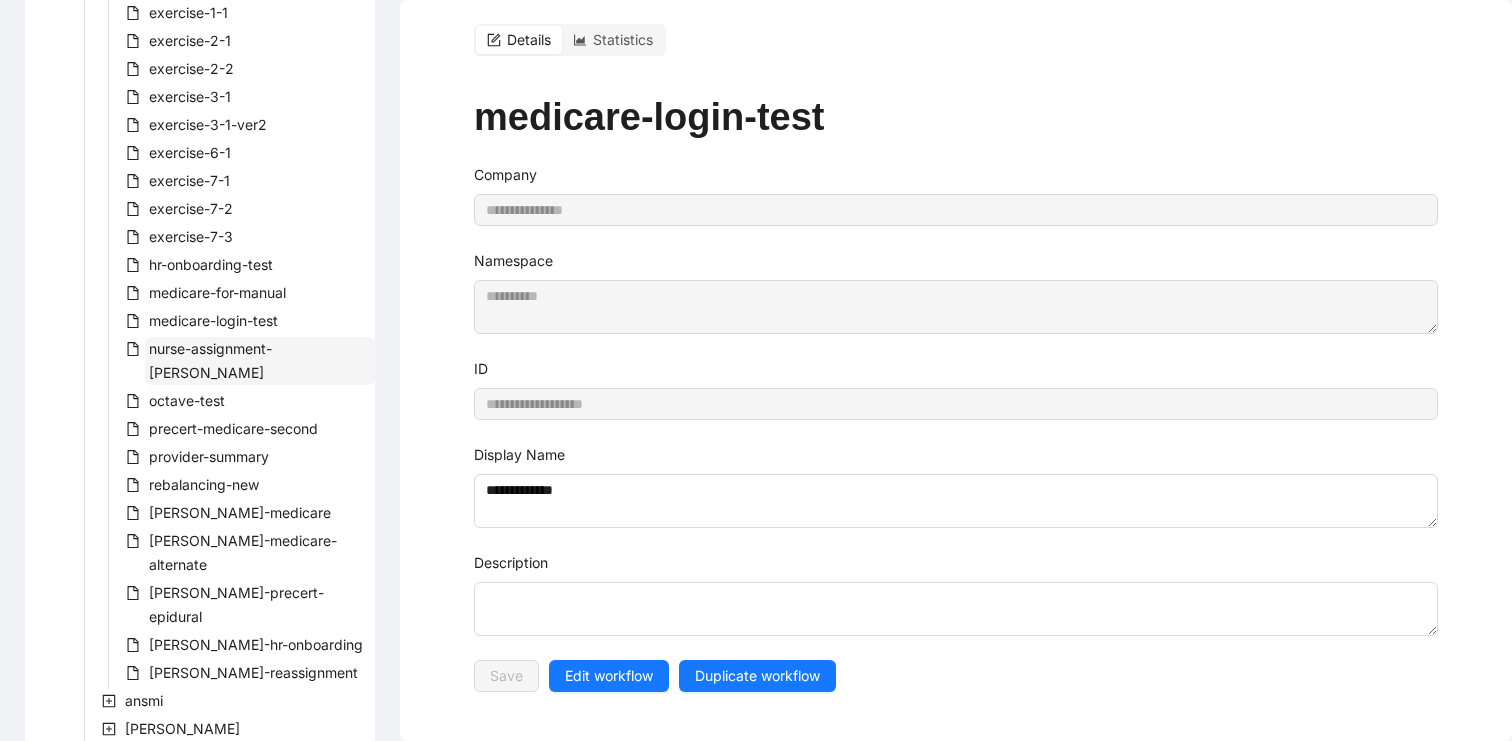 click on "nurse-assignment-annie" at bounding box center (210, 360) 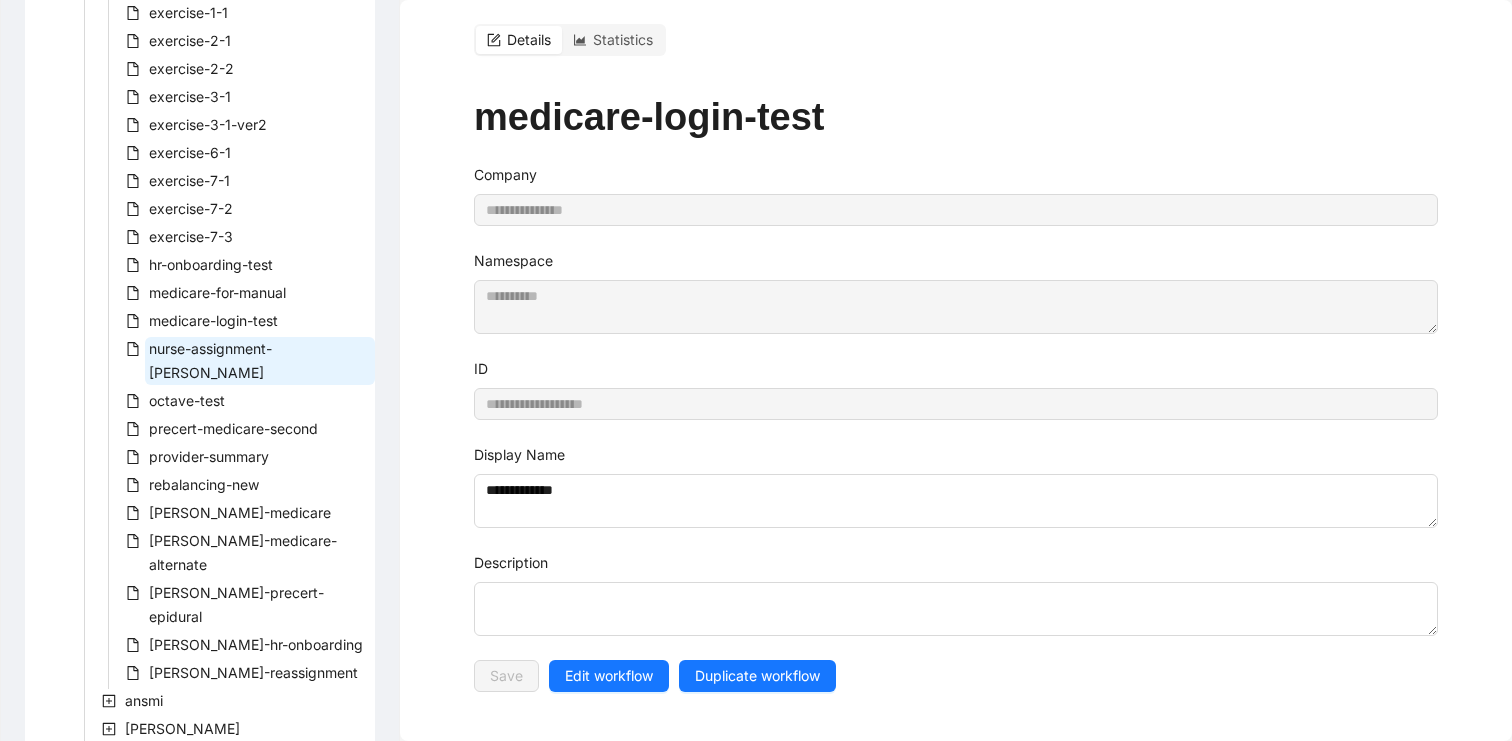 type on "**********" 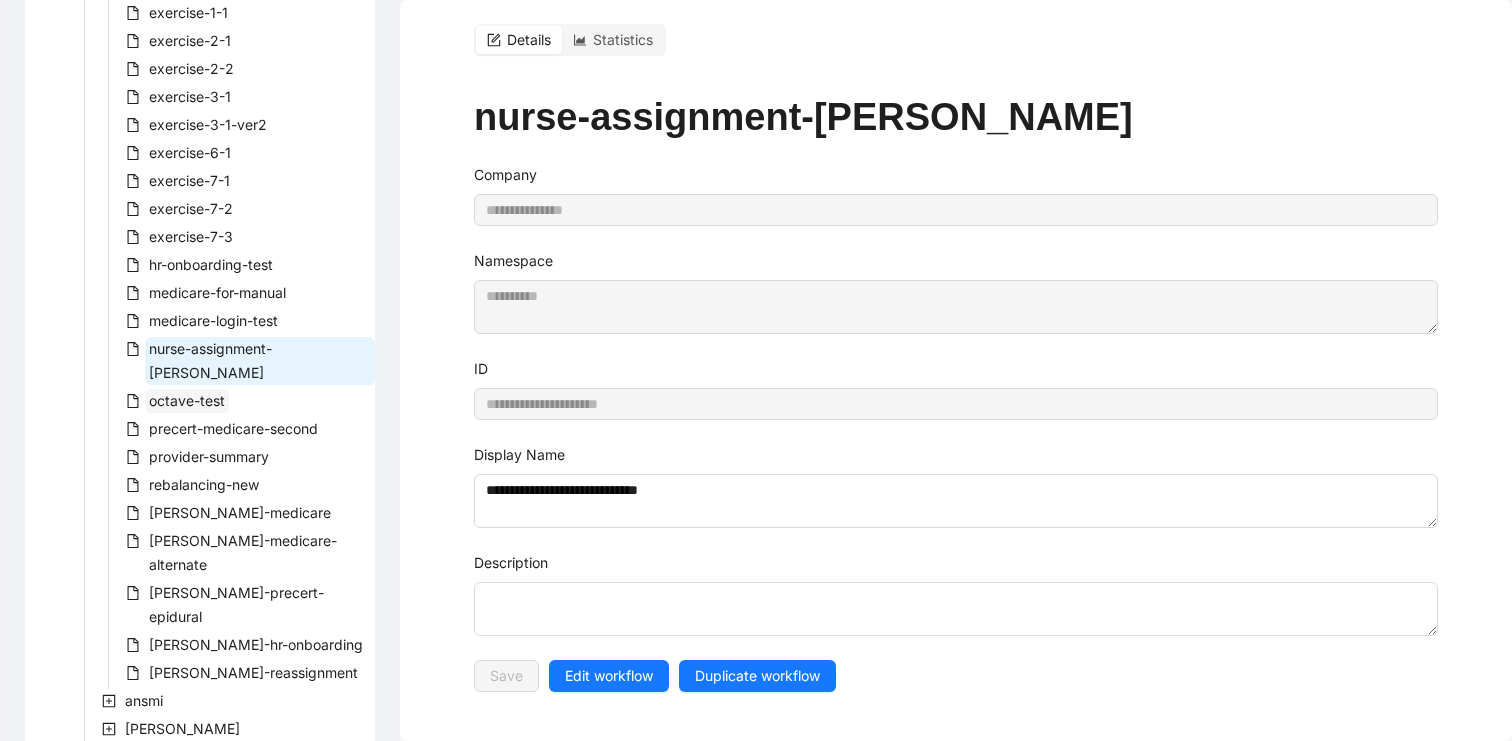click on "octave-test" at bounding box center [187, 400] 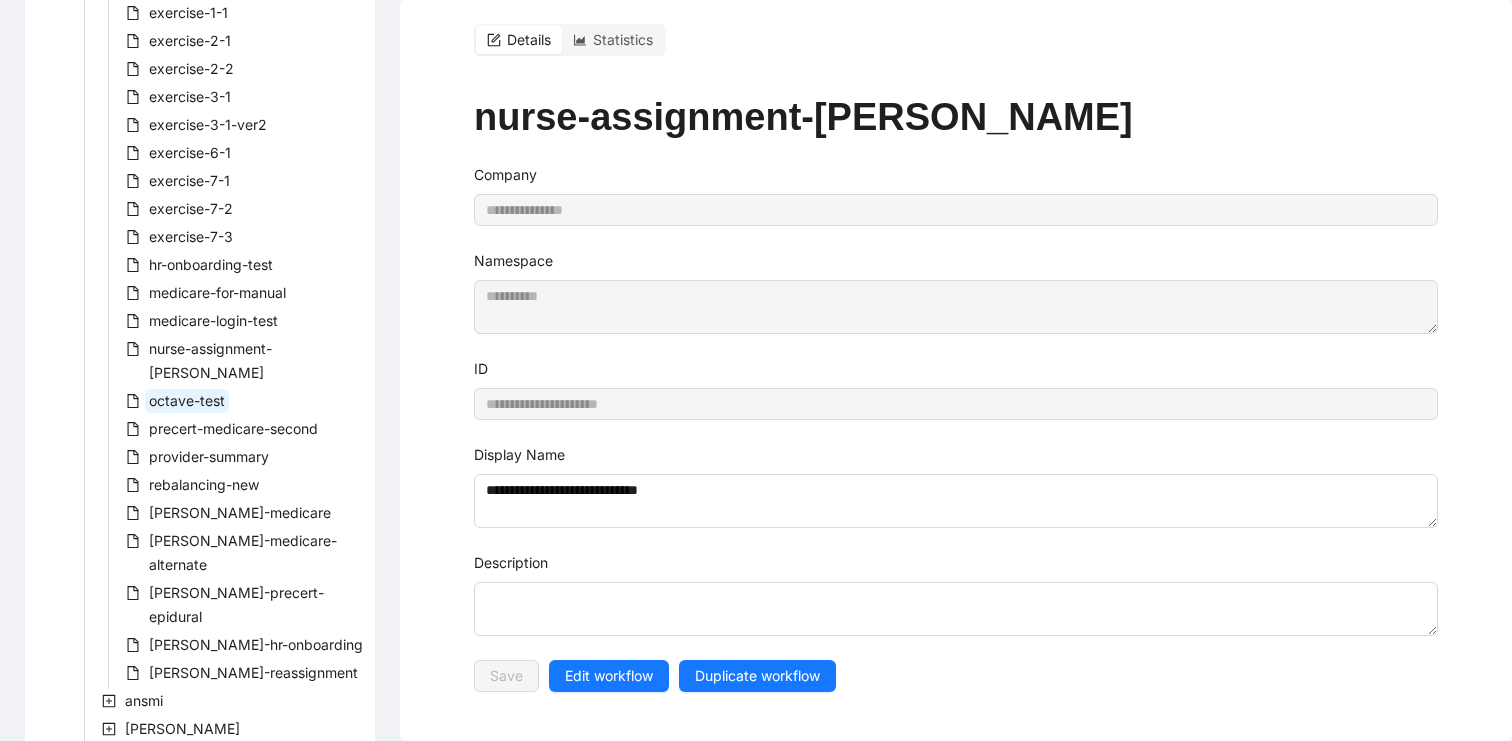 type on "**********" 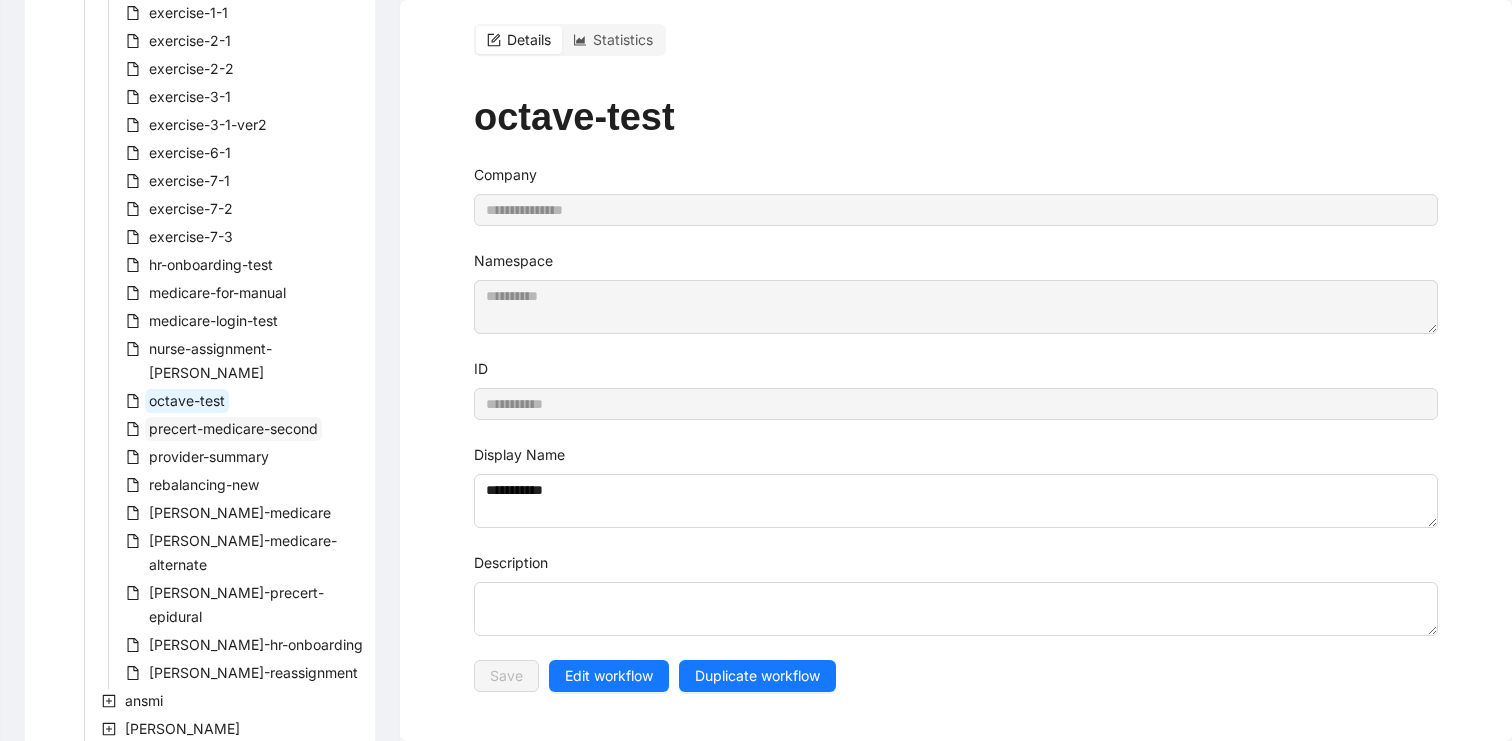 click on "precert-medicare-second" at bounding box center (233, 428) 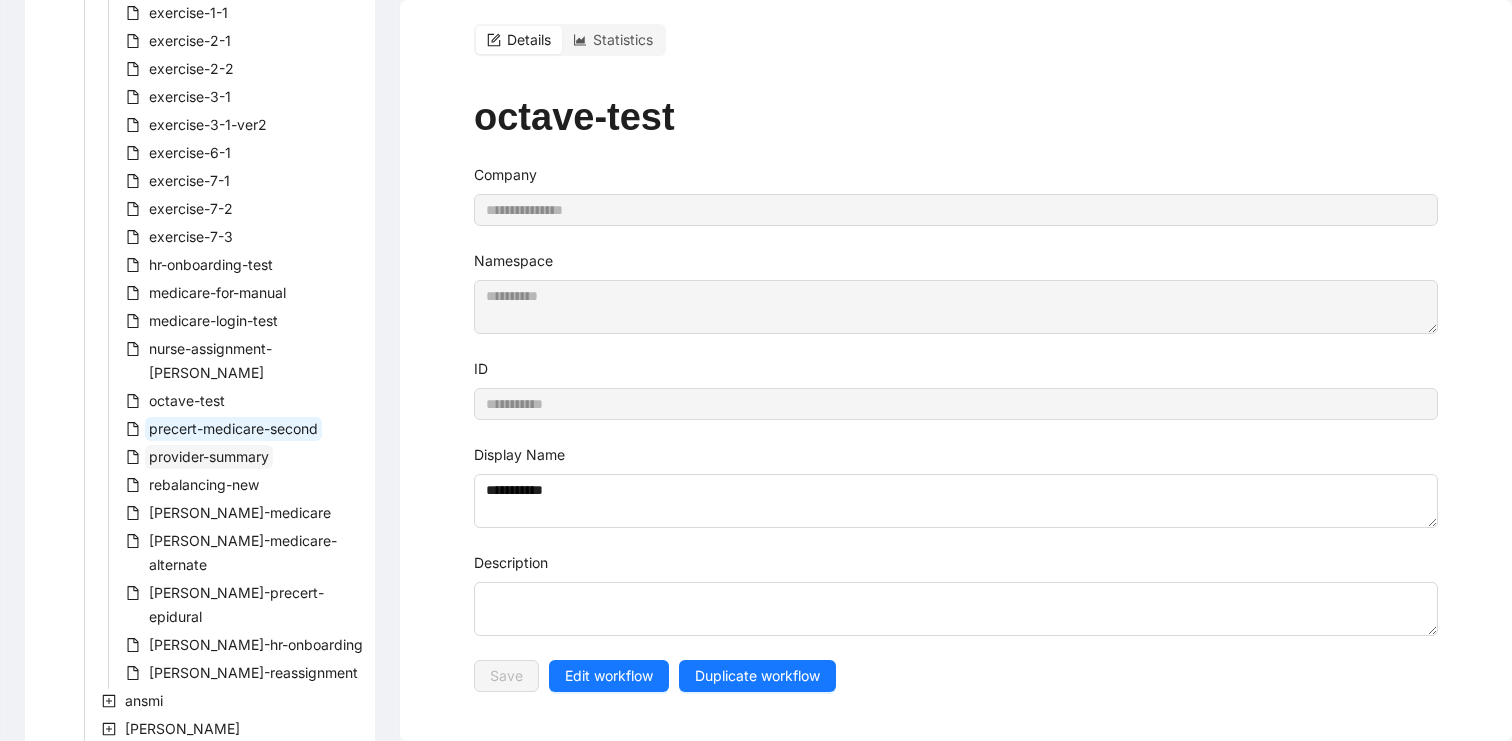 type on "**********" 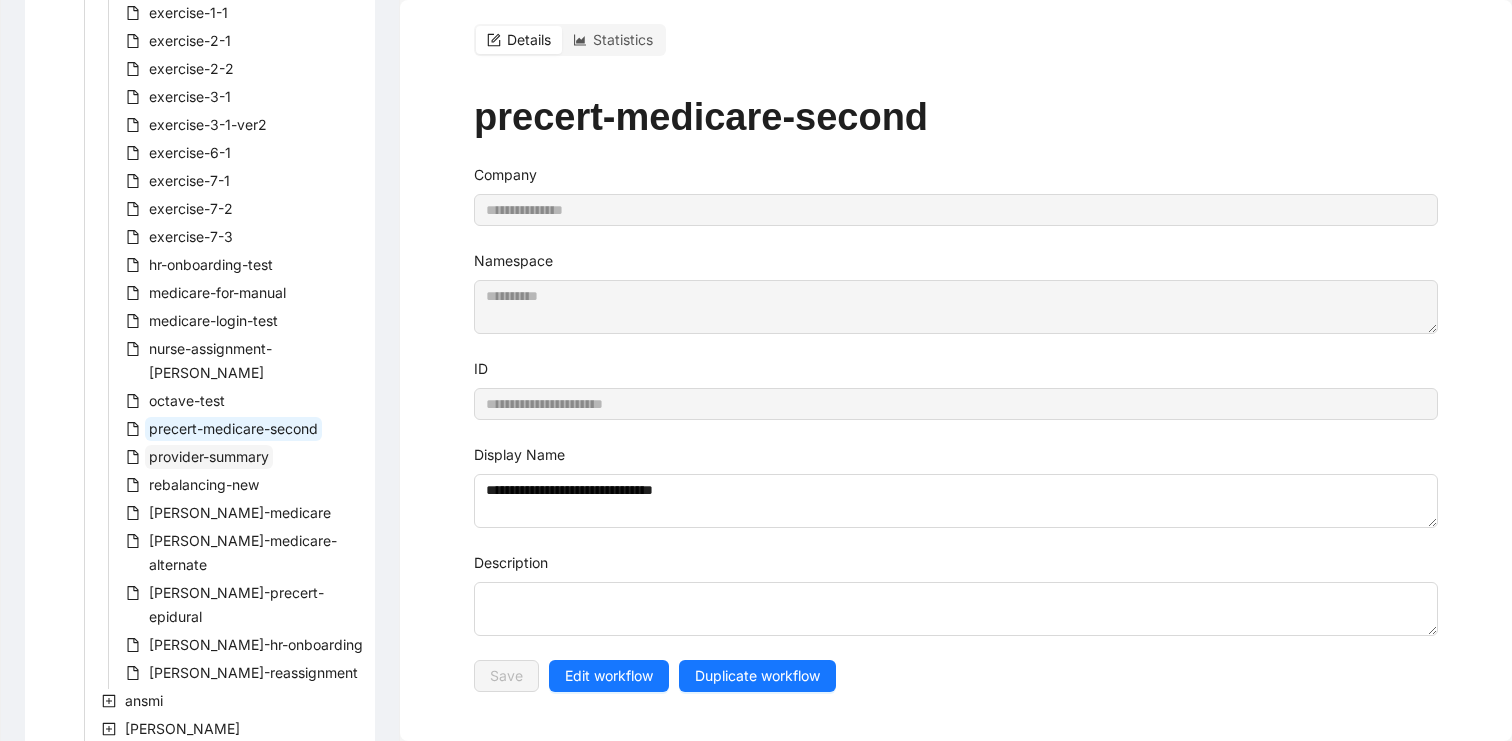 click on "provider-summary" at bounding box center (209, 456) 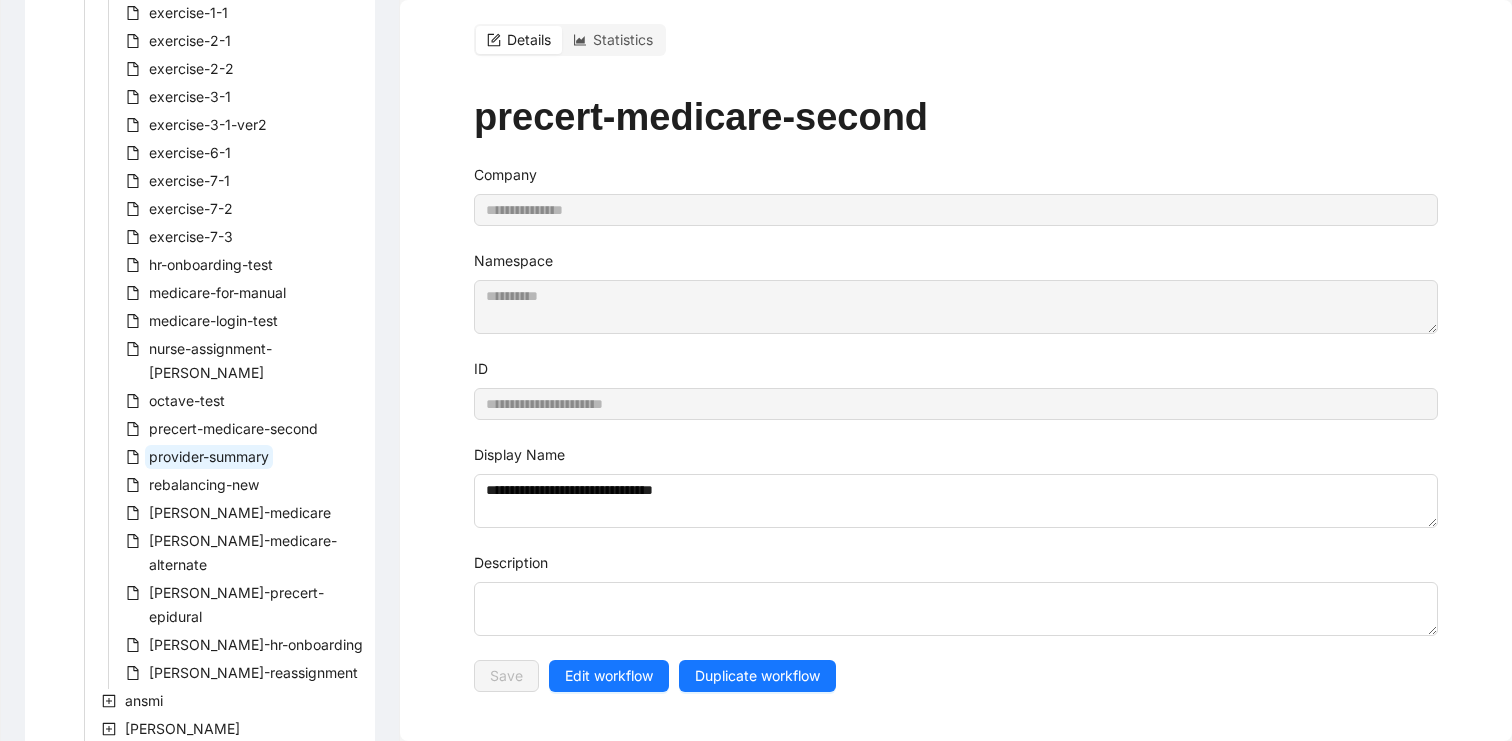 type on "**********" 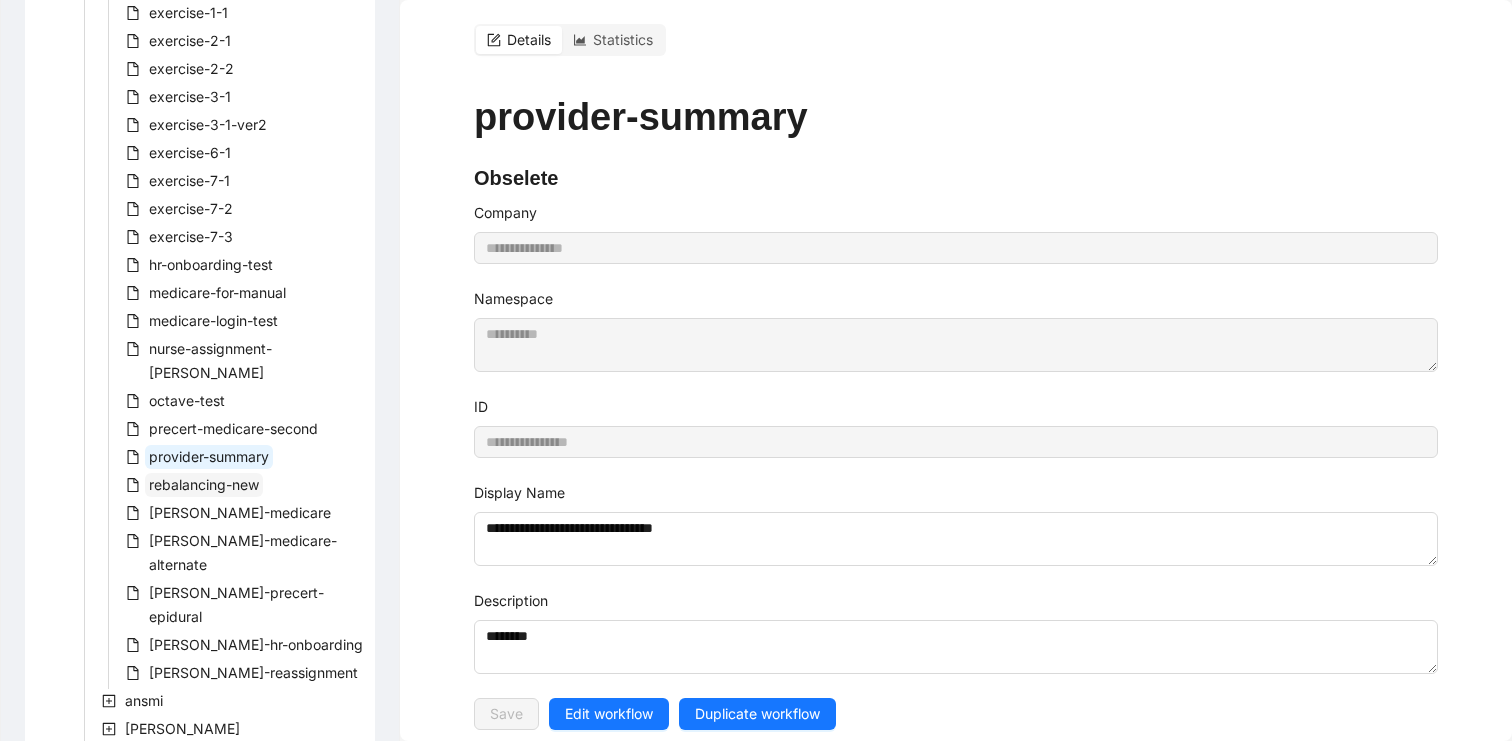click on "rebalancing-new" at bounding box center (204, 484) 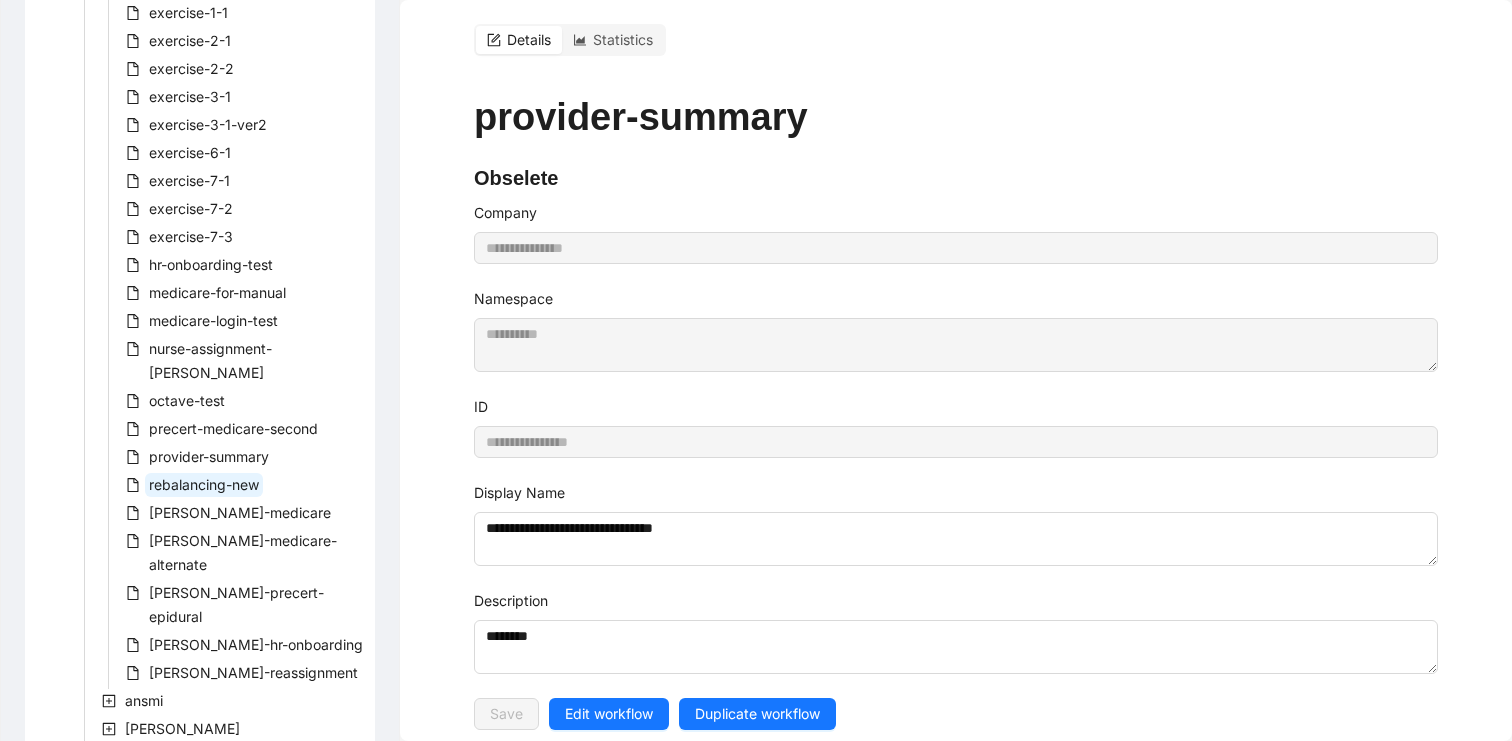 type on "**********" 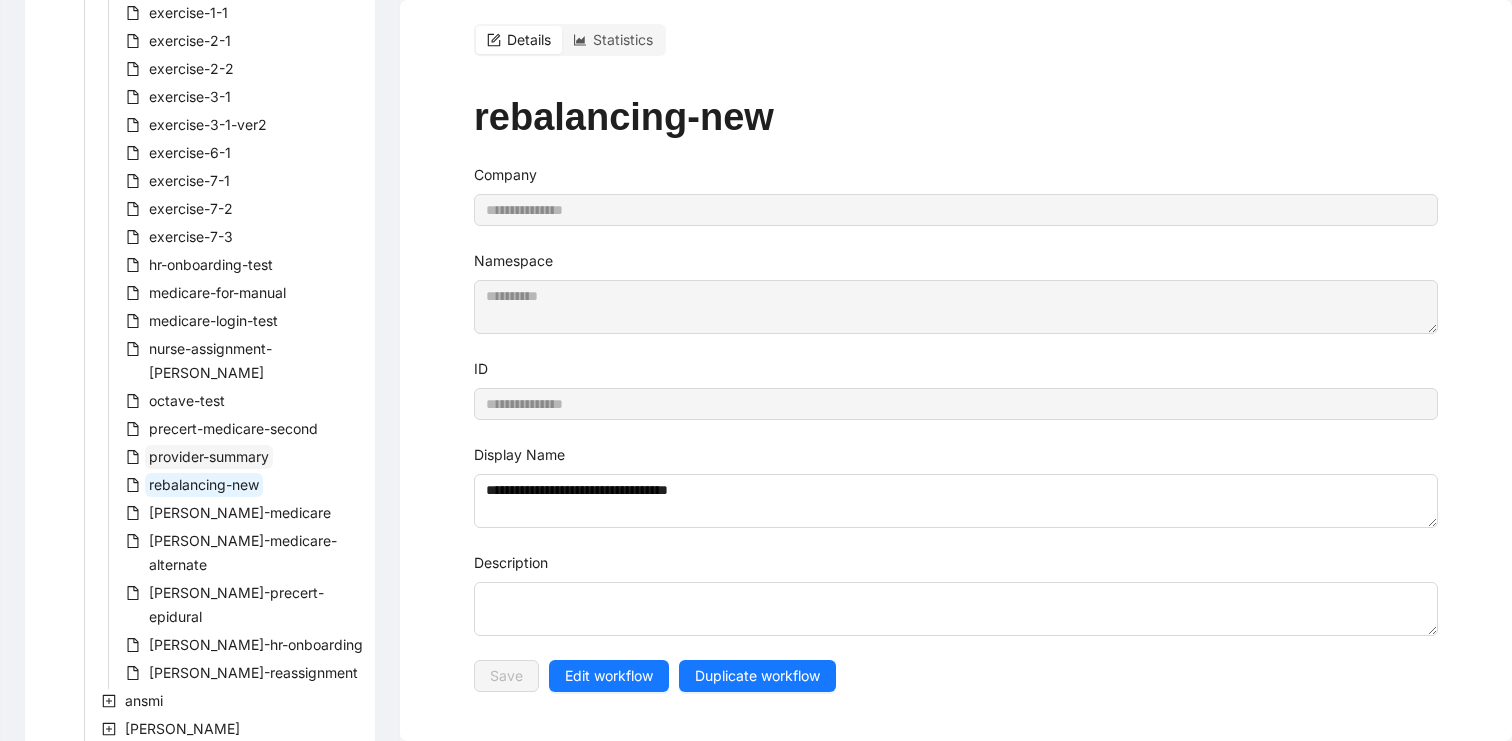click on "provider-summary" at bounding box center (209, 456) 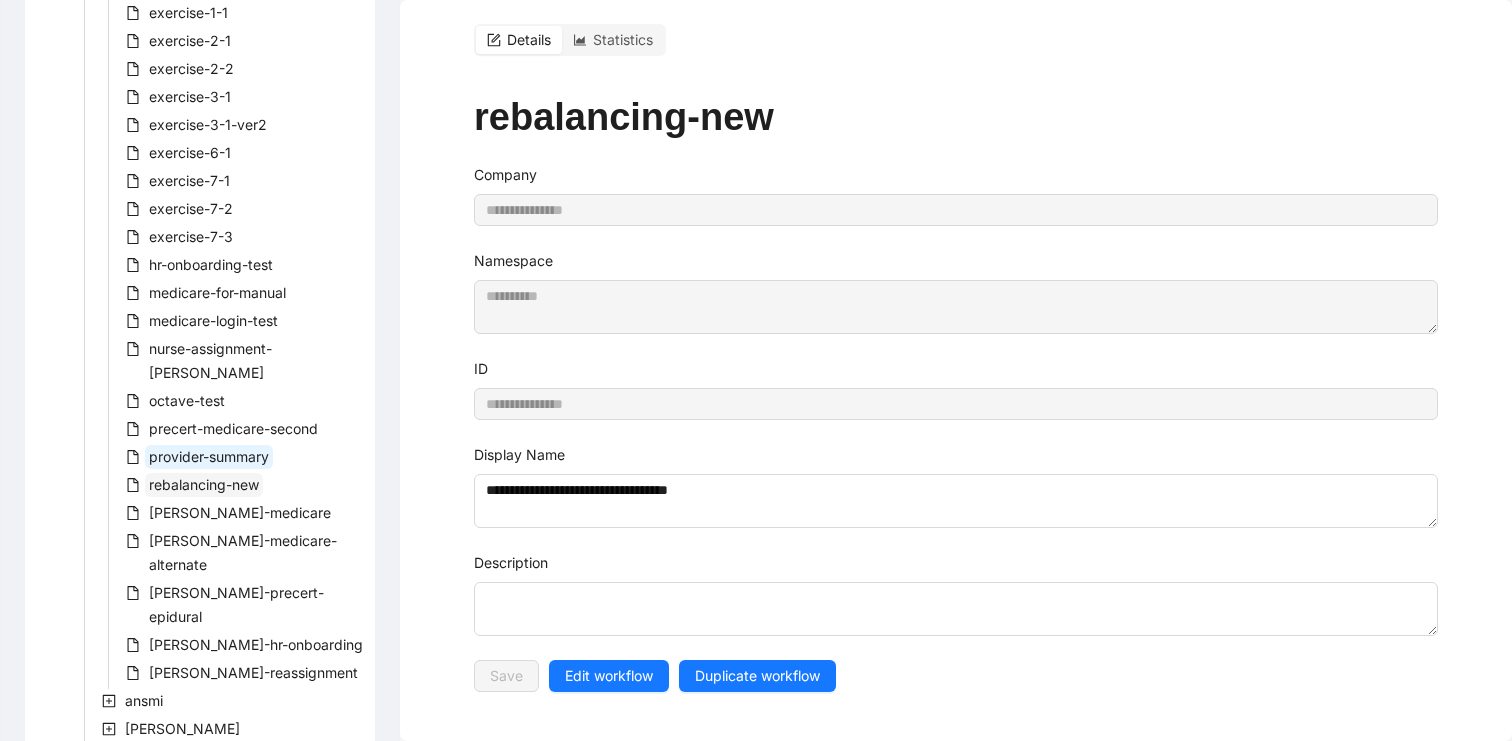 type on "**********" 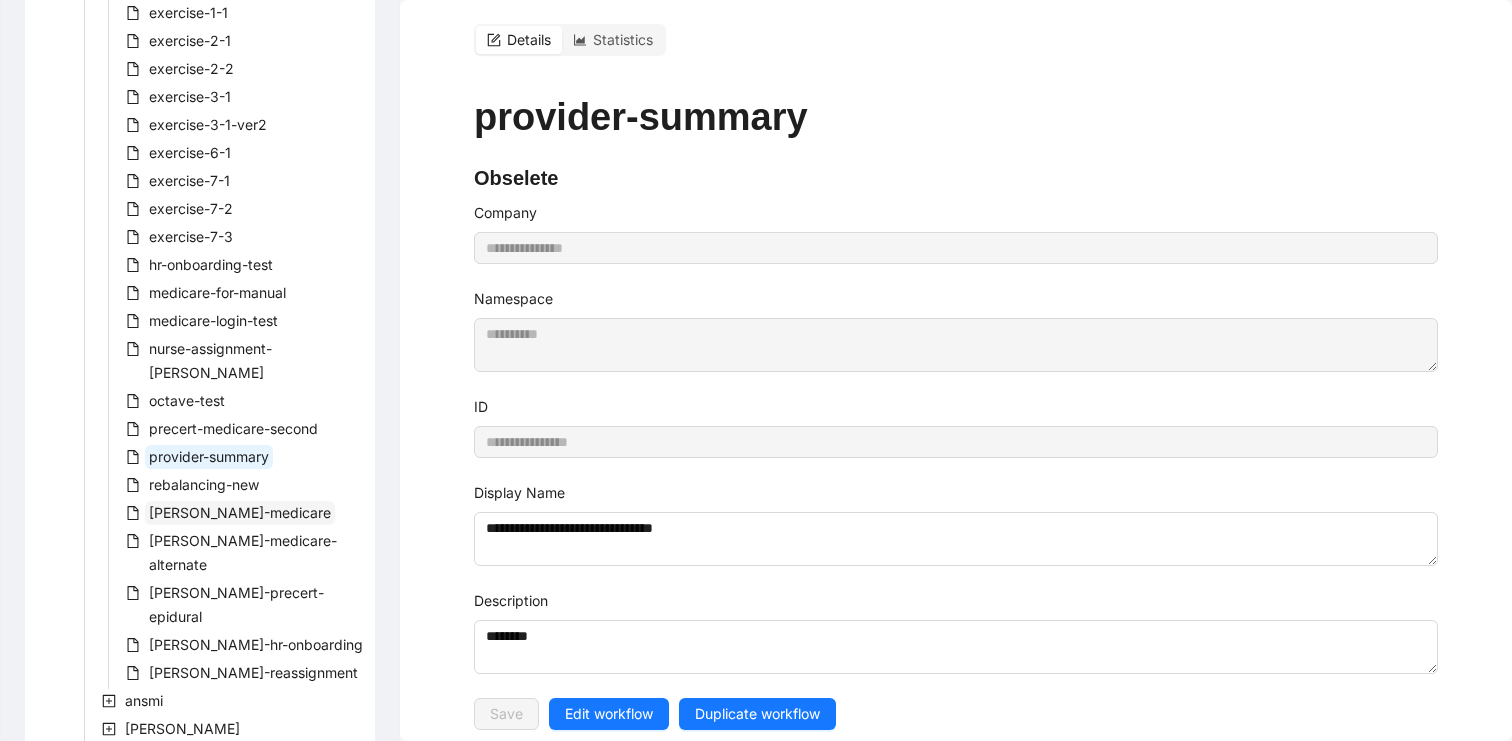 click on "rothman-medicare" at bounding box center [240, 512] 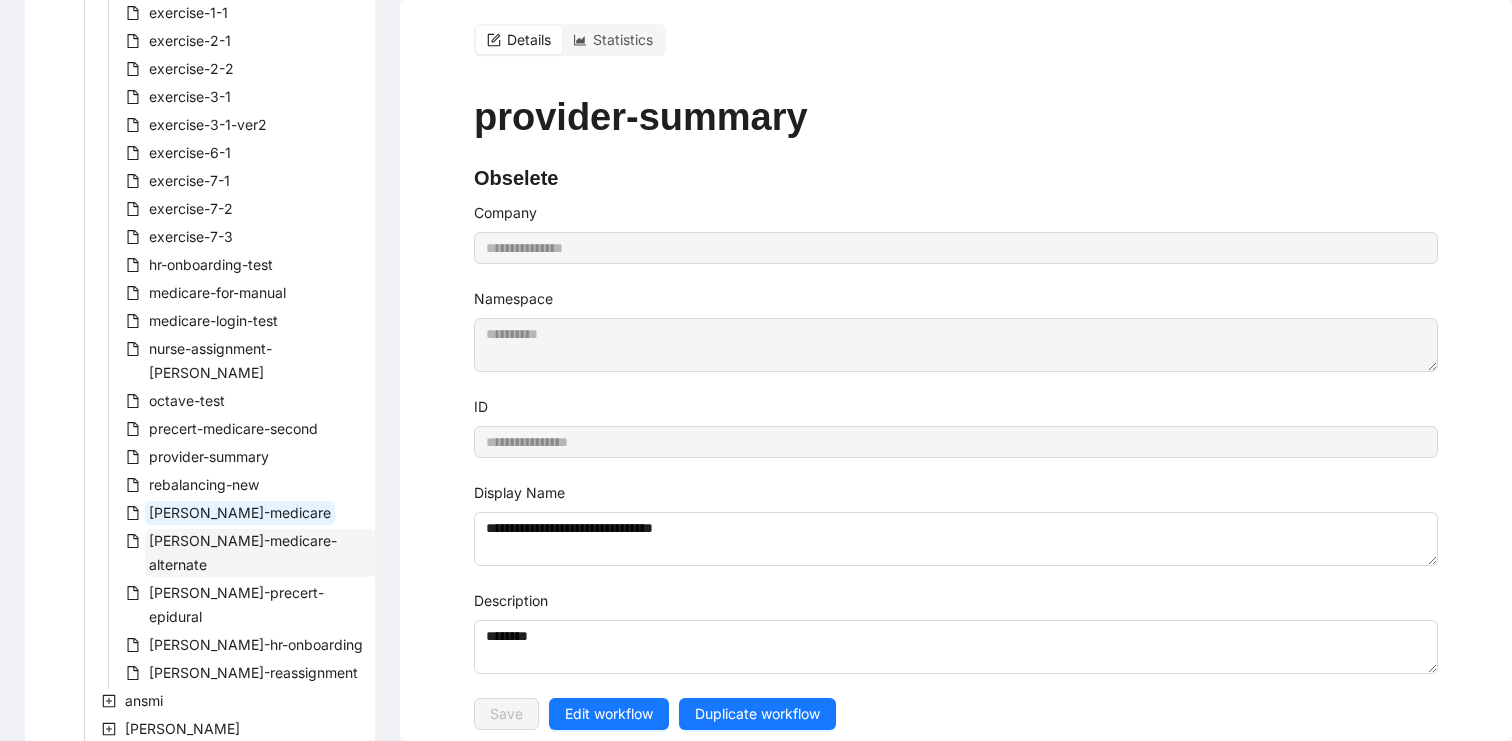 type on "**********" 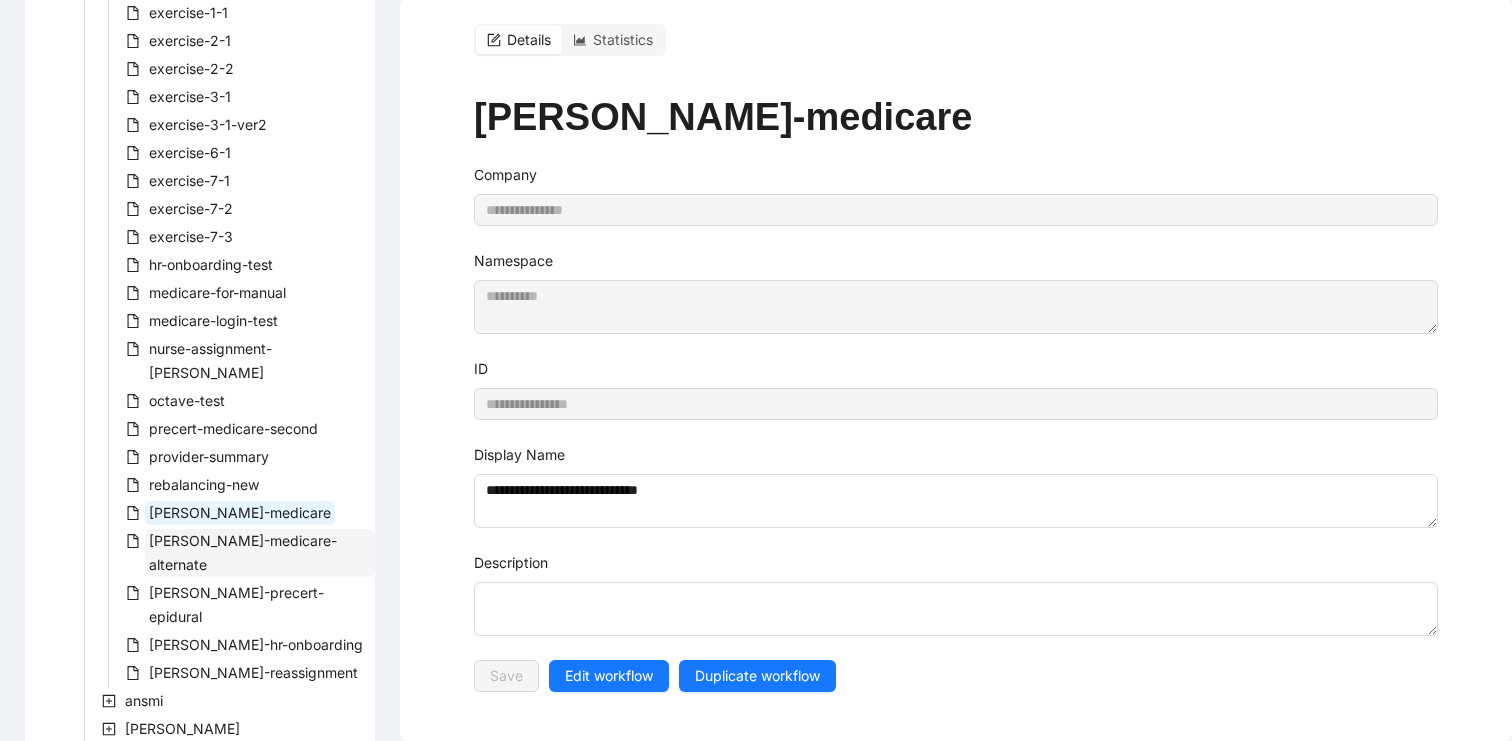 click on "rothman-medicare-alternate" at bounding box center [243, 552] 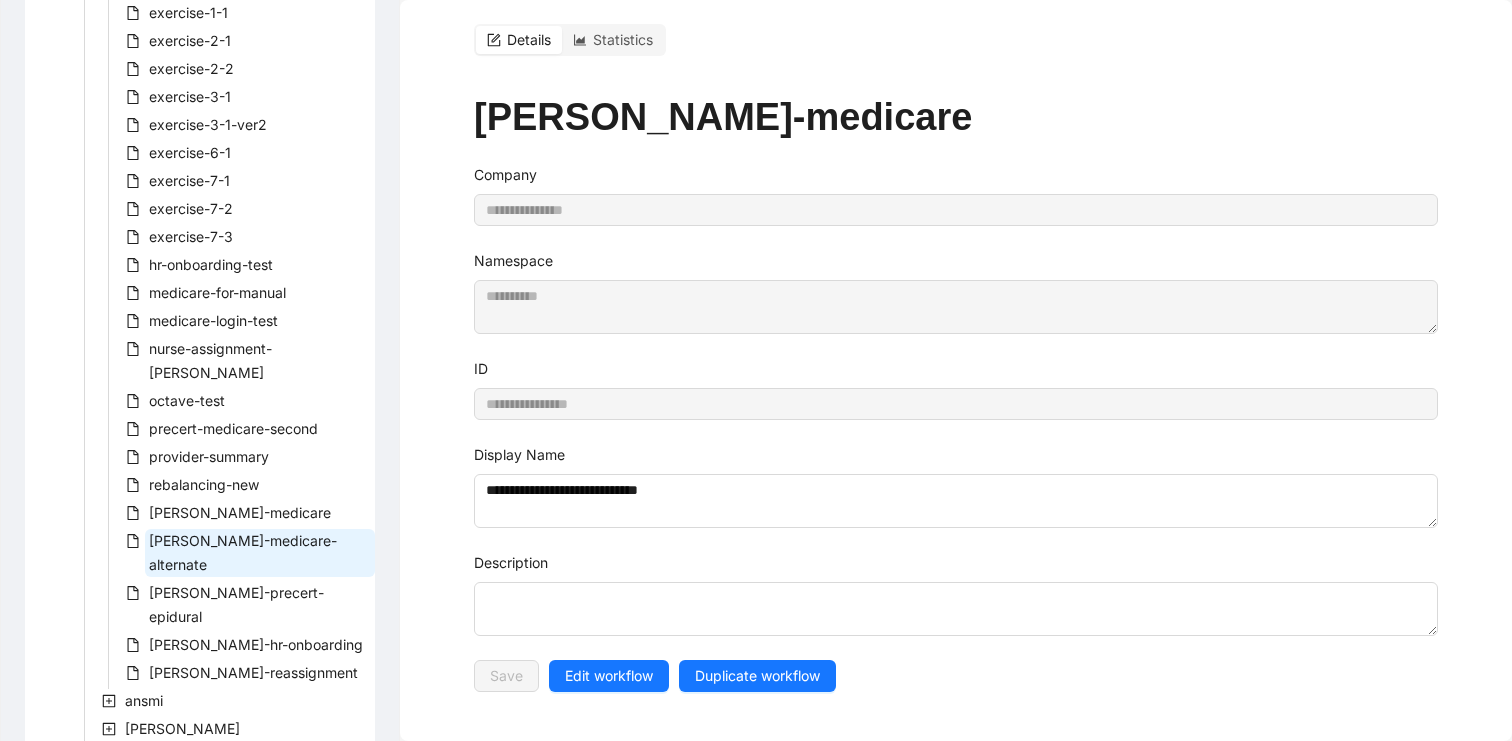 type on "**********" 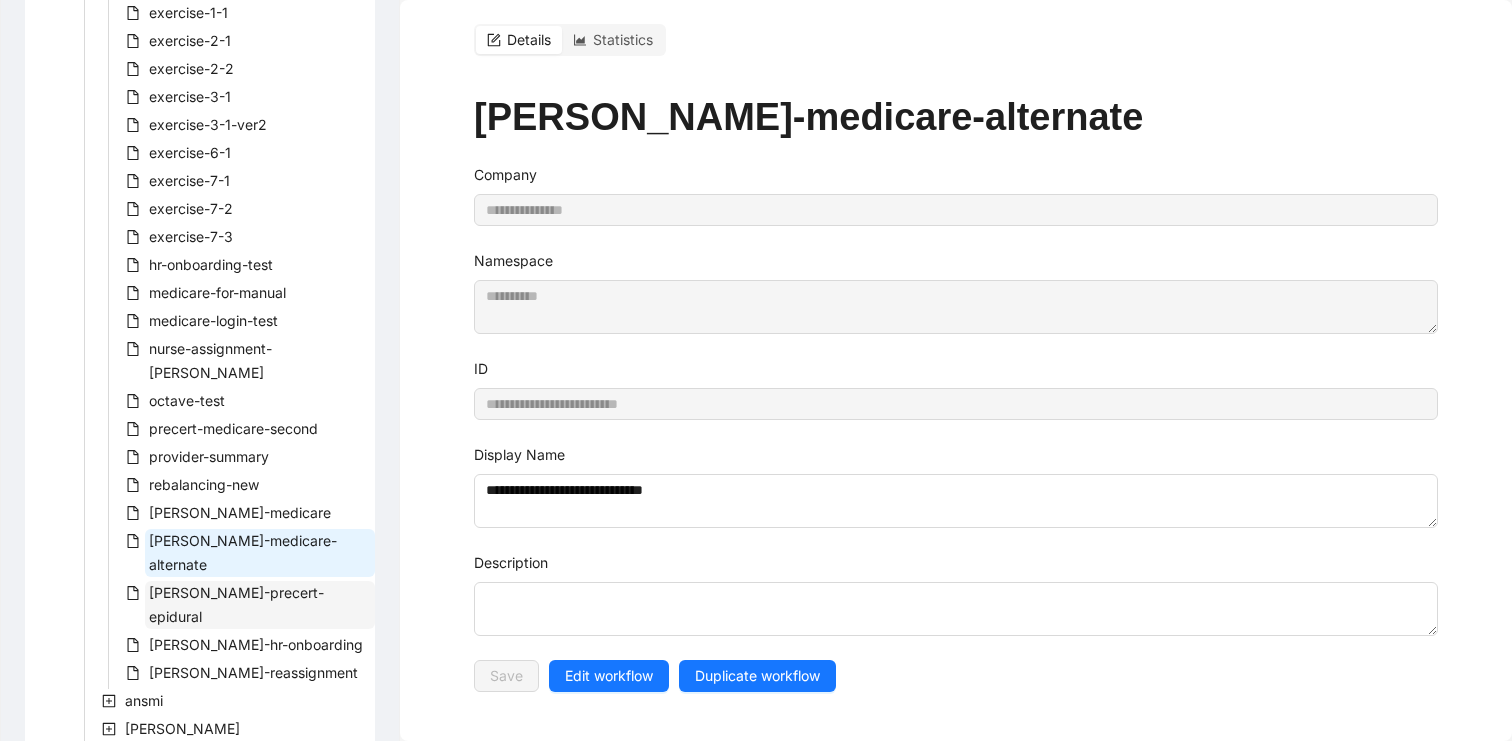 click on "rothman-precert-epidural" at bounding box center (236, 604) 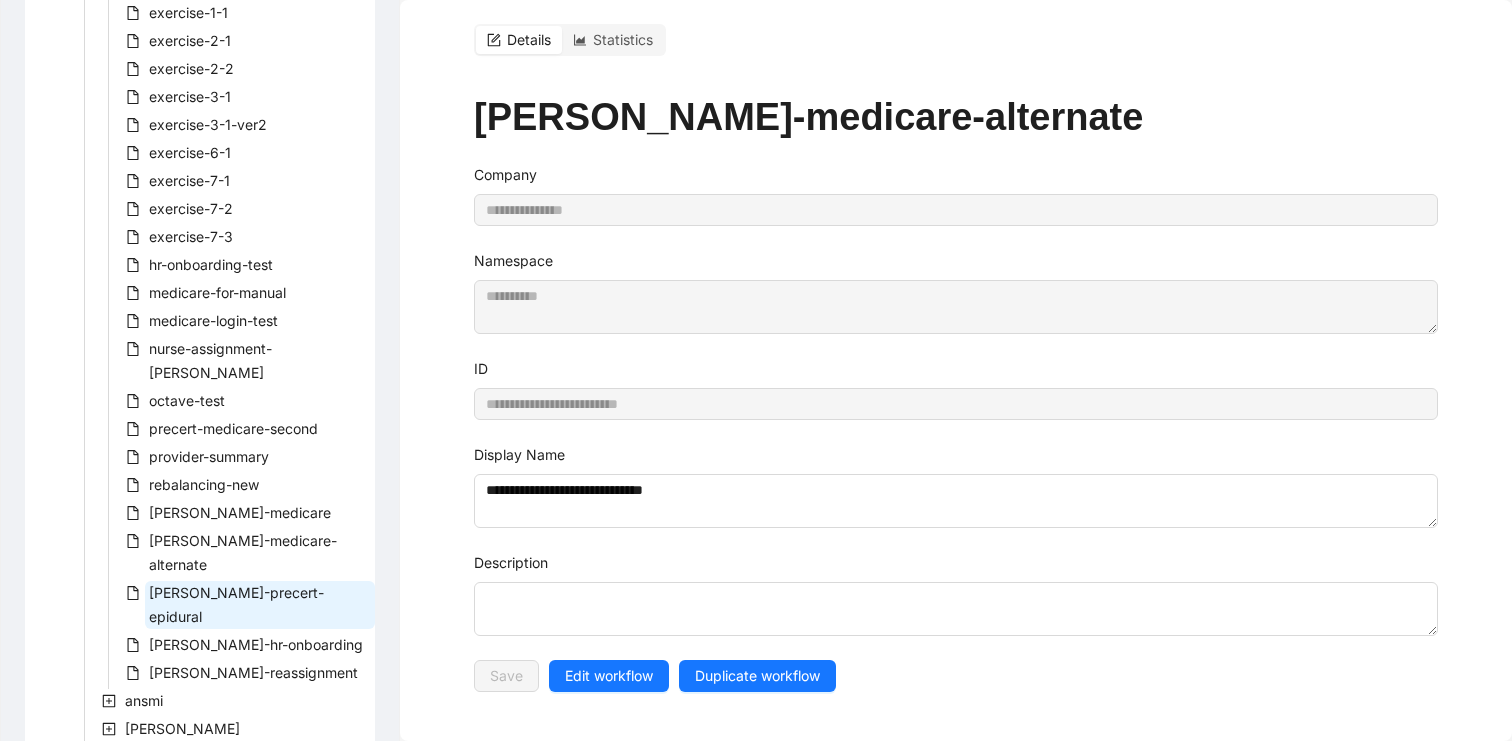 type on "**********" 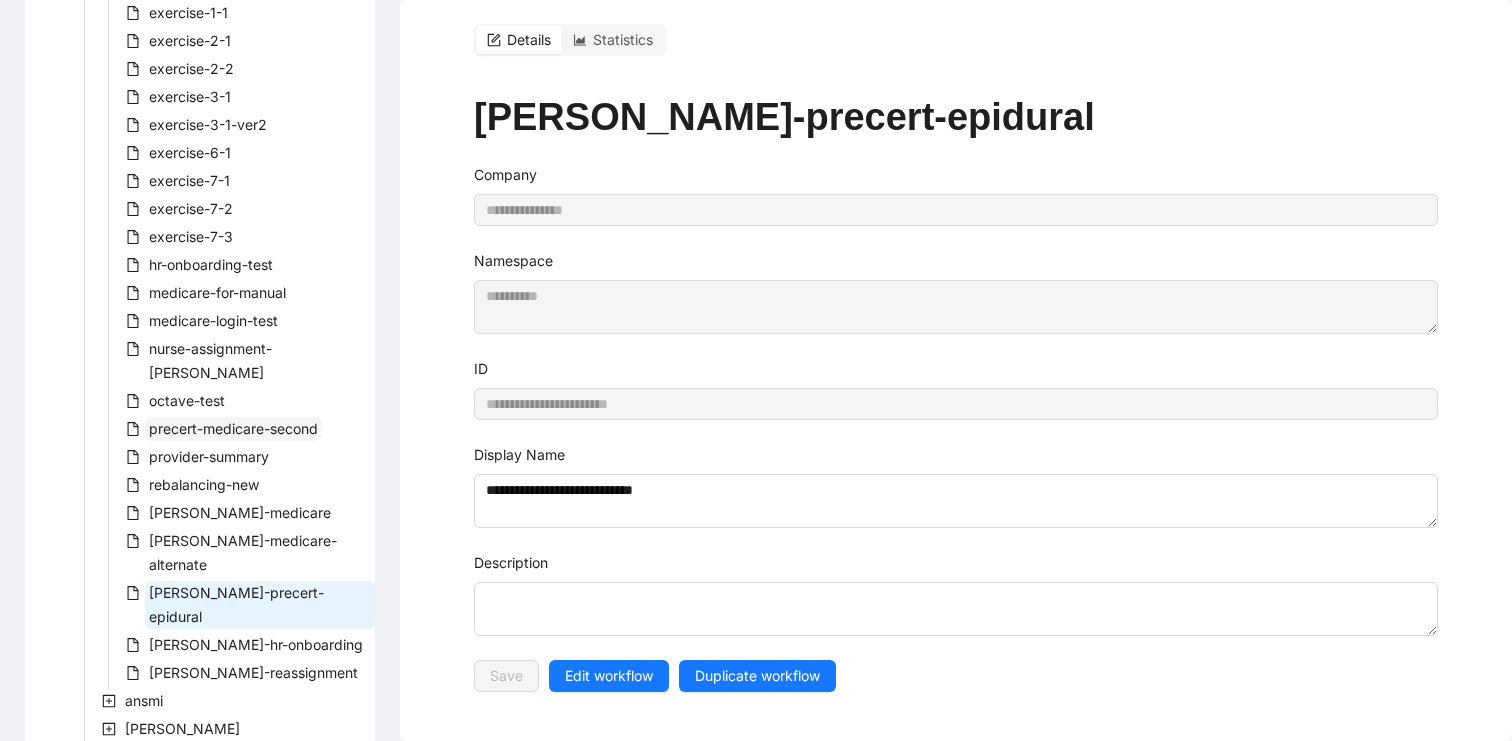 click on "precert-medicare-second" at bounding box center [233, 428] 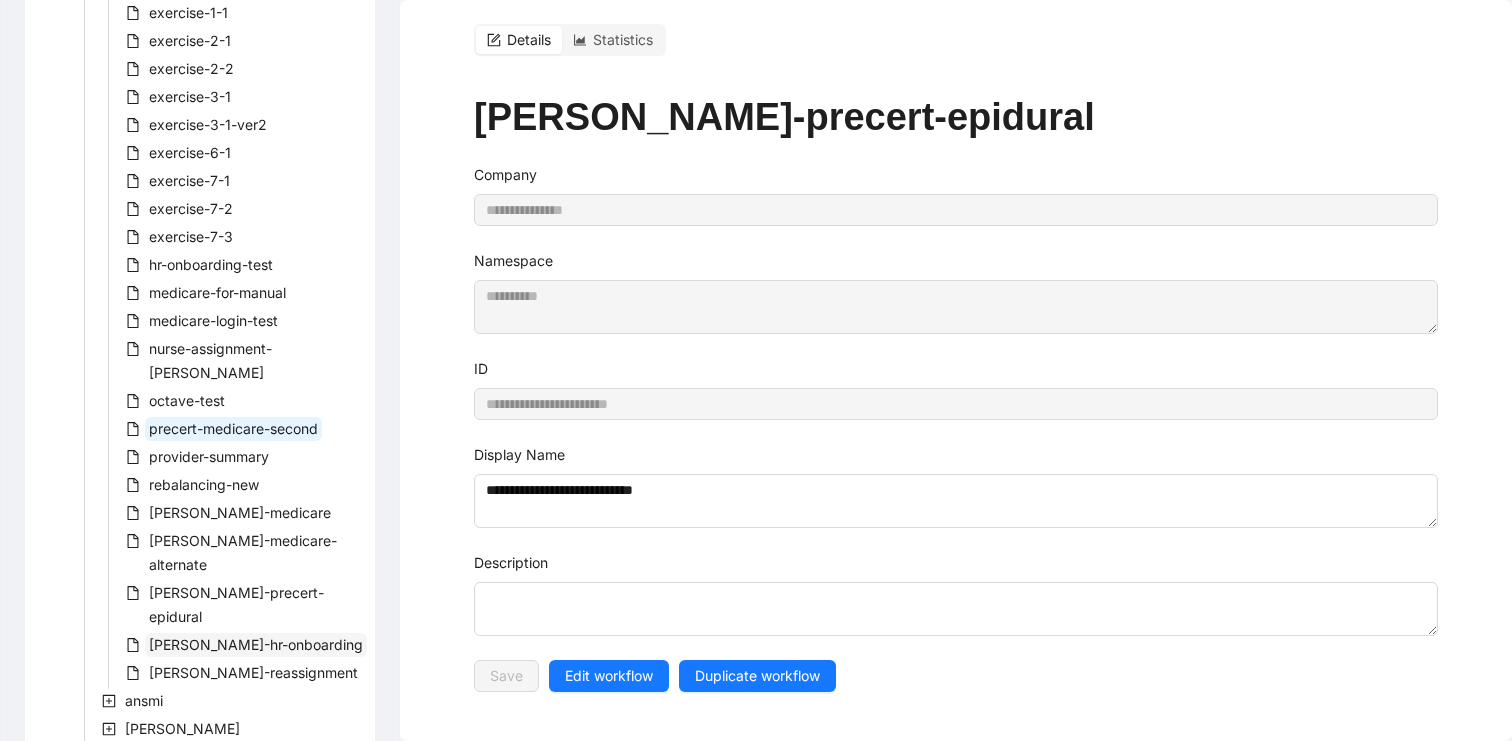 type on "**********" 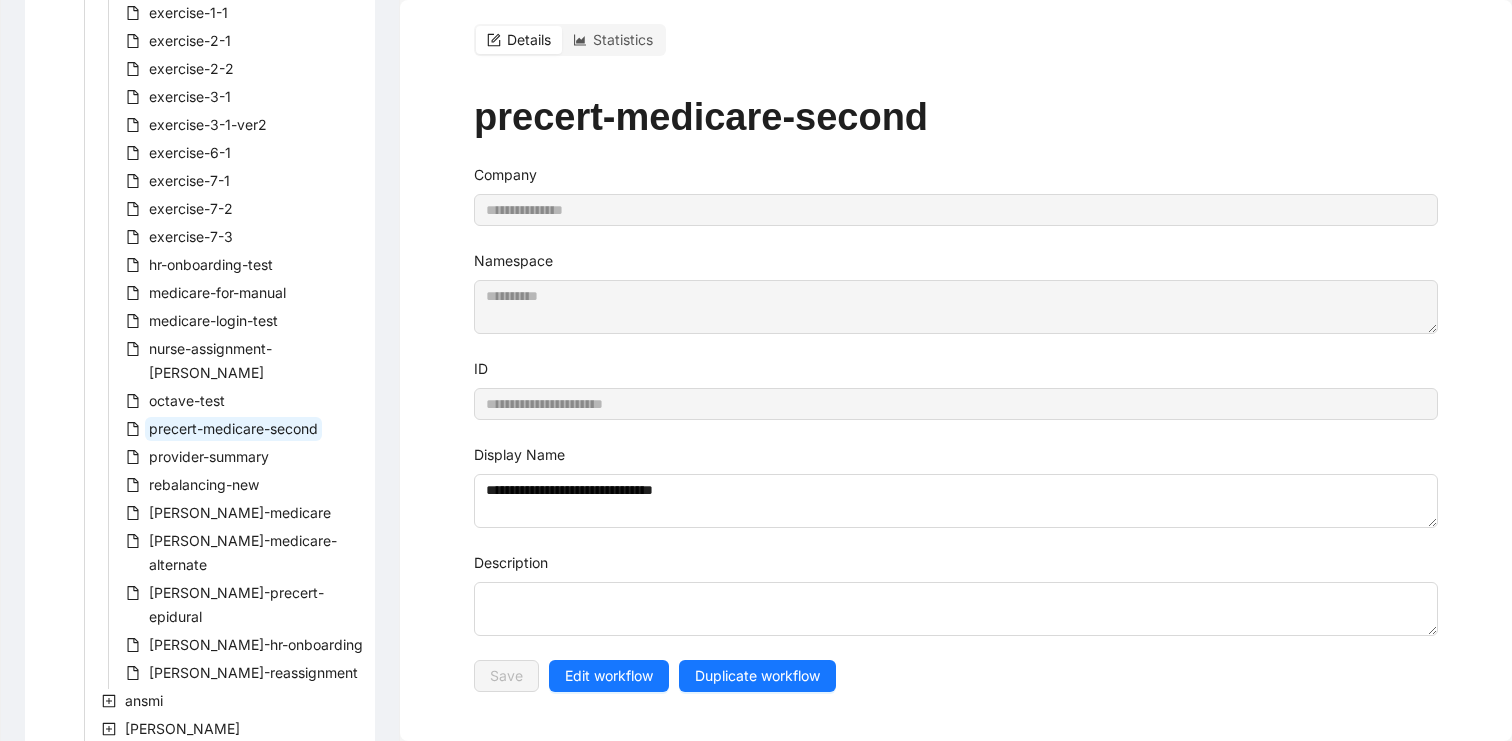 click on "virta-hr-onboarding" at bounding box center [196, 647] 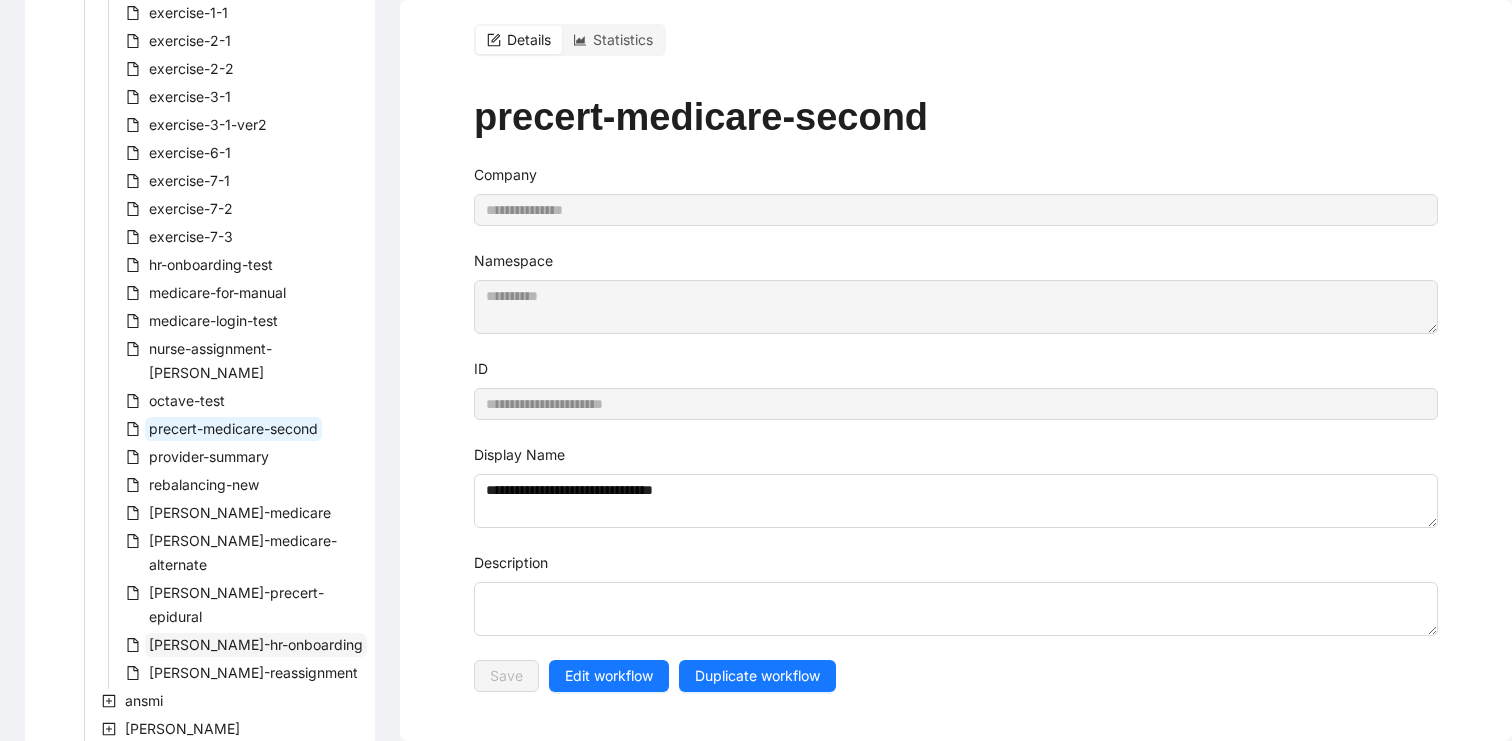 click on "virta-hr-onboarding" at bounding box center [256, 644] 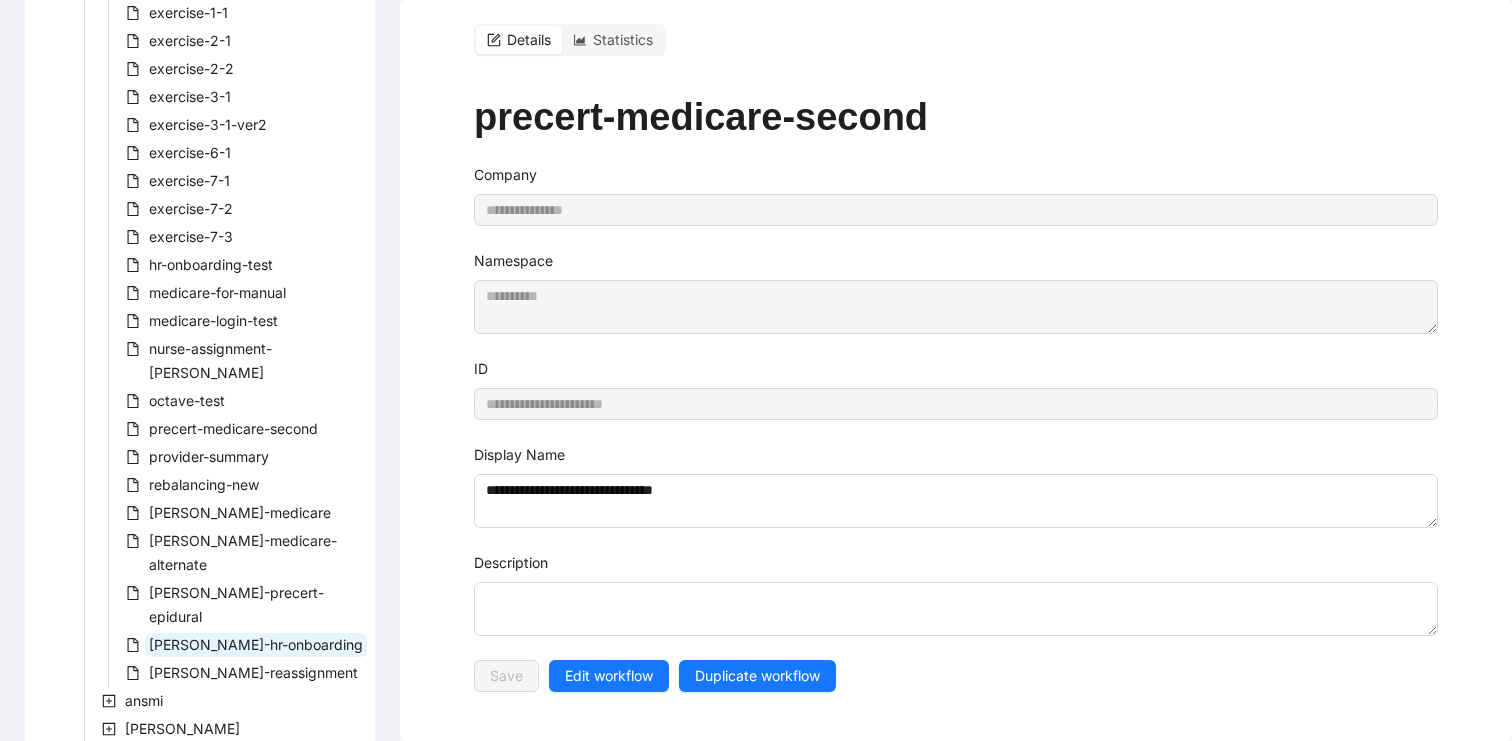 type on "**********" 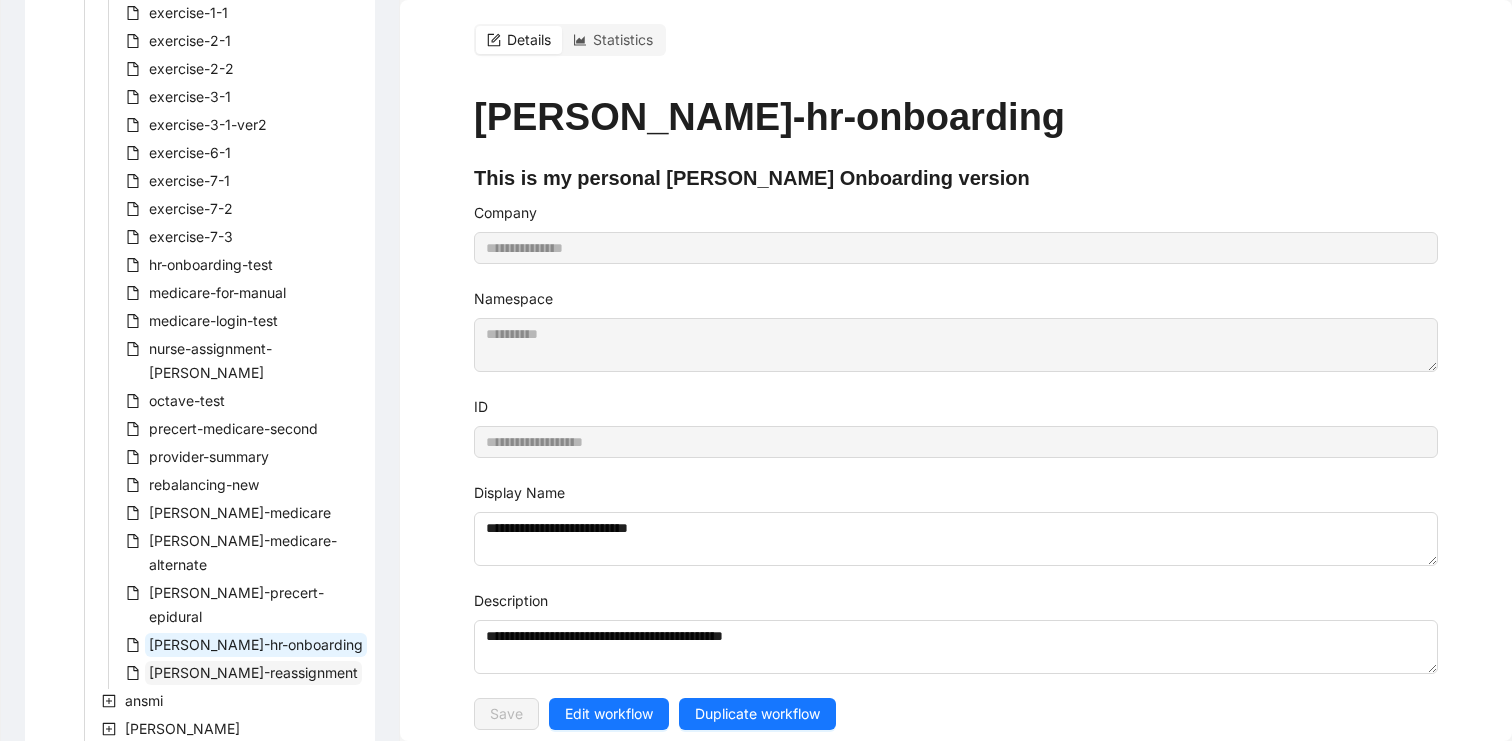 click on "virta-reassignment" at bounding box center (253, 673) 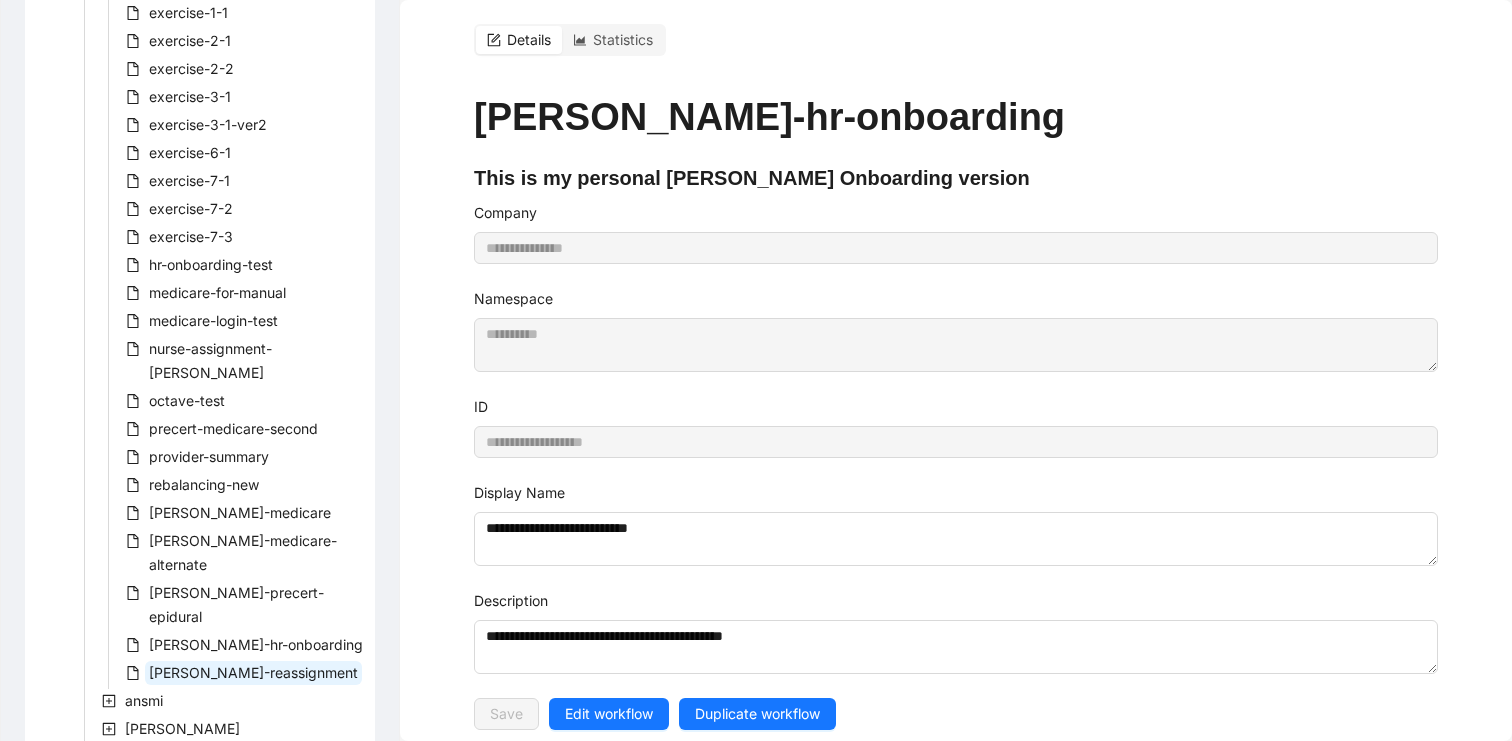 type on "**********" 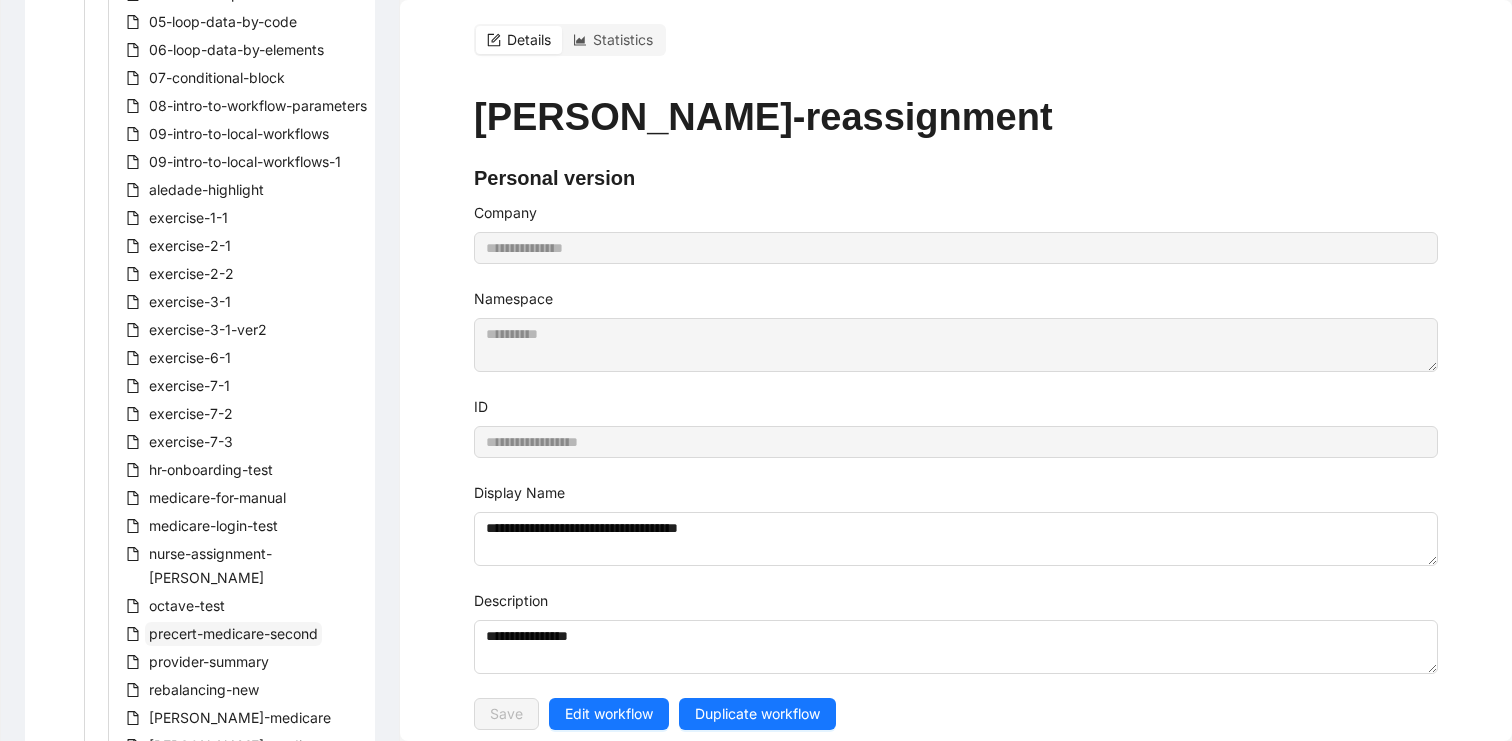 scroll, scrollTop: 1488, scrollLeft: 0, axis: vertical 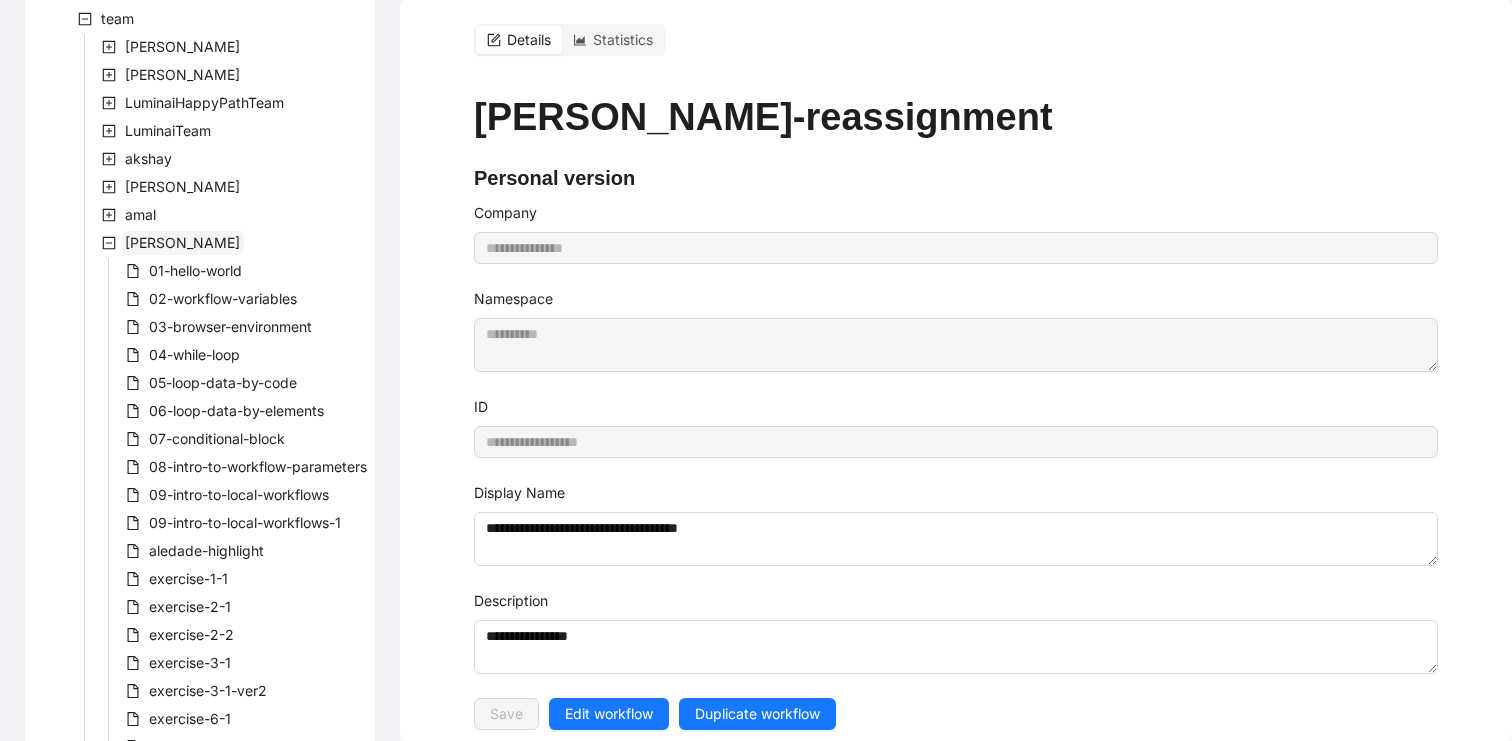 click on "annie" at bounding box center (182, 242) 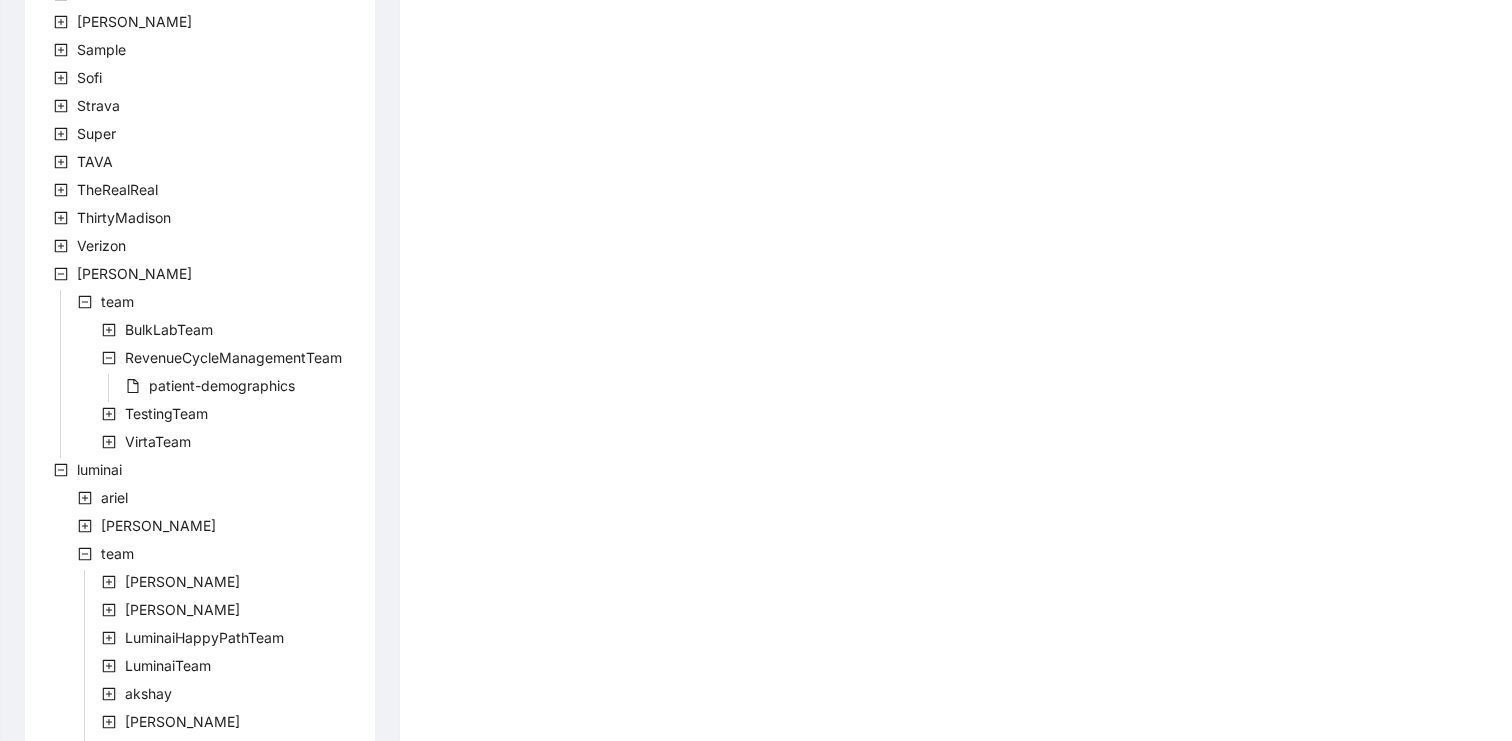 scroll, scrollTop: 0, scrollLeft: 0, axis: both 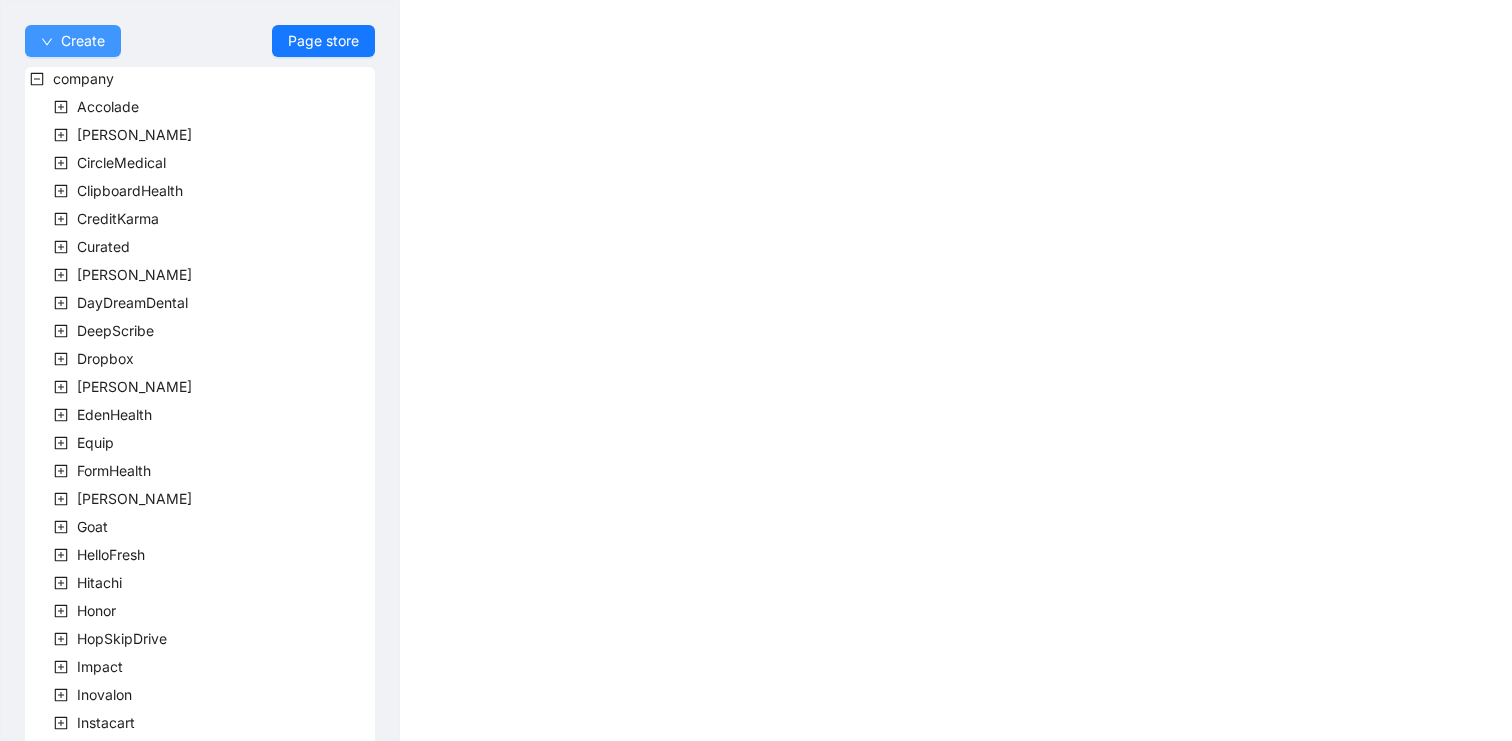 click on "Create" at bounding box center (83, 41) 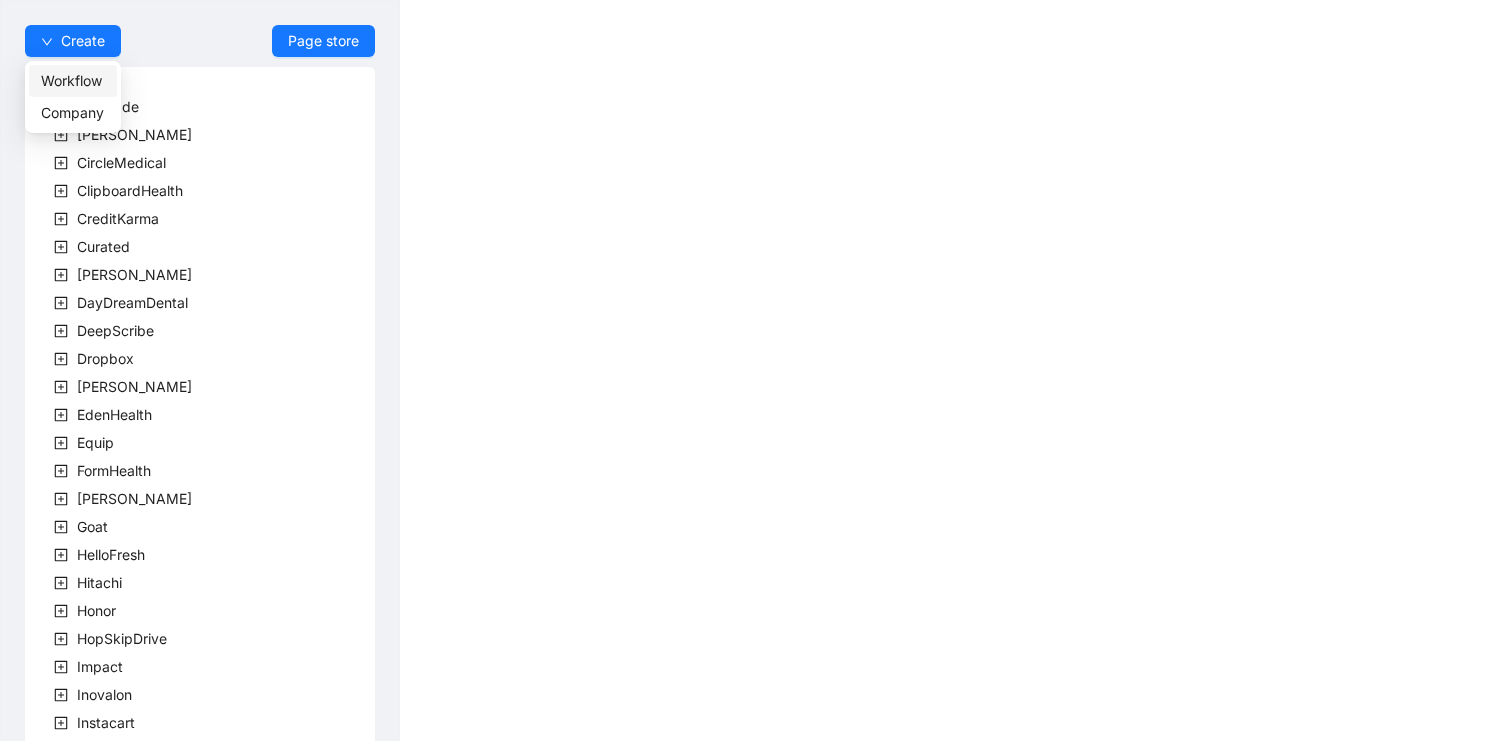 click on "Workflow" at bounding box center [73, 81] 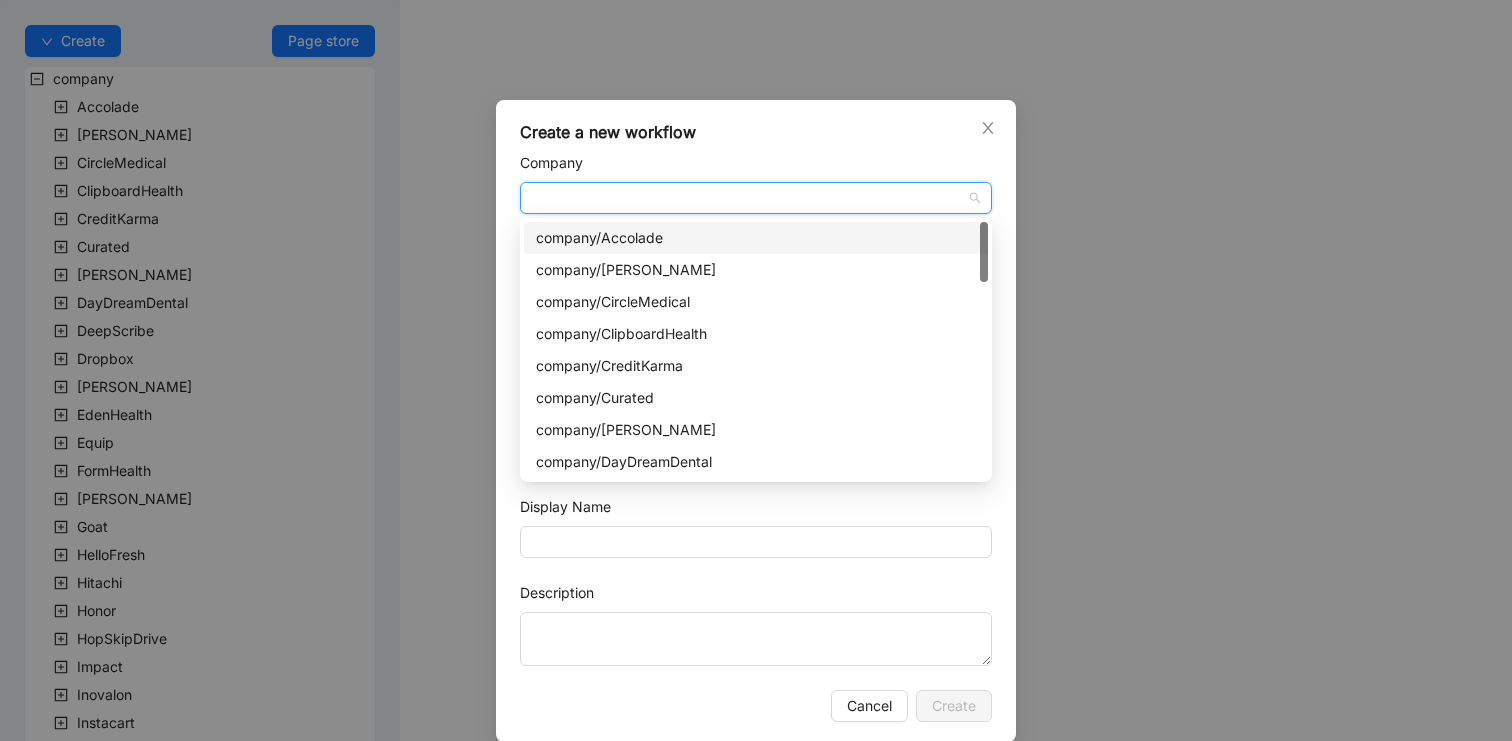 click on "Company" at bounding box center (756, 198) 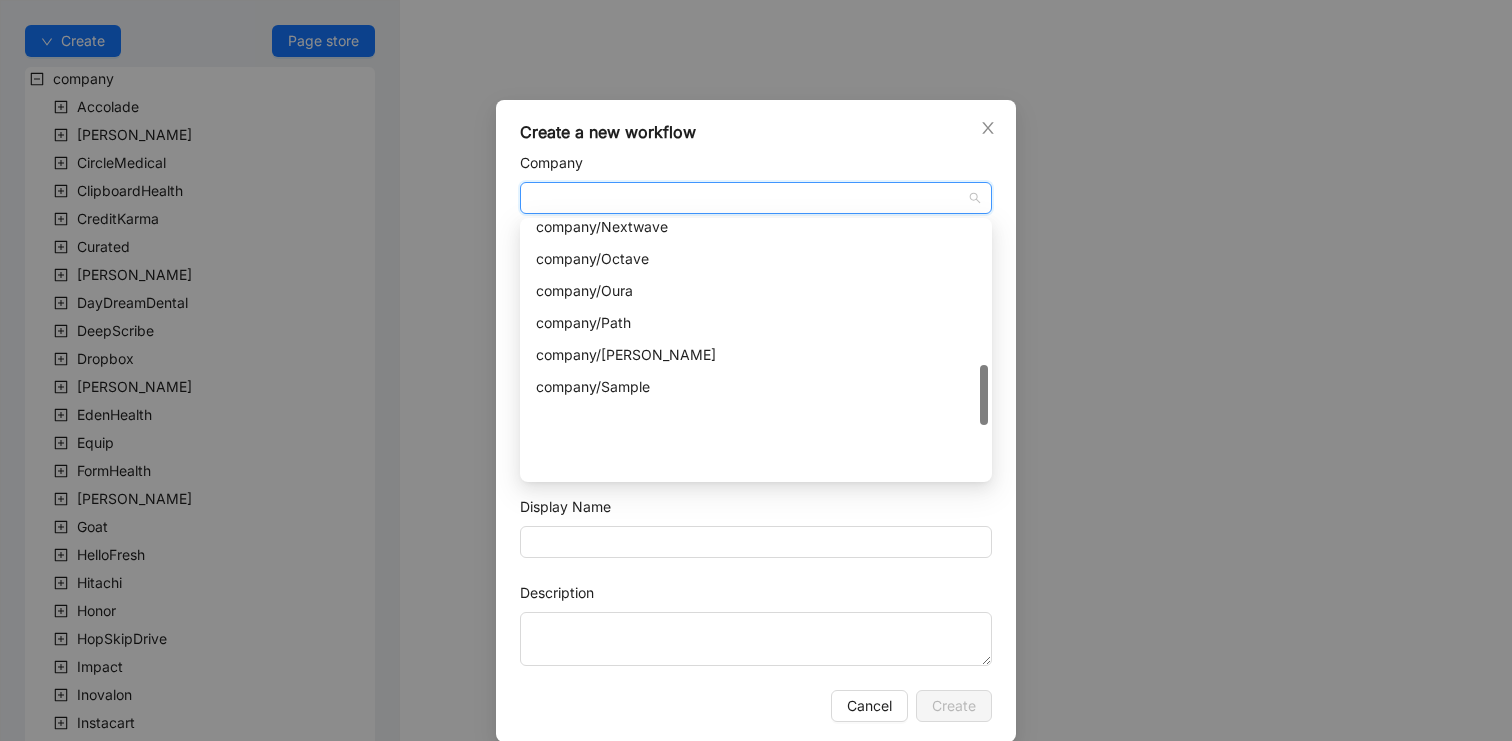 scroll, scrollTop: 1088, scrollLeft: 0, axis: vertical 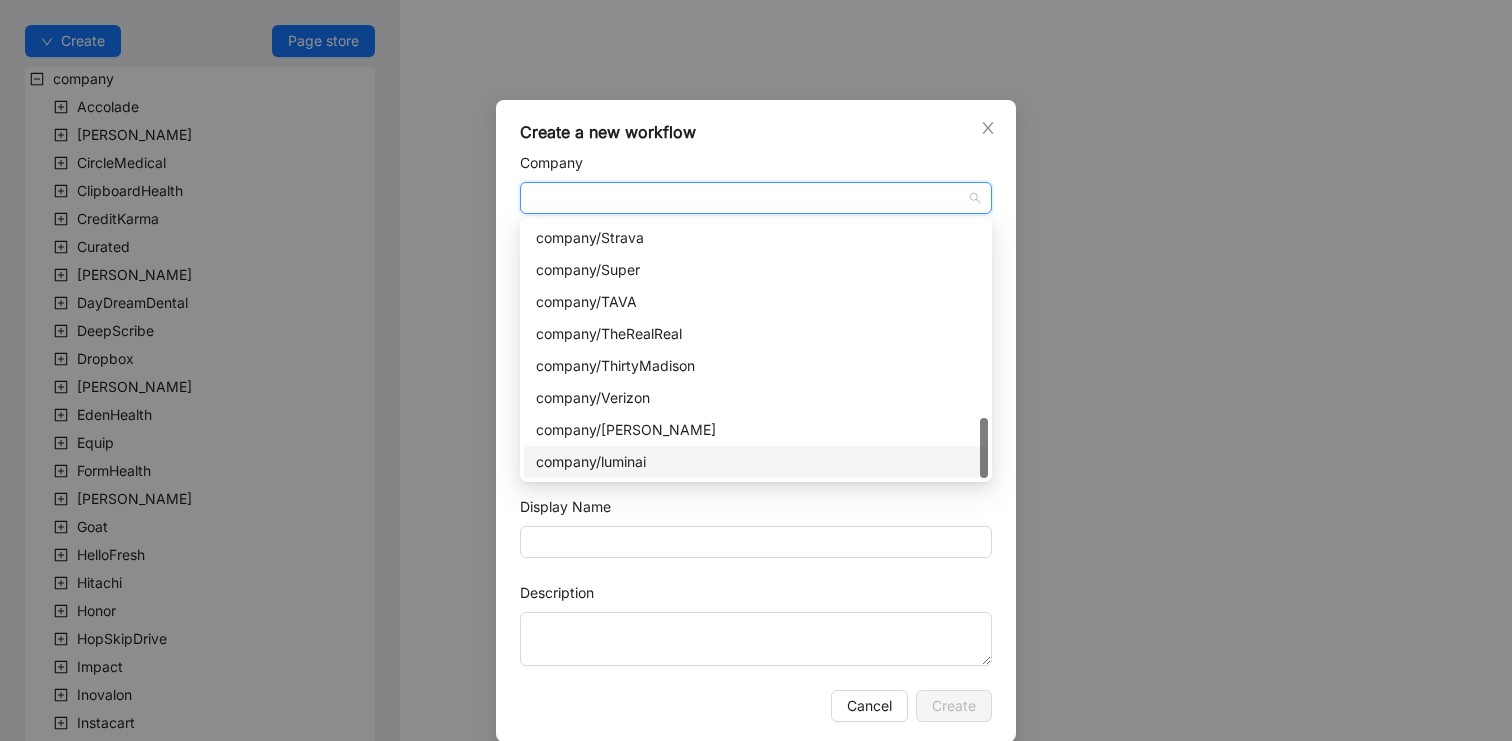 click on "company/luminai" at bounding box center (756, 462) 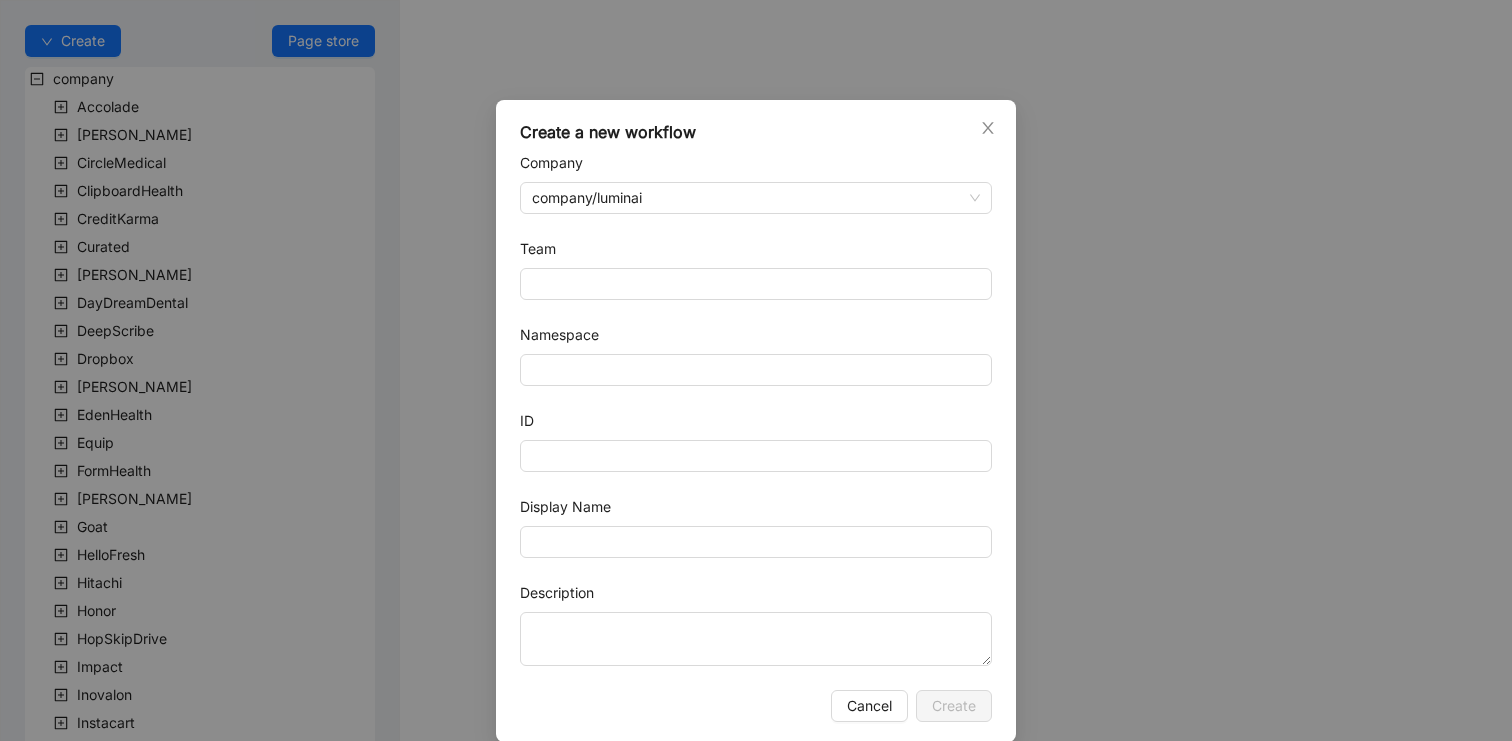 click on "Company company/luminai Team Namespace ID Display Name Description" at bounding box center [756, 409] 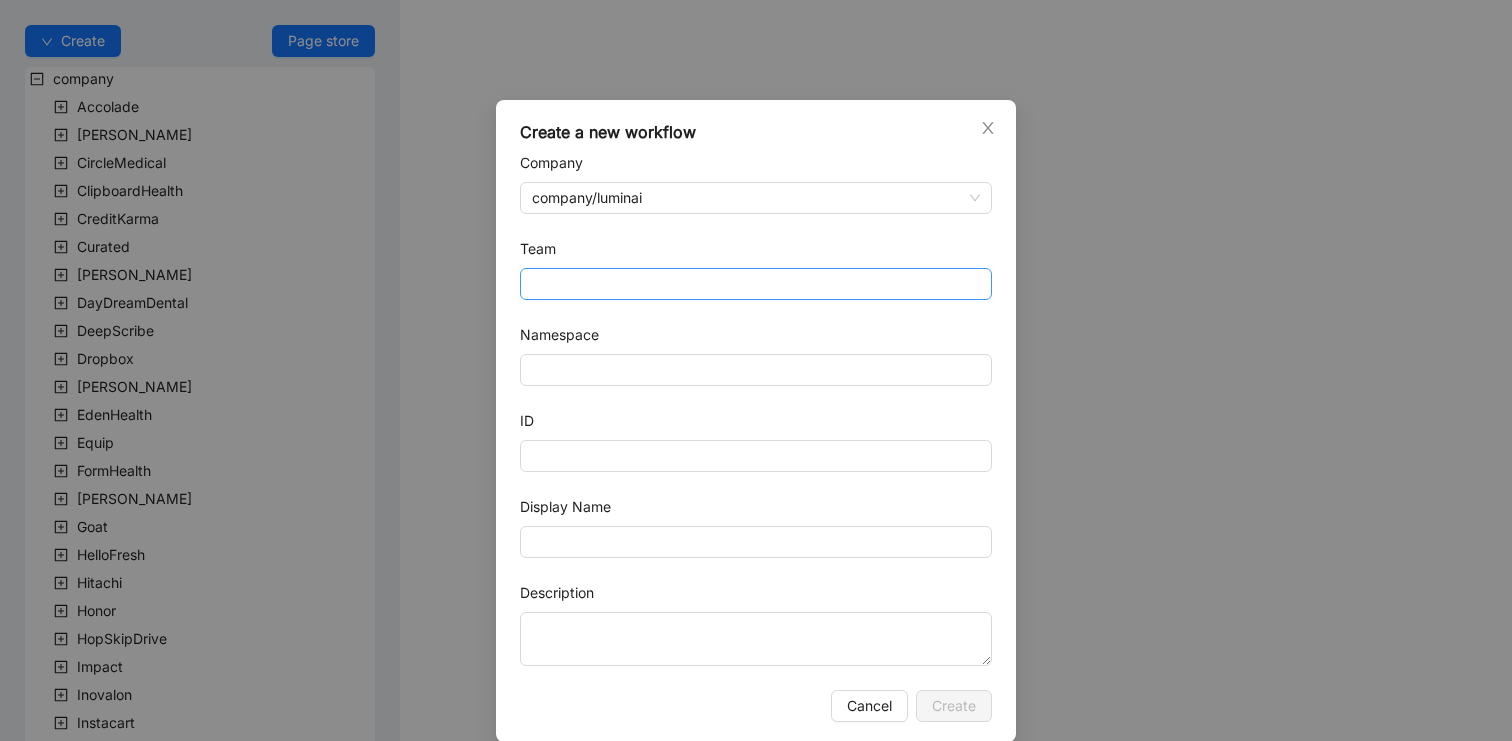 click on "Team" at bounding box center (756, 284) 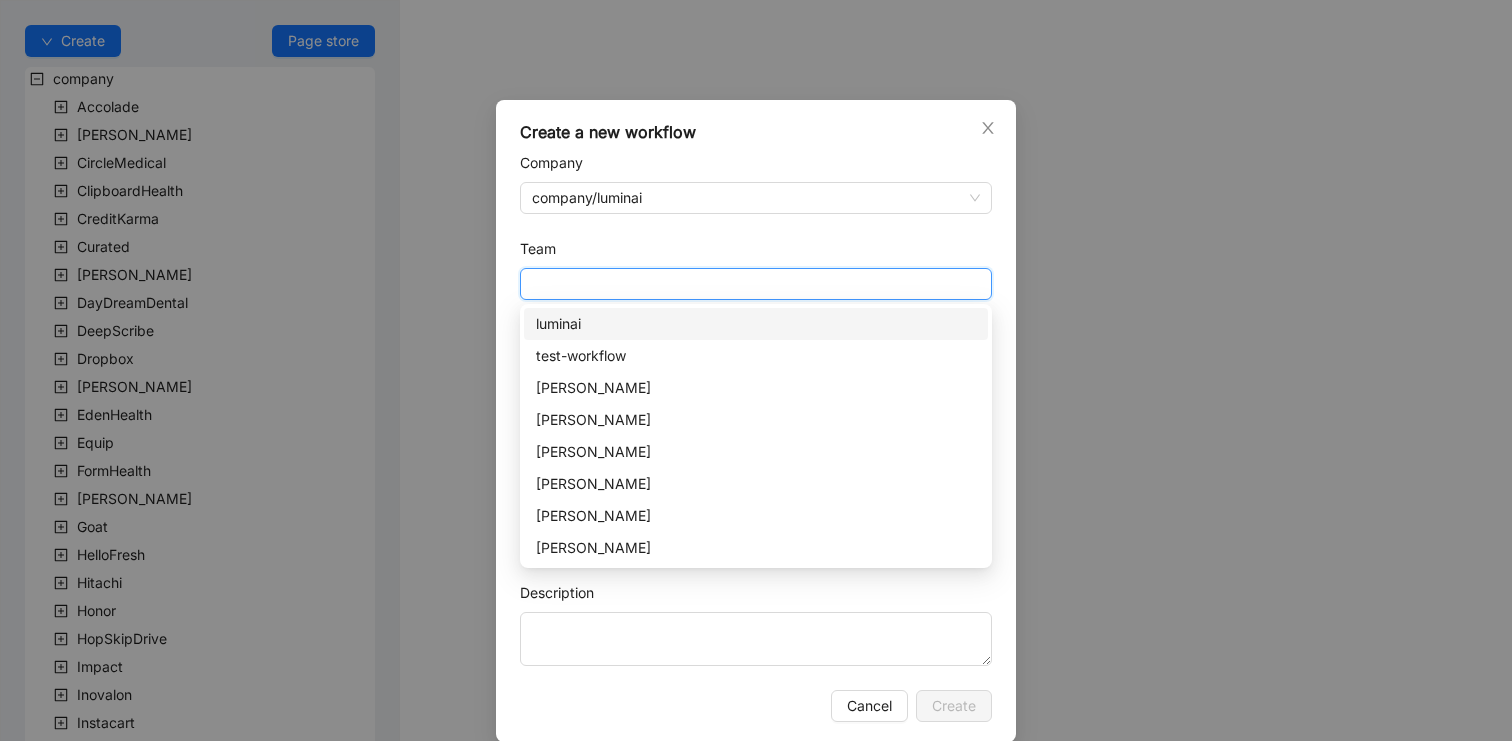 click on "Create Page store company Accolade Alma CircleMedical ClipboardHealth CreditKarma Curated Darby DayDreamDental DeepScribe Dropbox Earnest EdenHealth Equip FormHealth Garner Goat HelloFresh Hitachi Honor HopSkipDrive Impact Inovalon Instacart January Meesho ModernHealth Newfront Nextwave Octave Oura Path Rothman Sample Sofi Strava Super TAVA TheRealReal ThirtyMadison Verizon Virta team BulkLabTeam RevenueCycleManagementTeam patient-demographics TestingTeam VirtaTeam luminai ariel ashmeet team Abhiram Anusree LuminaiHappyPathTeam LuminaiTeam akshay aldrin amal annie 01-hello-world 02-workflow-variables 03-browser-environment 04-while-loop 05-loop-data-by-code 06-loop-data-by-elements 07-conditional-block 08-intro-to-workflow-parameters 09-intro-to-local-workflows 09-intro-to-local-workflows-1 aledade-highlight exercise-1-1 exercise-2-1 exercise-2-2 exercise-3-1 exercise-3-1-ver2 exercise-6-1 exercise-7-1 exercise-7-2 exercise-7-3 hr-onboarding-test medicare-for-manual medicare-login-test nurse-assignment-annie" at bounding box center (756, 370) 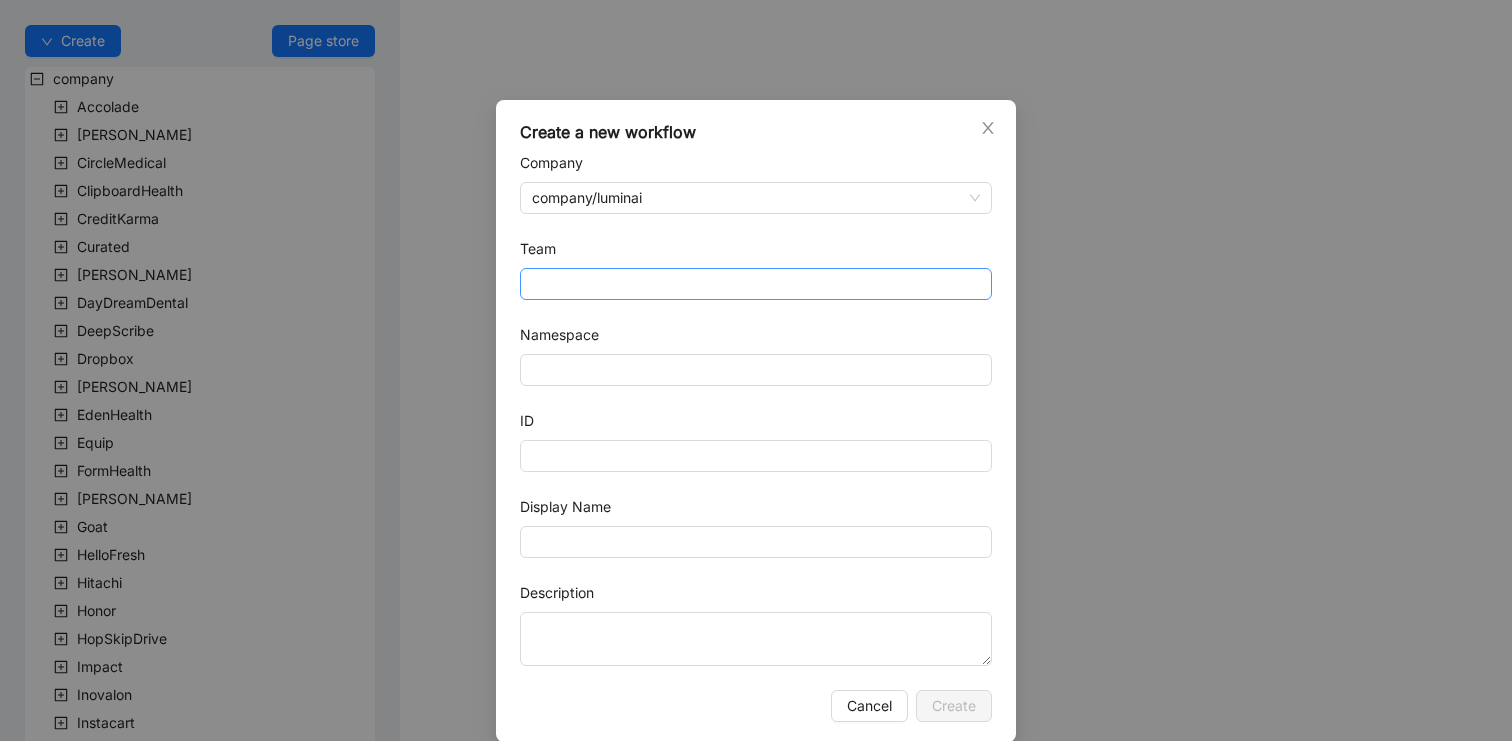 click on "Team" at bounding box center [756, 284] 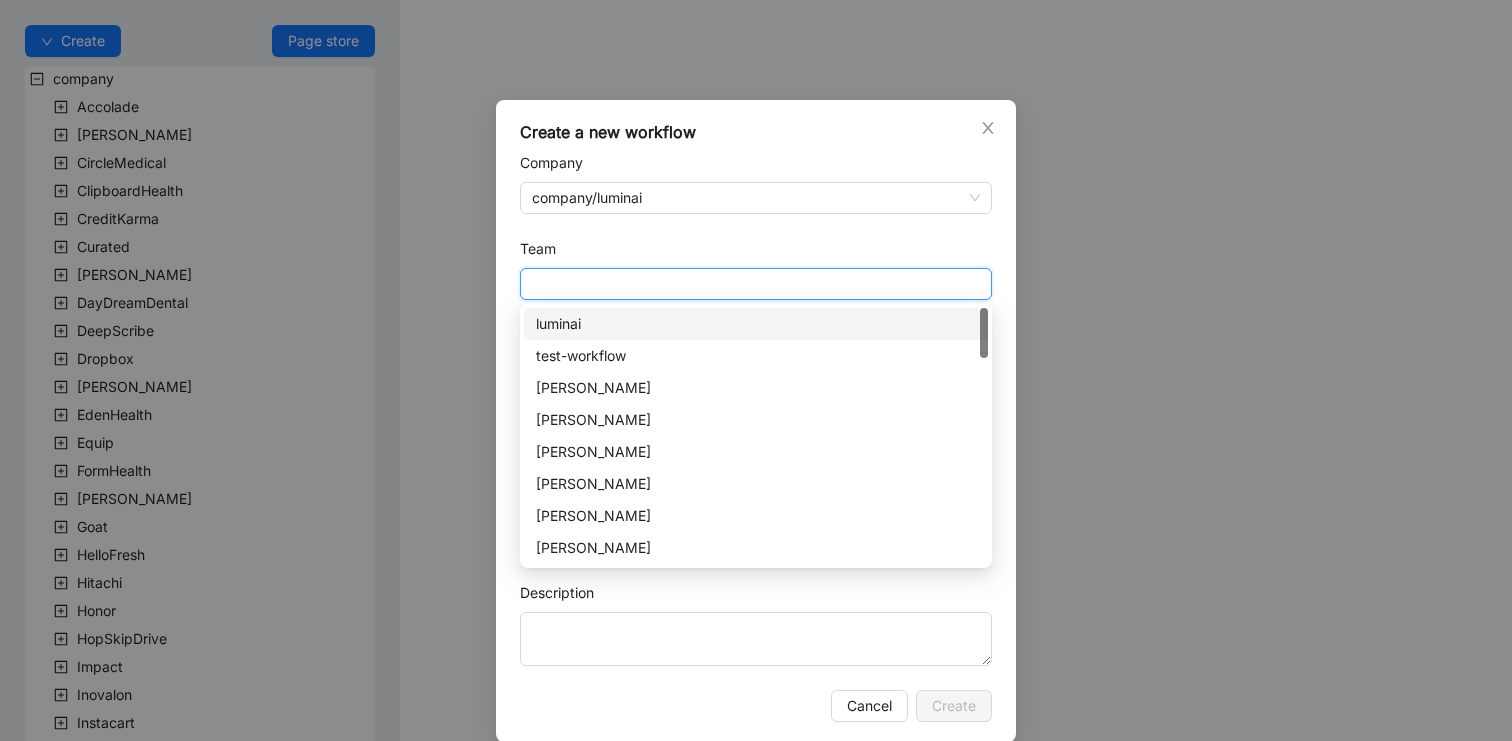 click on "luminai" at bounding box center (756, 324) 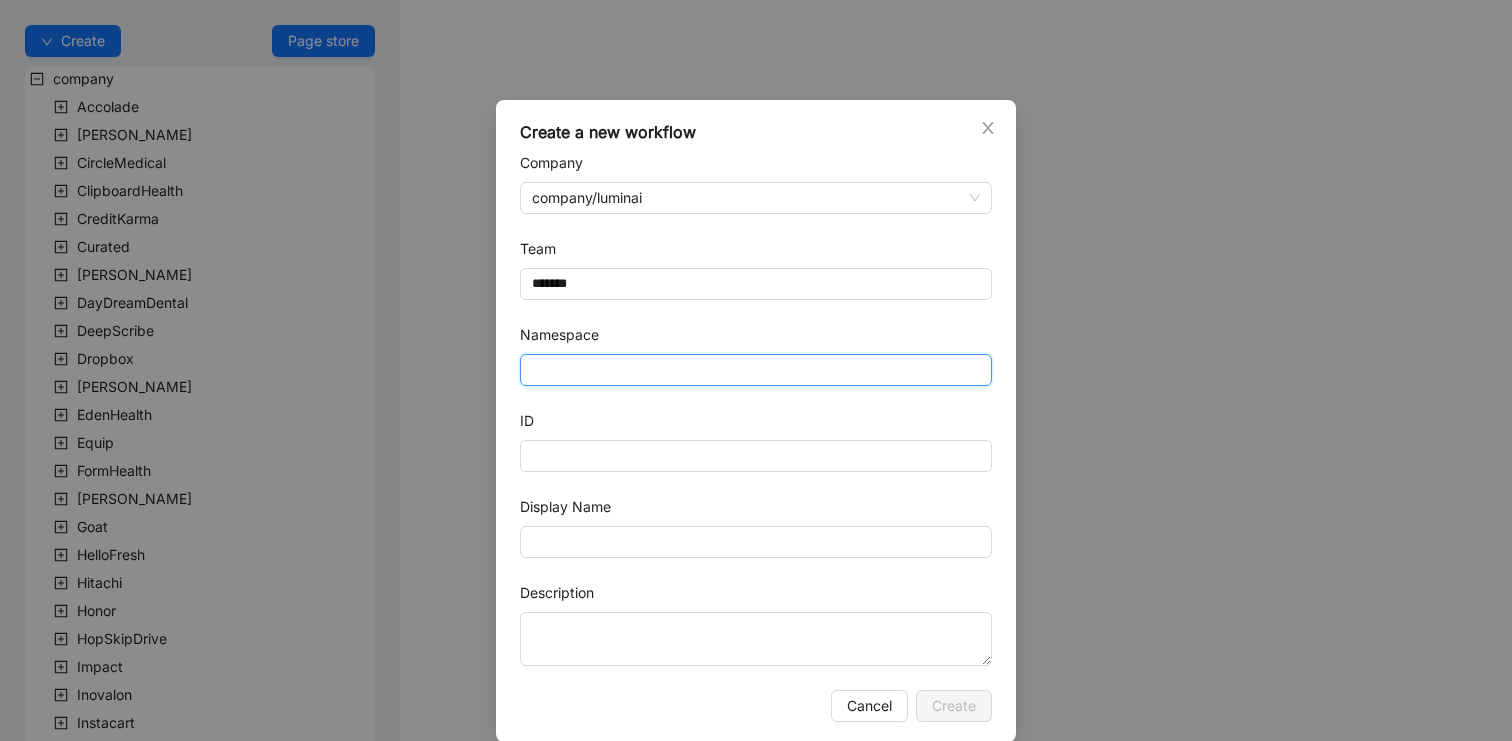 click on "Namespace" at bounding box center (756, 370) 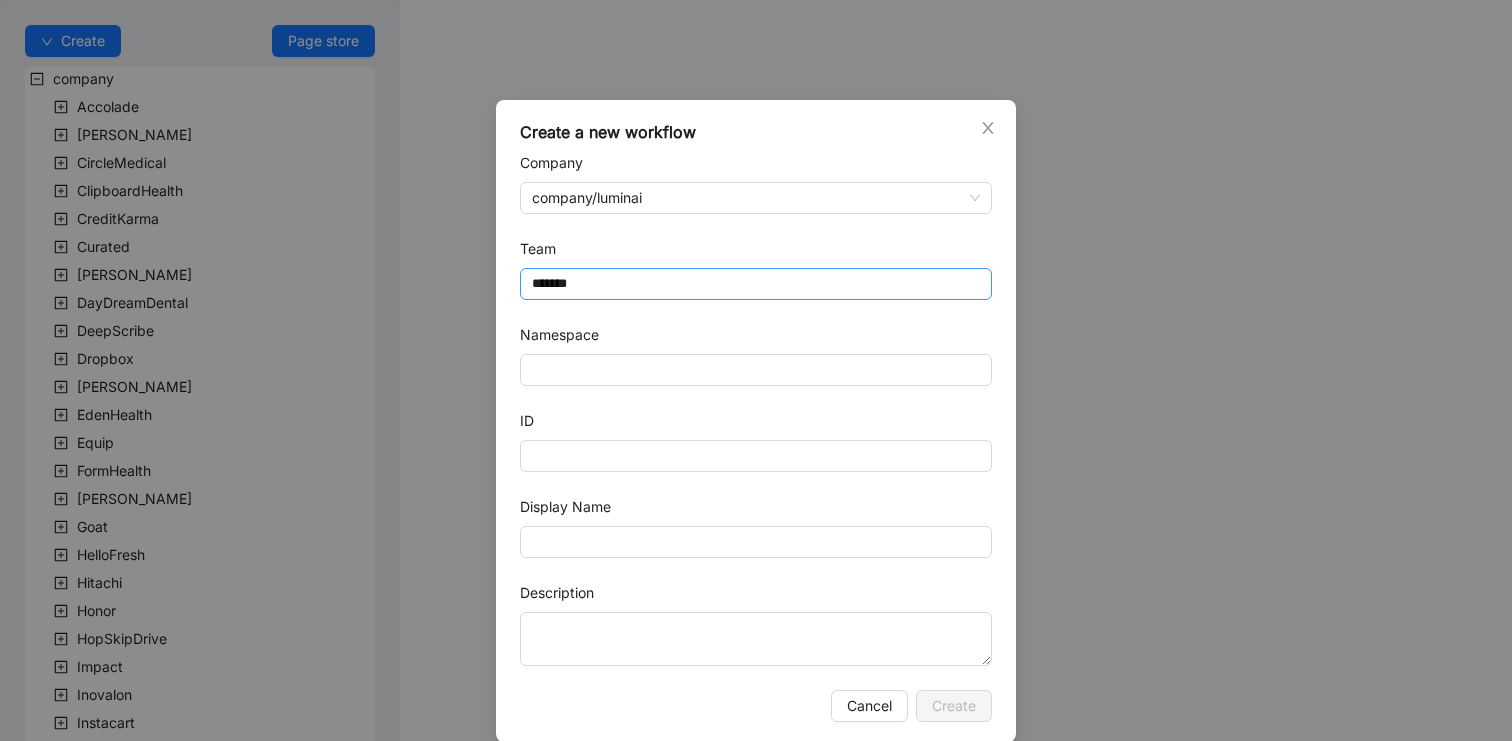 click on "*******" at bounding box center (756, 284) 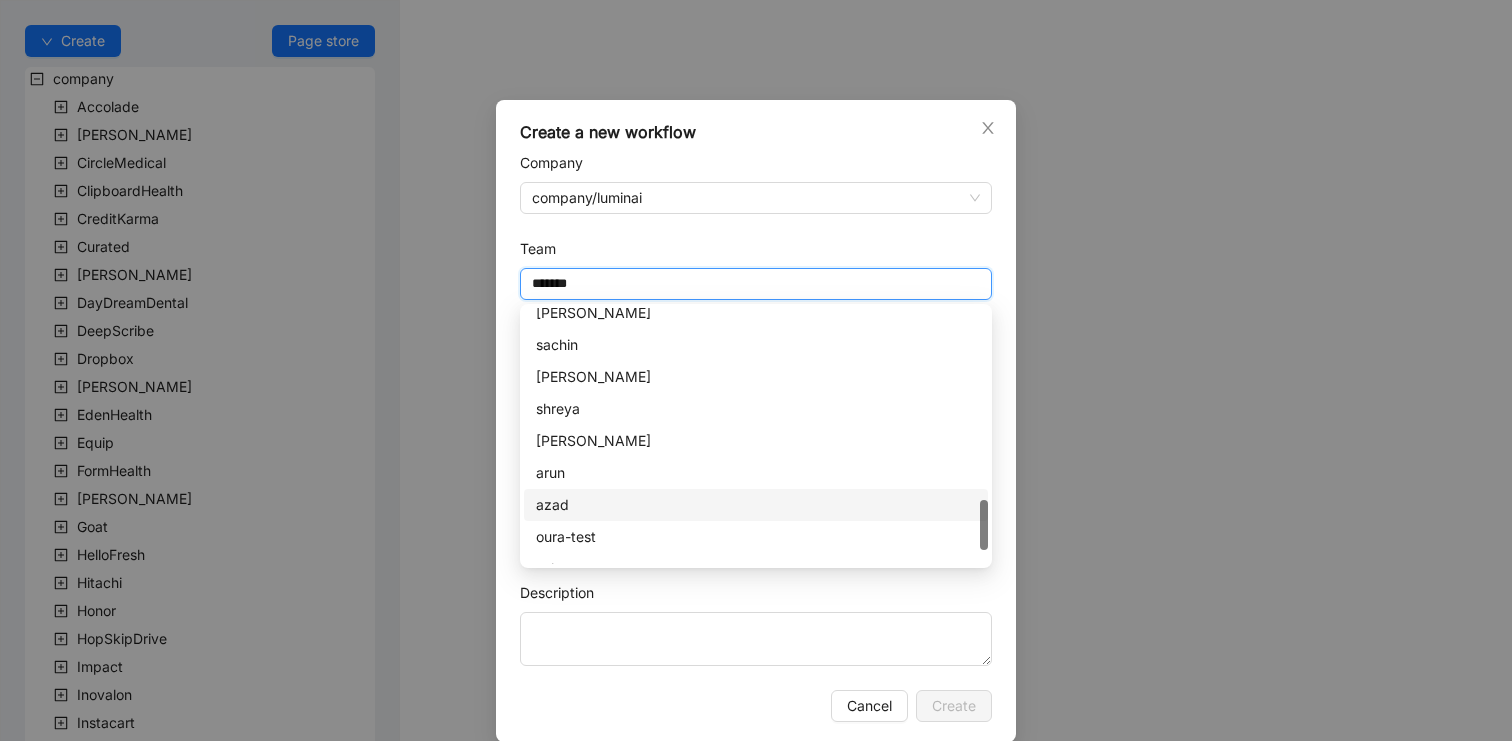 scroll, scrollTop: 1285, scrollLeft: 0, axis: vertical 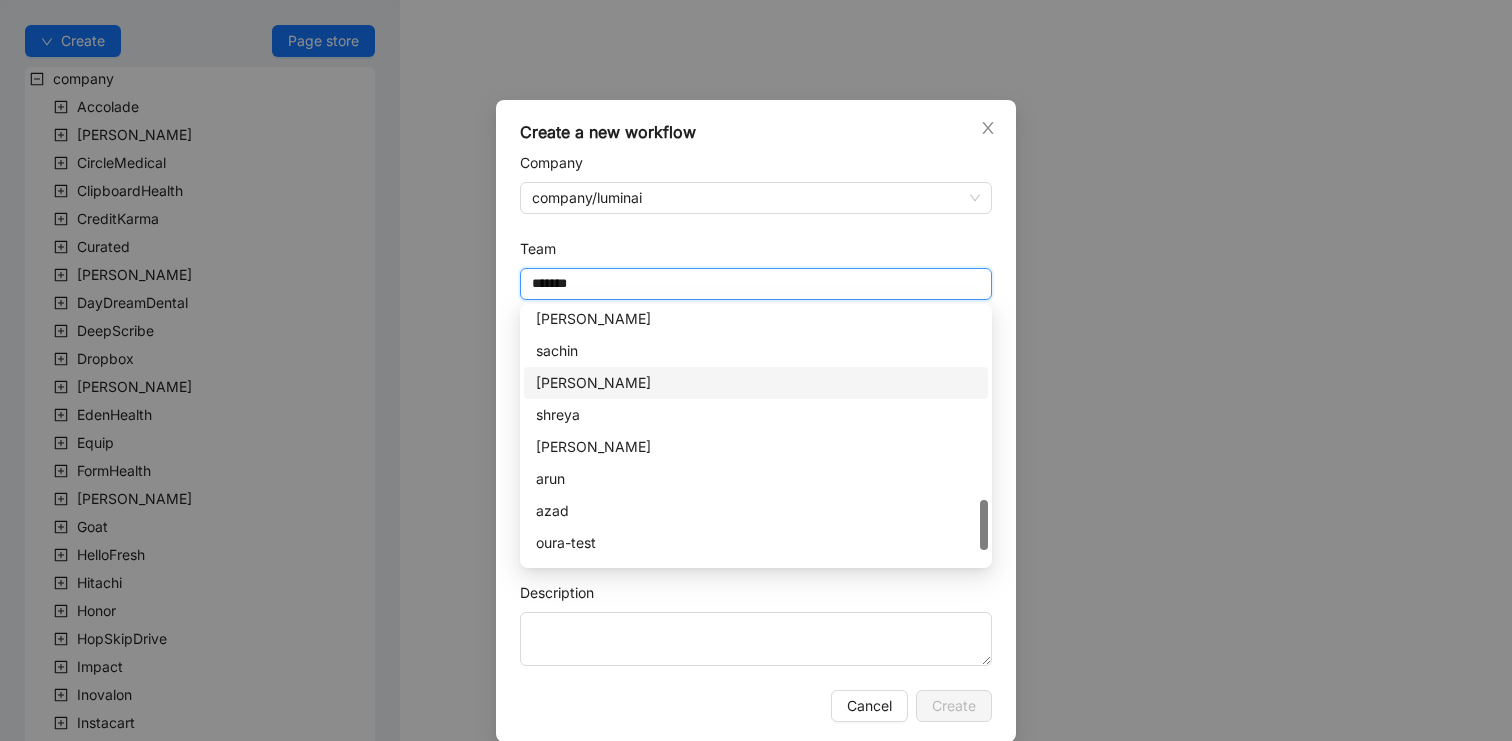 click on "annie" at bounding box center (756, 383) 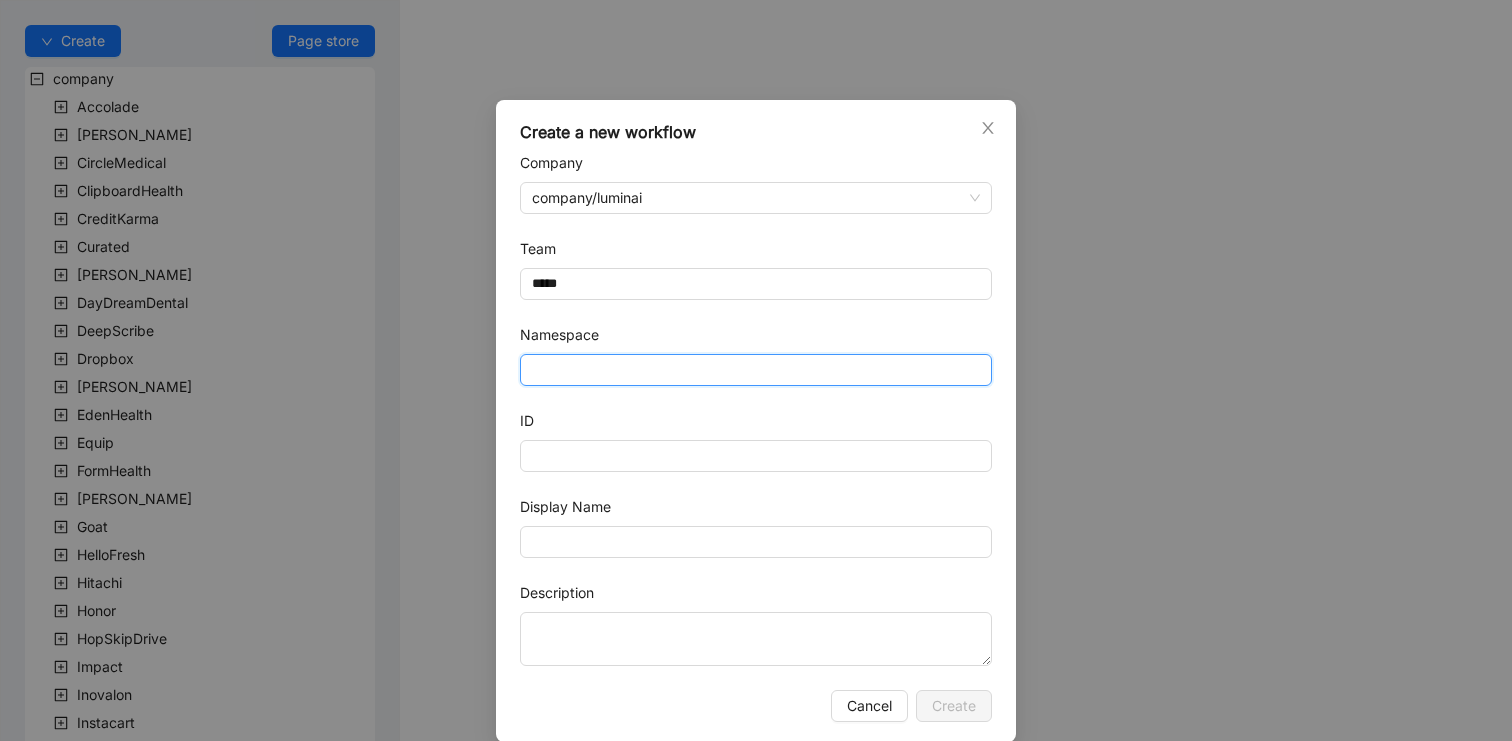click on "Namespace" at bounding box center (756, 370) 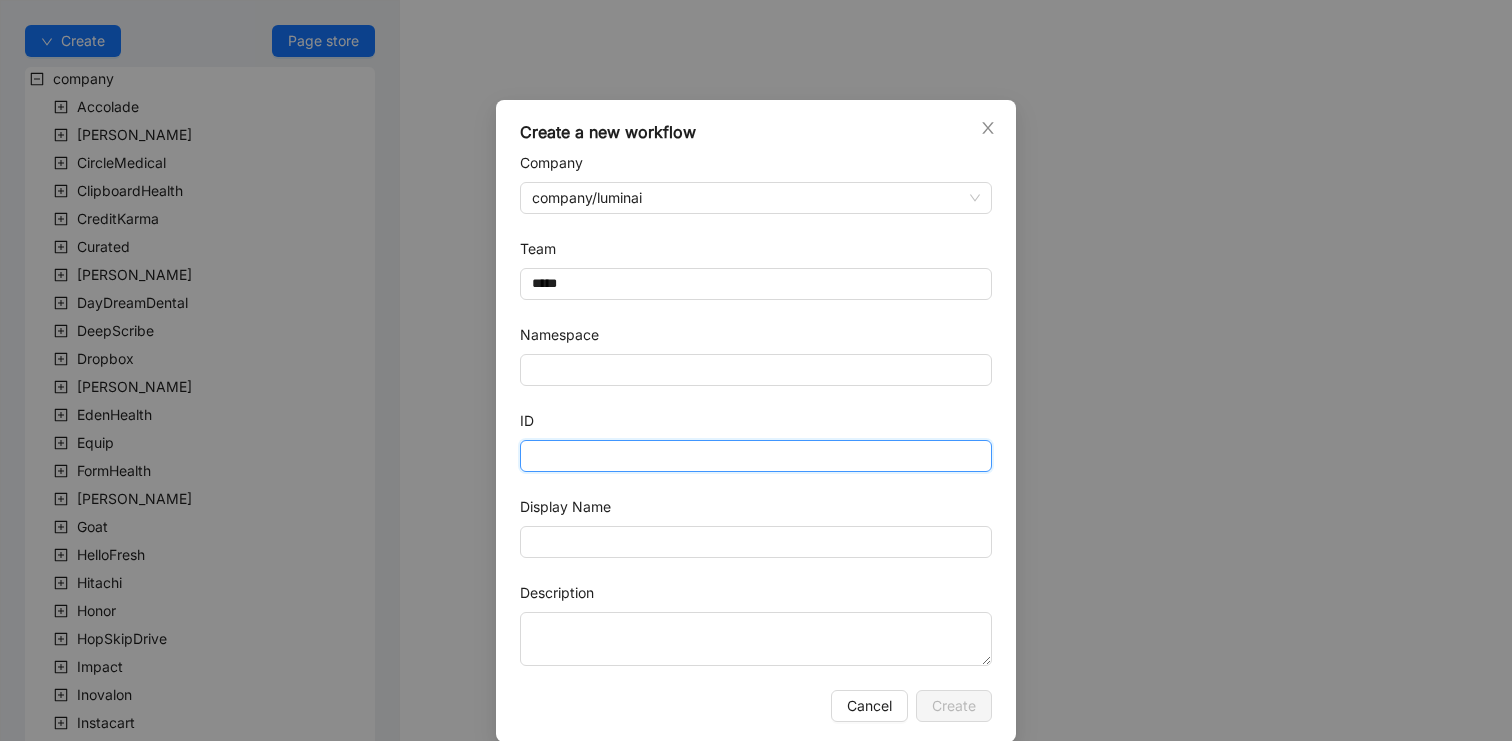 click on "ID" at bounding box center (756, 456) 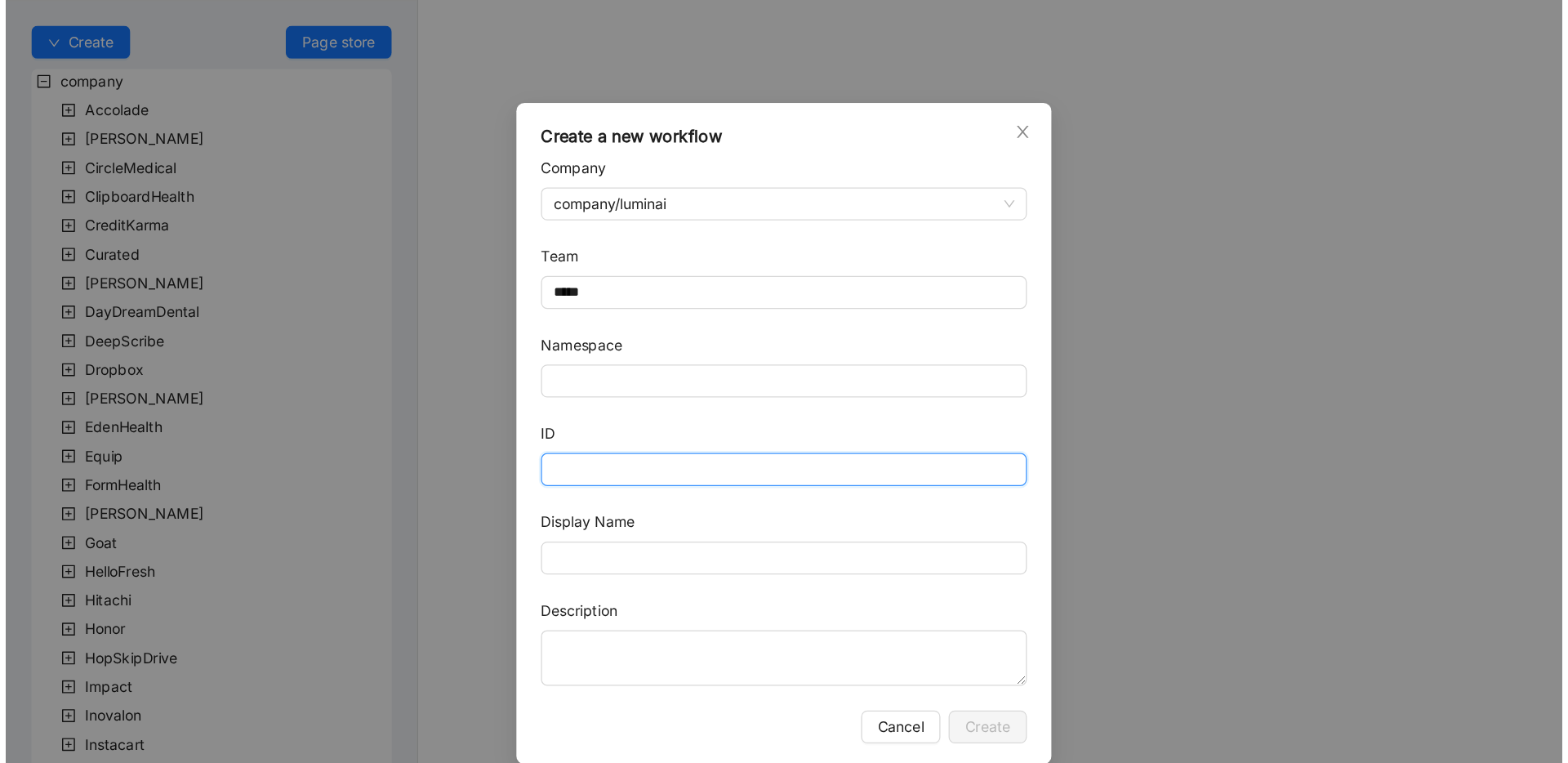 scroll, scrollTop: 20, scrollLeft: 0, axis: vertical 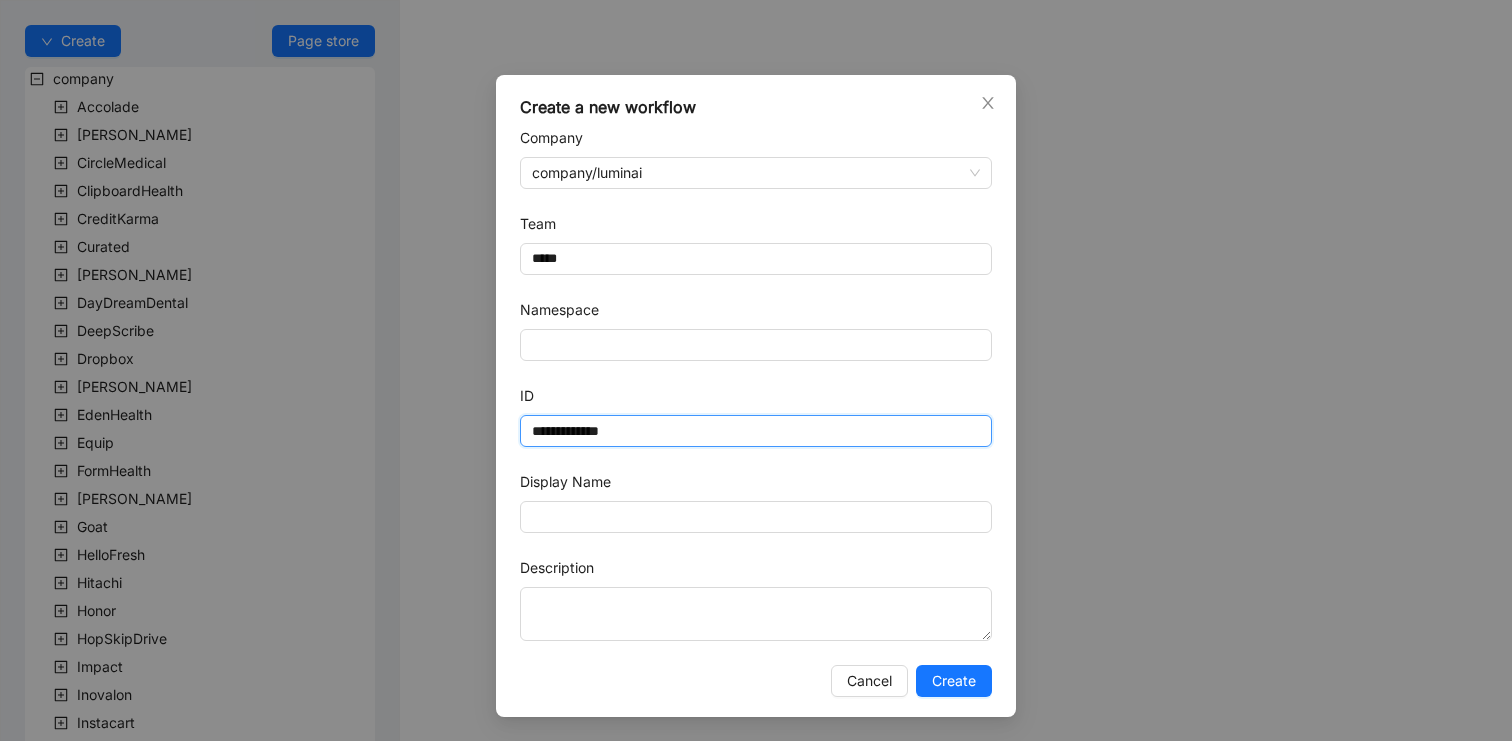 type on "**********" 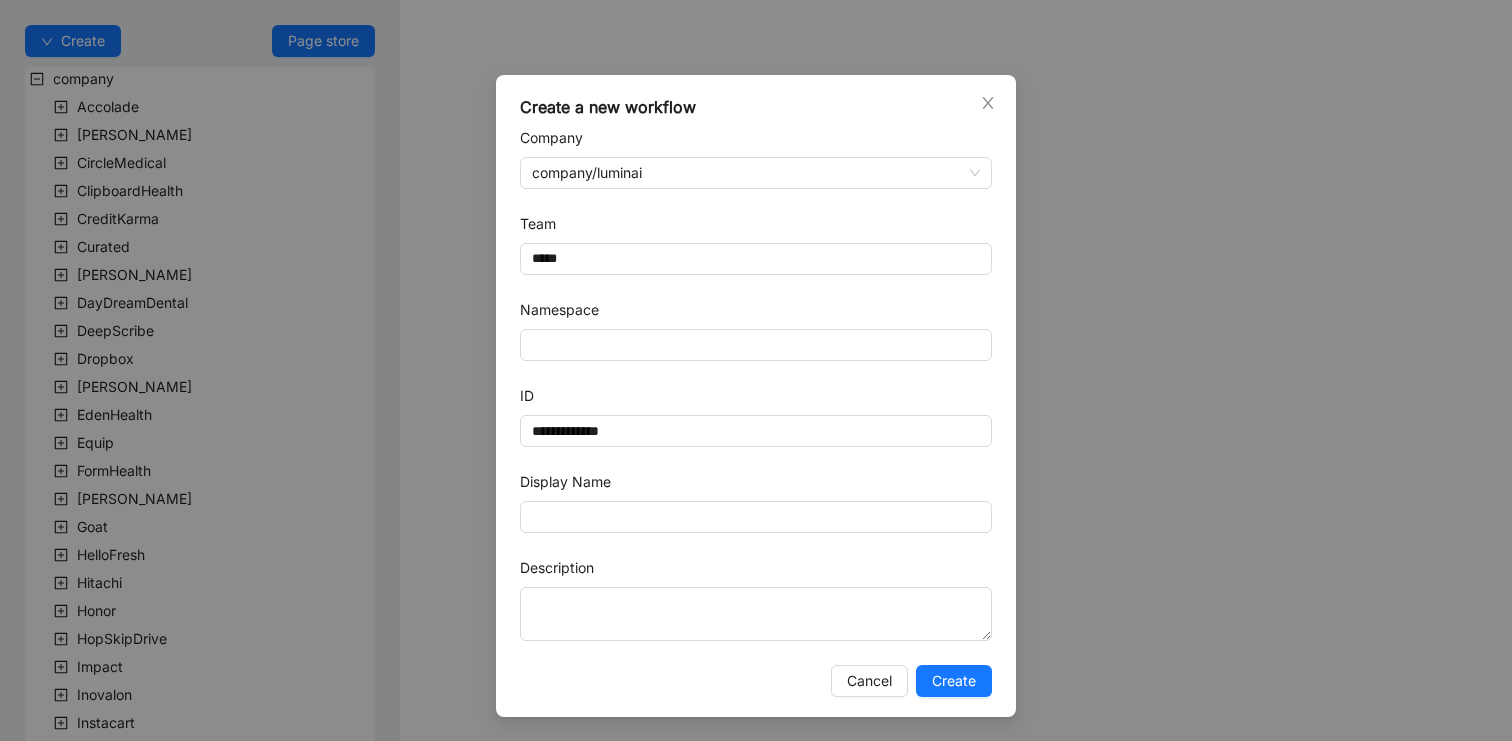 click on "Display Name" at bounding box center (756, 486) 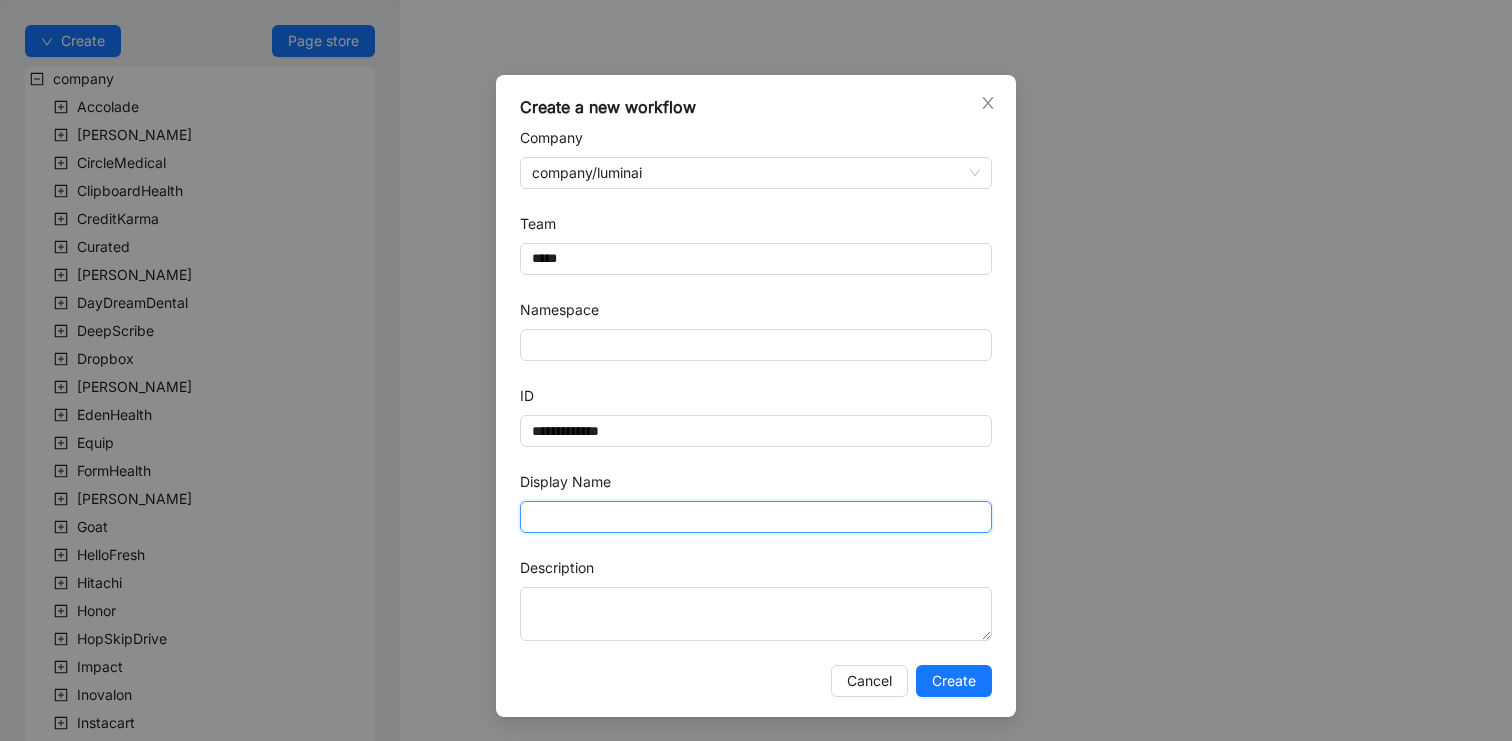 click on "Display Name" at bounding box center [756, 517] 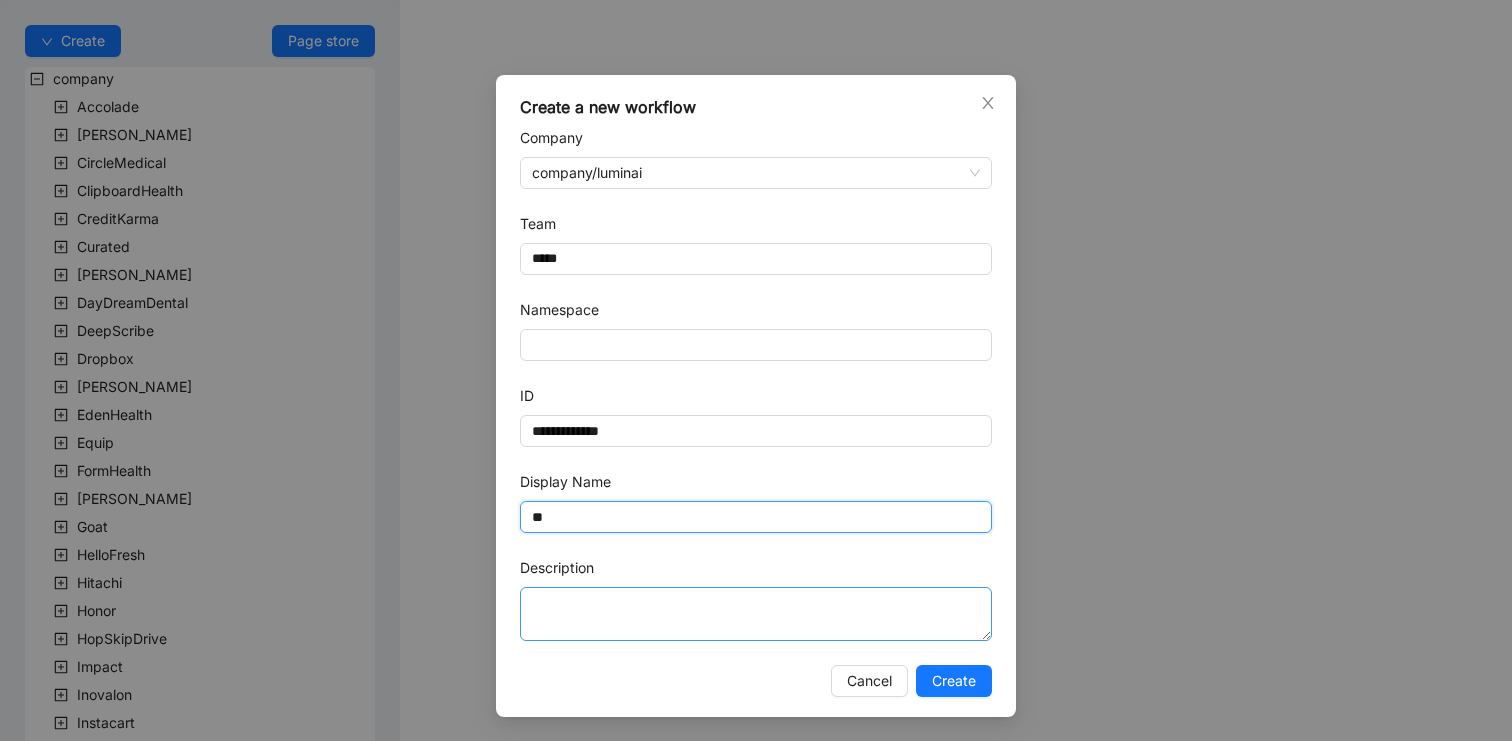 type on "*" 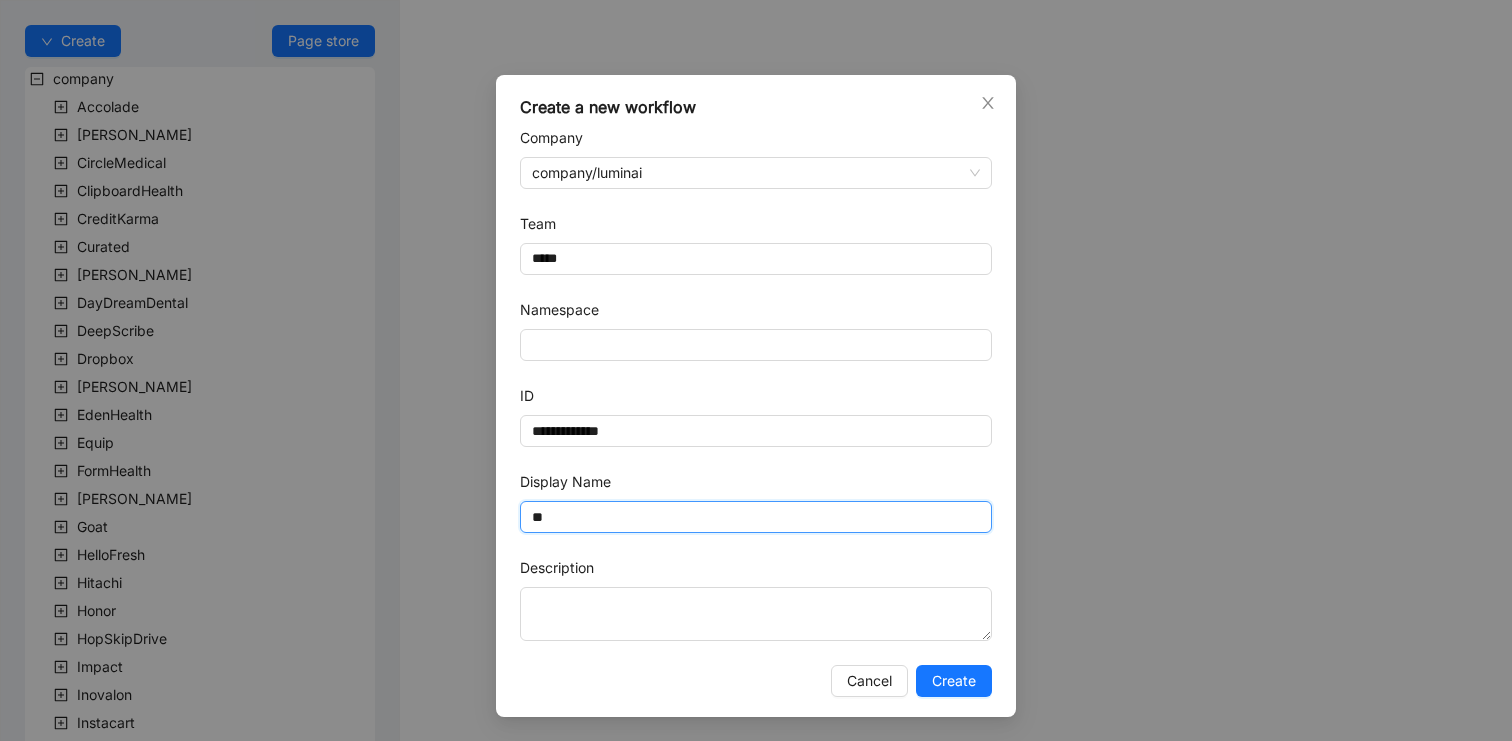 type on "*" 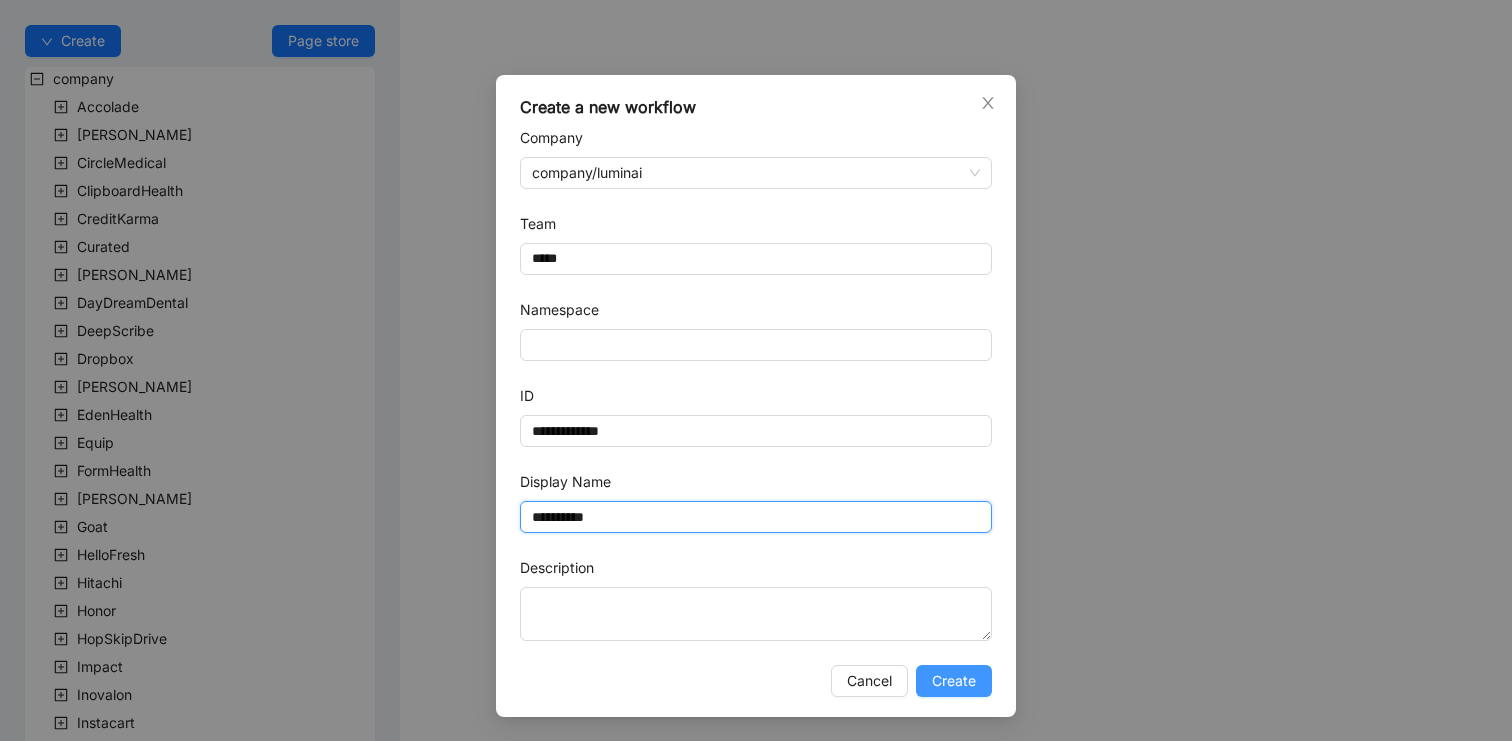 type on "**********" 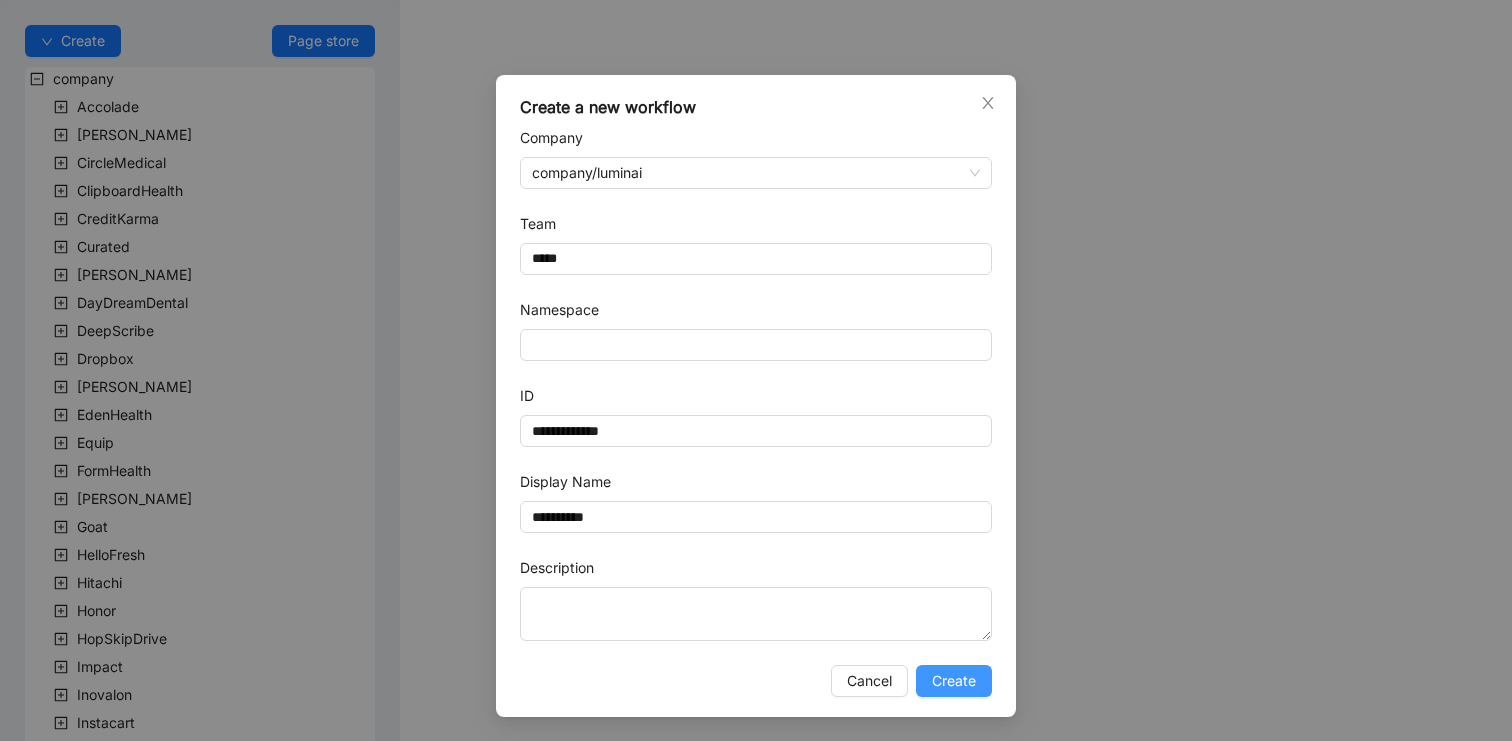 click on "Create" at bounding box center (954, 681) 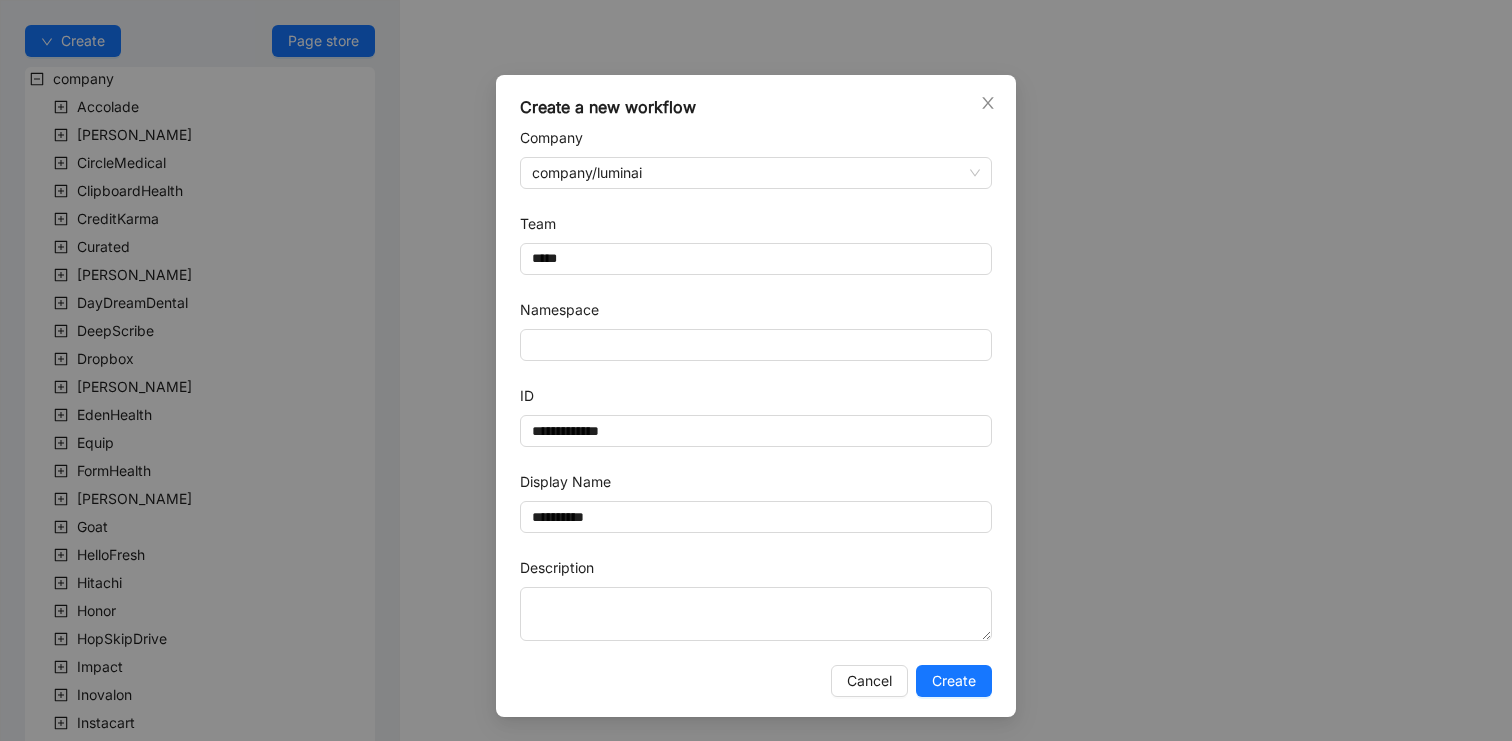click on "Create Page store company Accolade Alma CircleMedical ClipboardHealth CreditKarma Curated Darby DayDreamDental DeepScribe Dropbox Earnest EdenHealth Equip FormHealth Garner Goat HelloFresh Hitachi Honor HopSkipDrive Impact Inovalon Instacart January Meesho ModernHealth Newfront Nextwave Octave Oura Path Rothman Sample Sofi Strava Super TAVA TheRealReal ThirtyMadison Verizon Virta team BulkLabTeam RevenueCycleManagementTeam patient-demographics TestingTeam VirtaTeam luminai ariel ashmeet team Abhiram Anusree LuminaiHappyPathTeam LuminaiTeam akshay aldrin amal annie 01-hello-world 02-workflow-variables 03-browser-environment 04-while-loop 05-loop-data-by-code 06-loop-data-by-elements 07-conditional-block 08-intro-to-workflow-parameters 09-intro-to-local-workflows 09-intro-to-local-workflows-1 aledade-highlight exercise-1-1 exercise-2-1 exercise-2-2 exercise-3-1 exercise-3-1-ver2 exercise-6-1 exercise-7-1 exercise-7-2 exercise-7-3 hr-onboarding-test medicare-for-manual medicare-login-test nurse-assignment-annie" at bounding box center (756, 370) 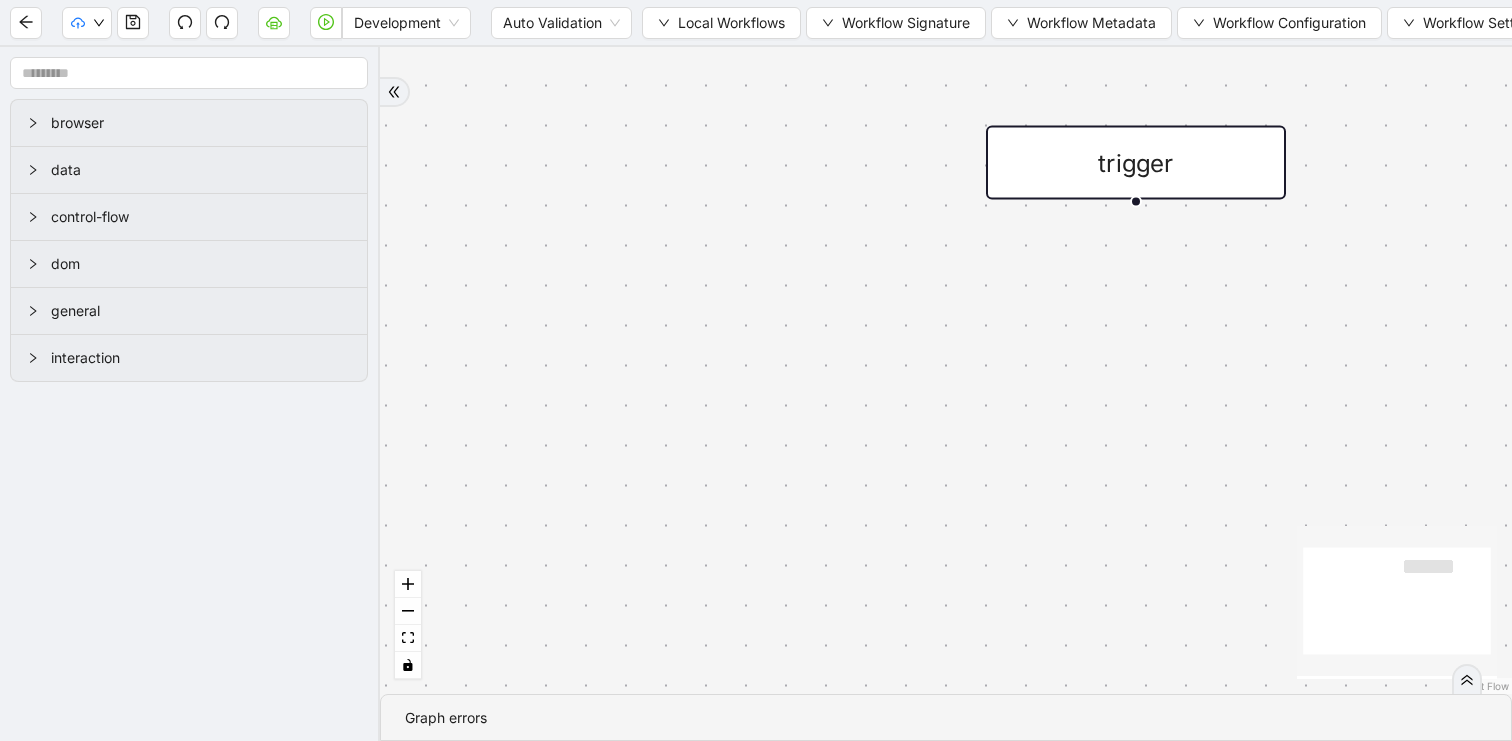 drag, startPoint x: 919, startPoint y: 312, endPoint x: 588, endPoint y: 373, distance: 336.5739 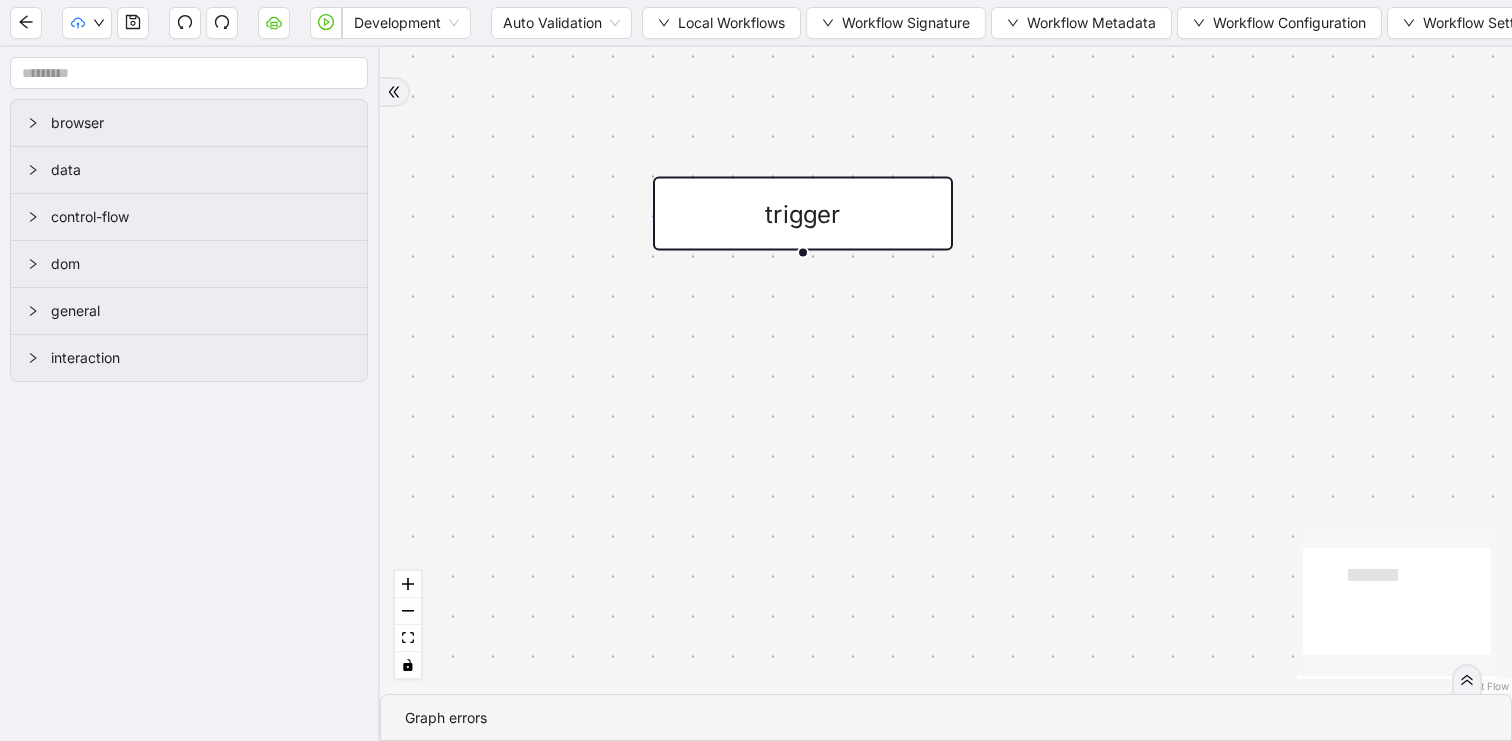 drag, startPoint x: 658, startPoint y: 412, endPoint x: 644, endPoint y: 330, distance: 83.18654 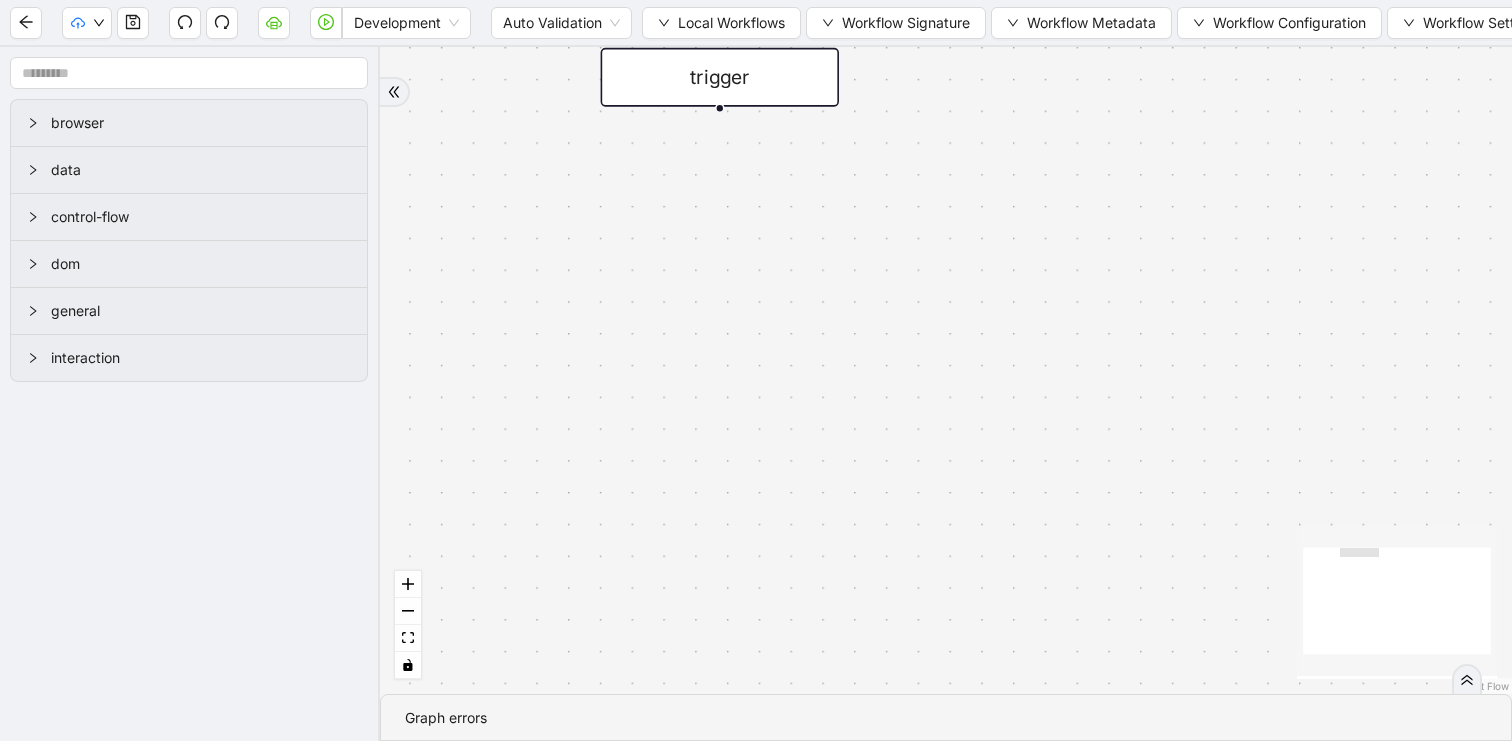 drag, startPoint x: 650, startPoint y: 330, endPoint x: 609, endPoint y: 227, distance: 110.860275 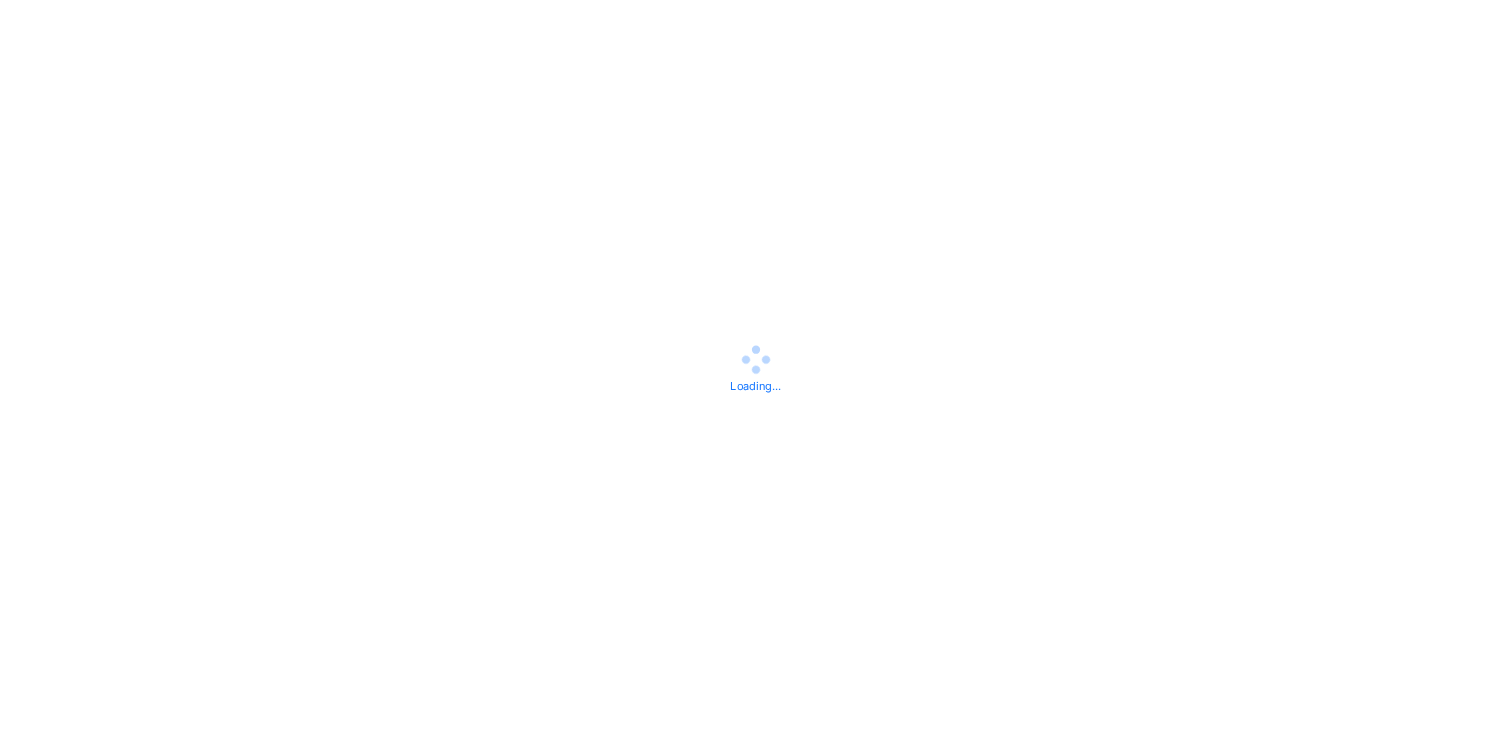 scroll, scrollTop: 0, scrollLeft: 0, axis: both 